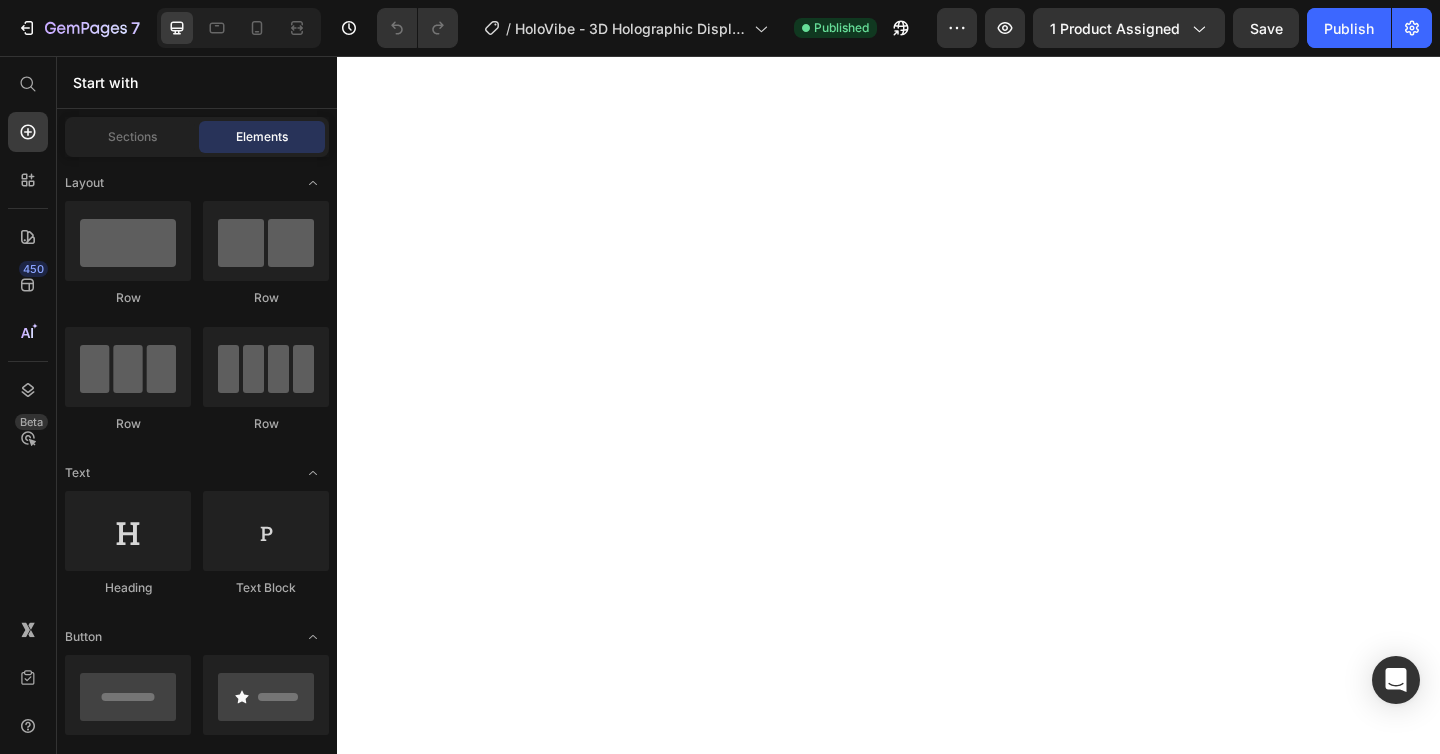 scroll, scrollTop: 0, scrollLeft: 0, axis: both 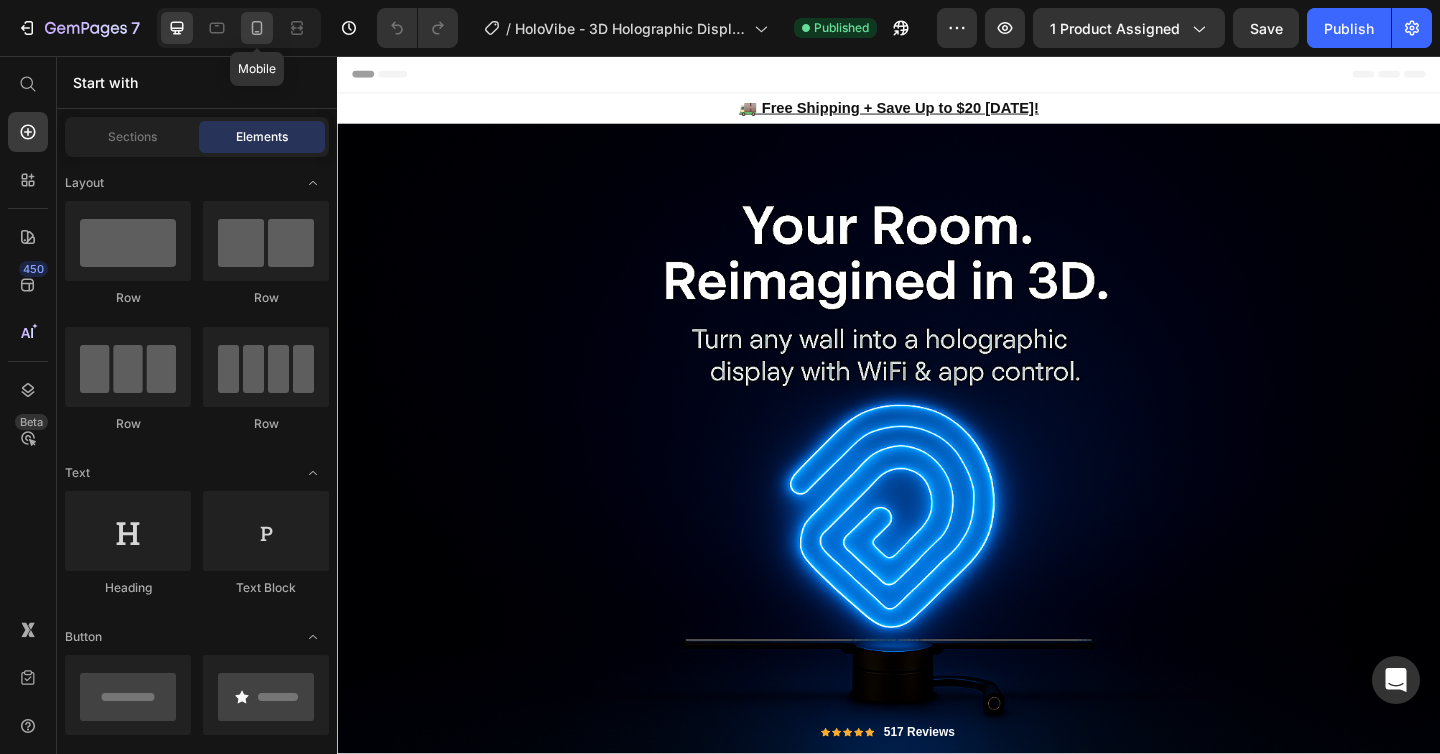 click 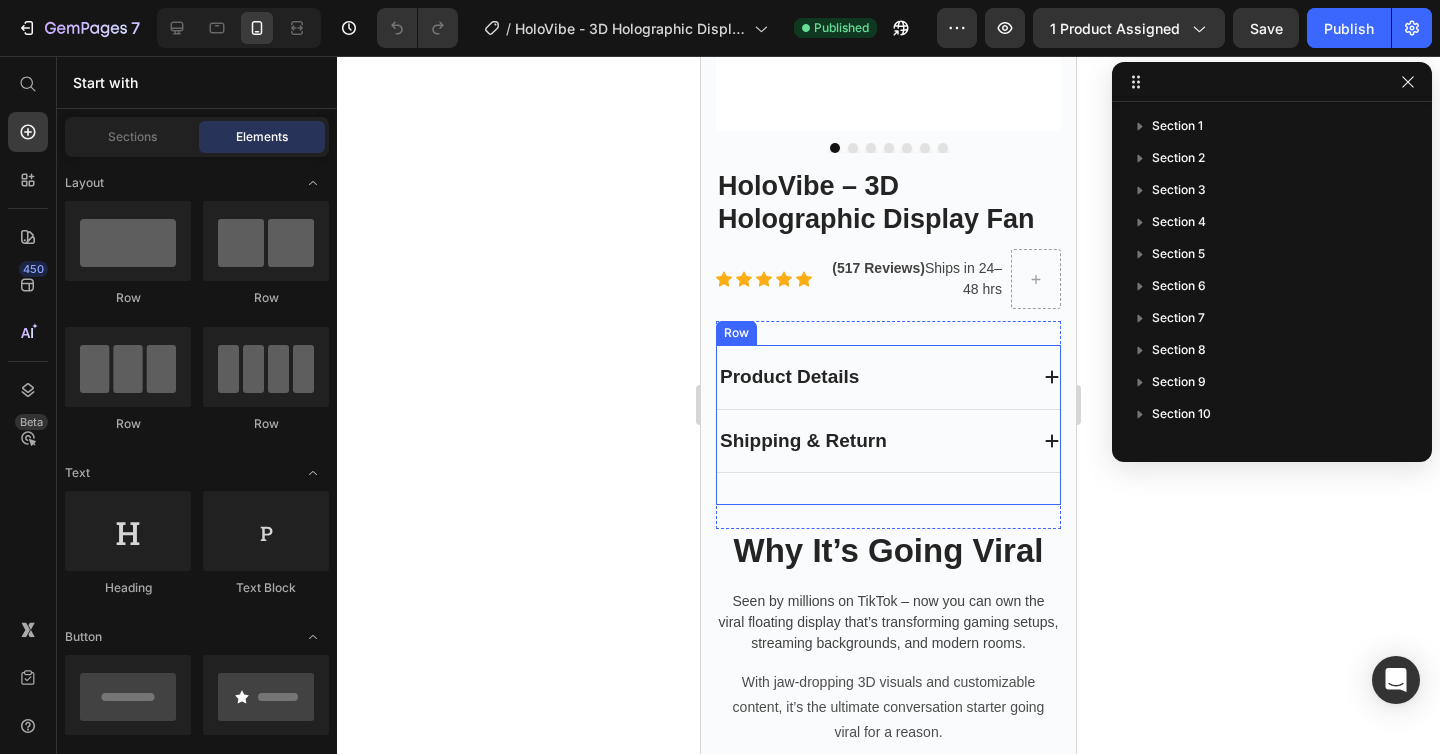 scroll, scrollTop: 1000, scrollLeft: 0, axis: vertical 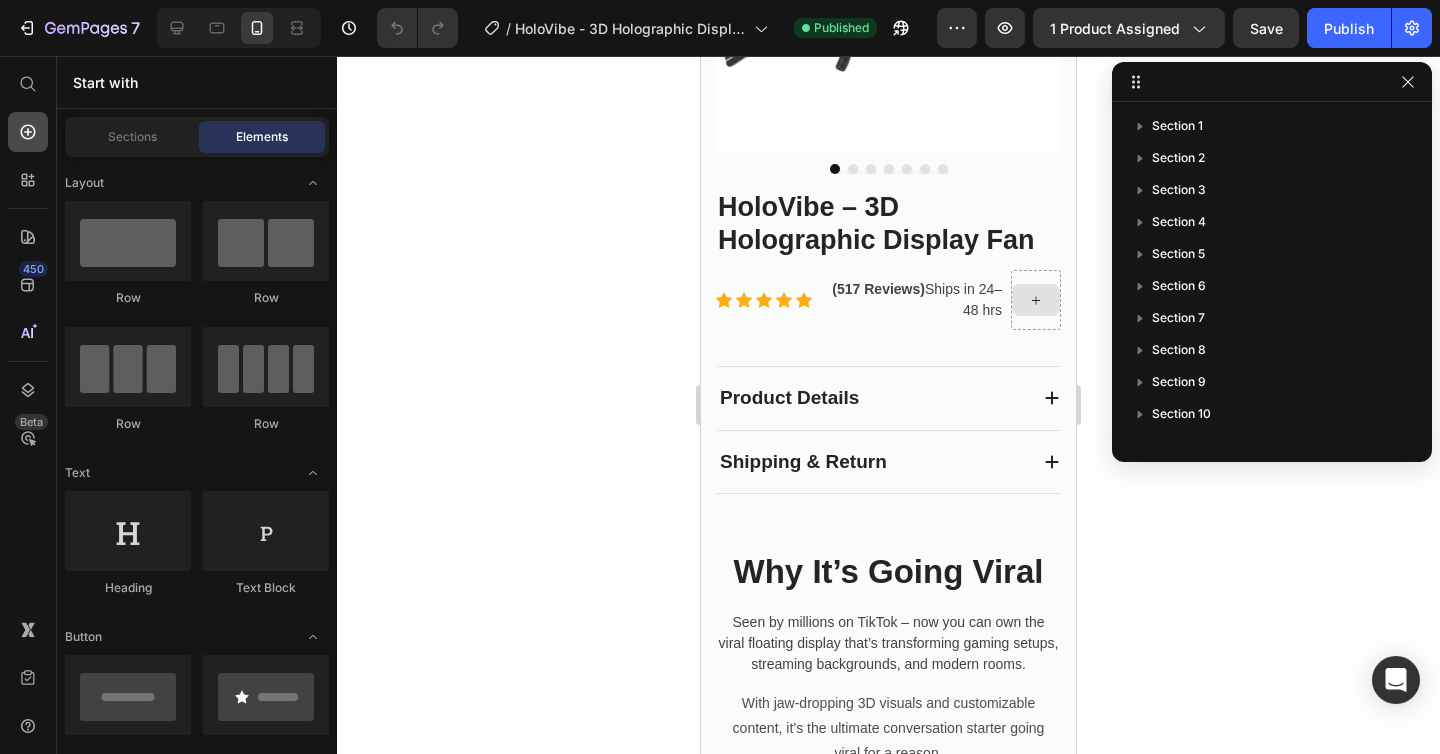 click 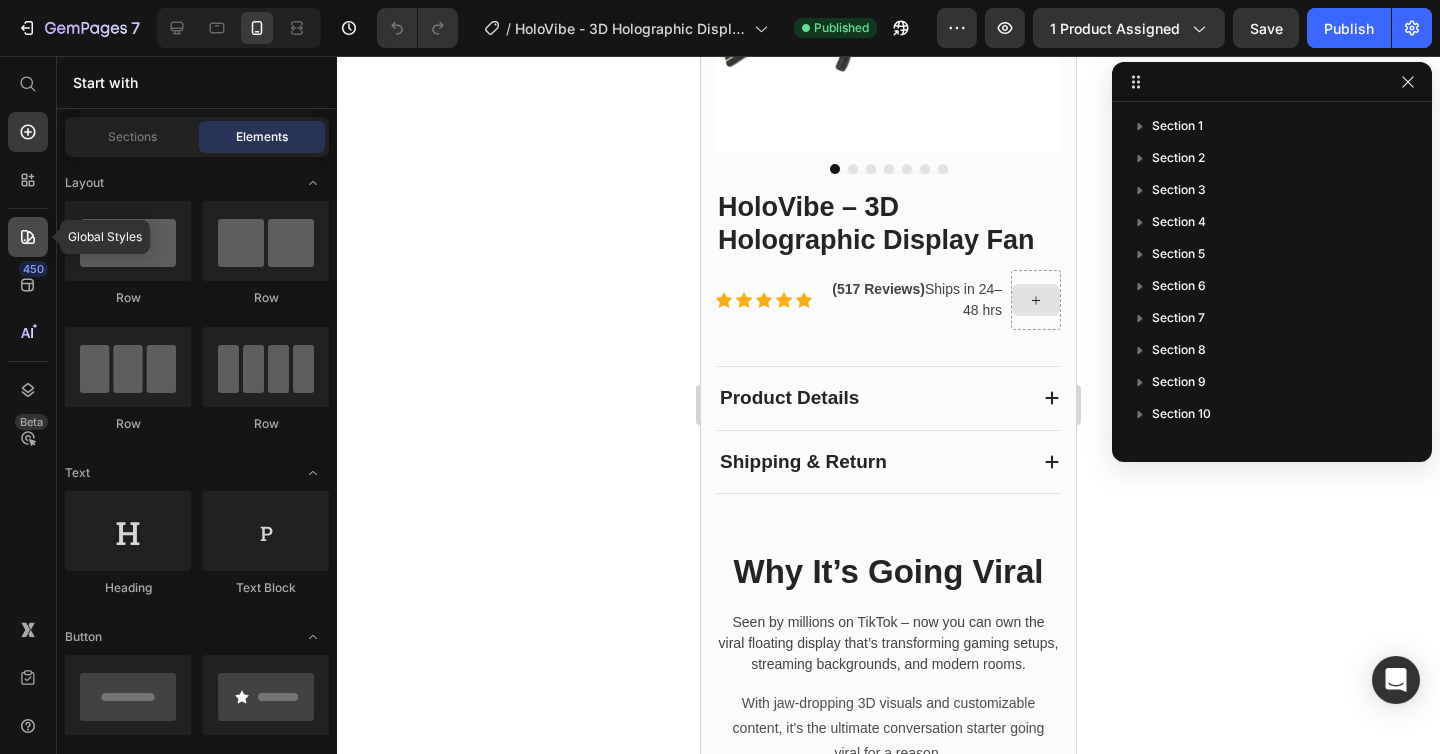 click 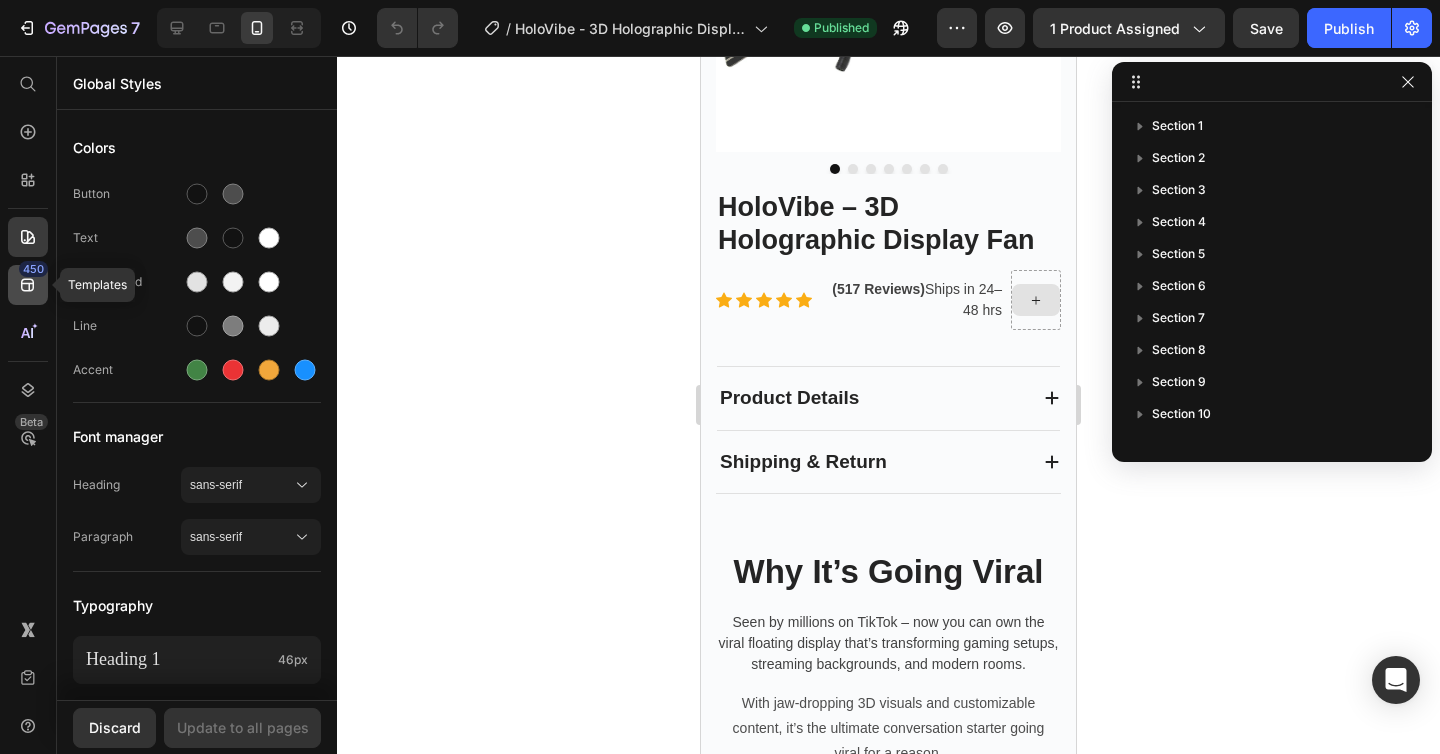click 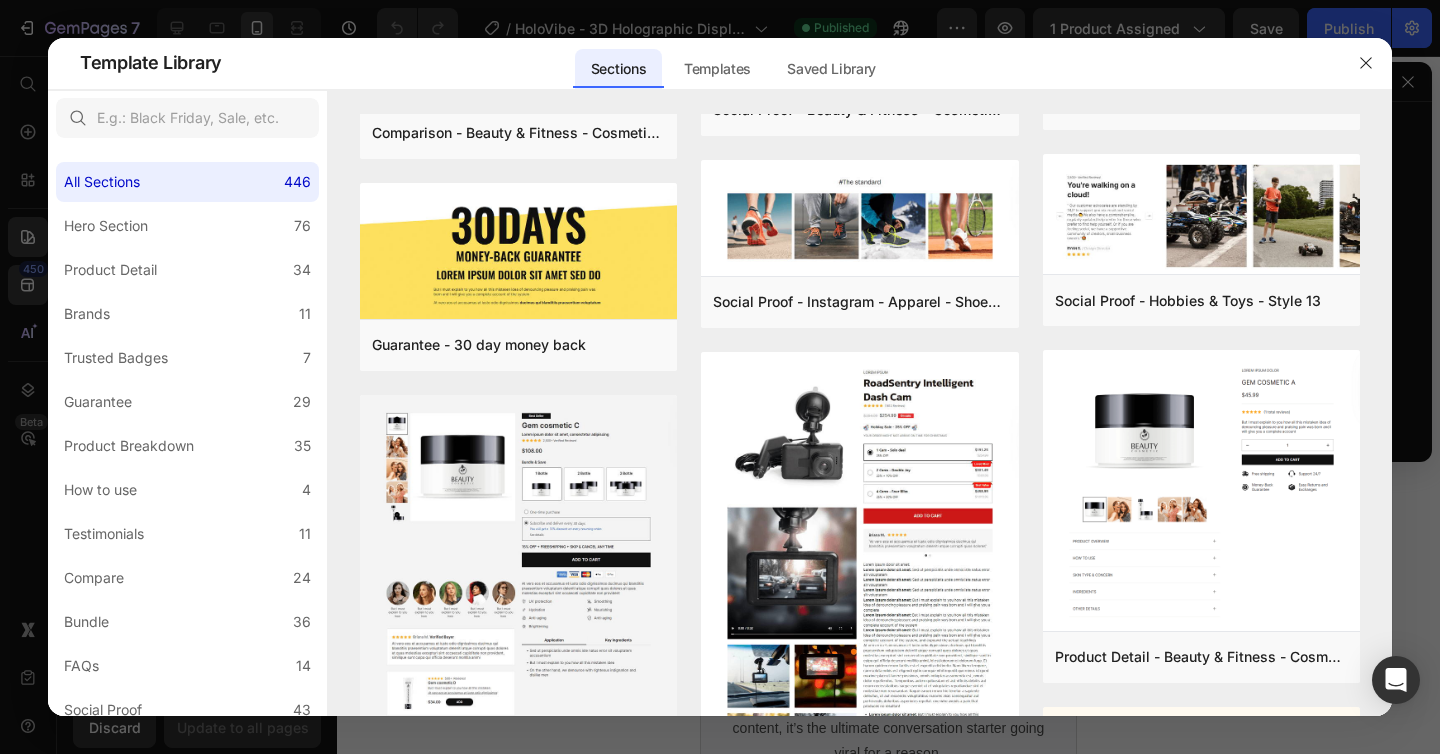 scroll, scrollTop: 0, scrollLeft: 0, axis: both 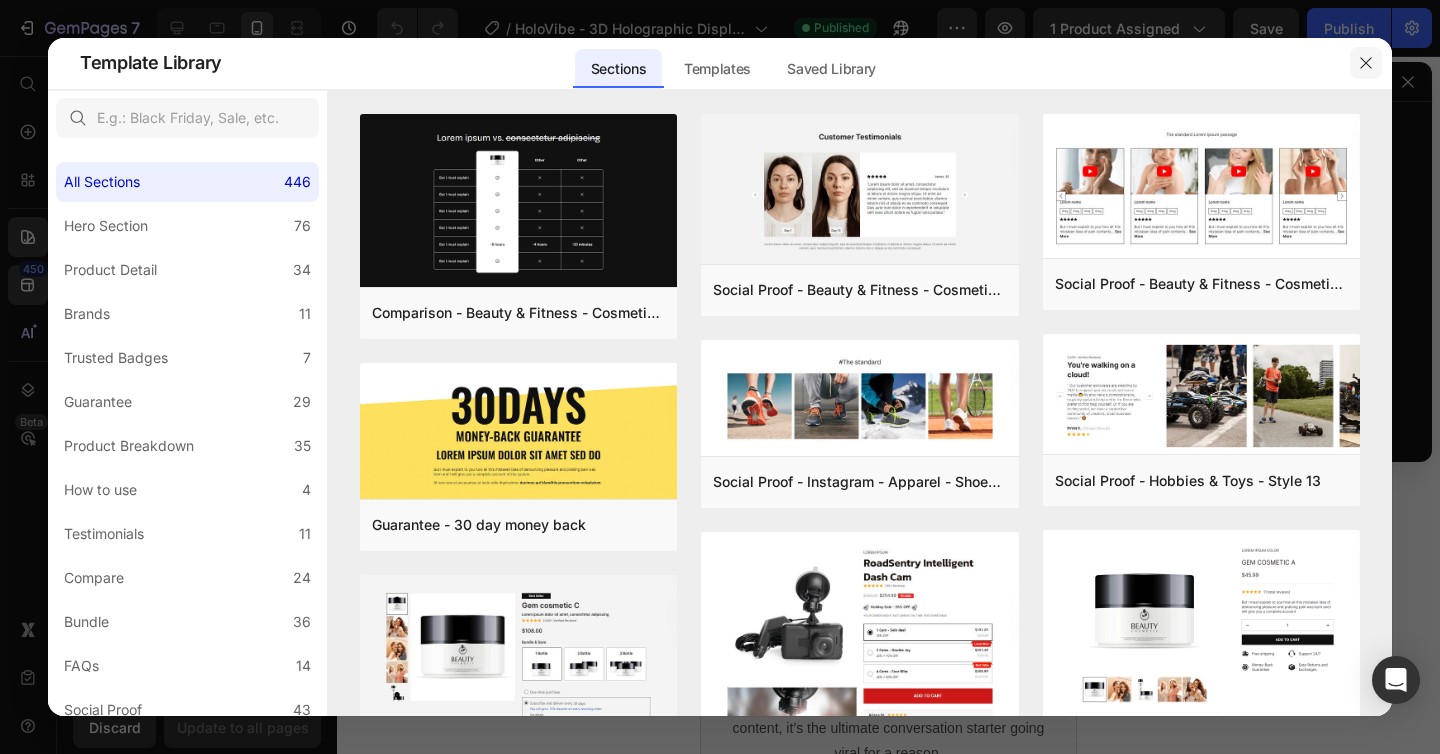 click at bounding box center [1366, 63] 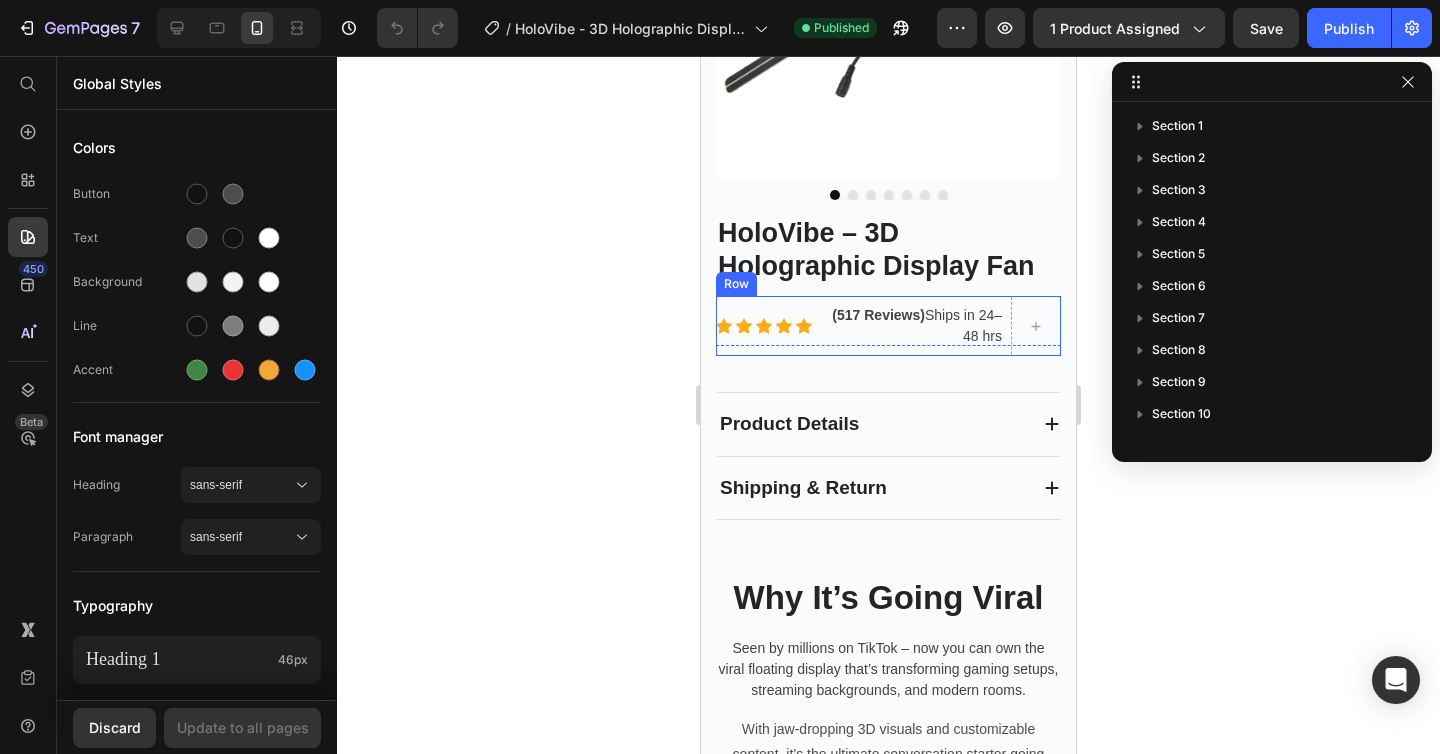 scroll, scrollTop: 1000, scrollLeft: 0, axis: vertical 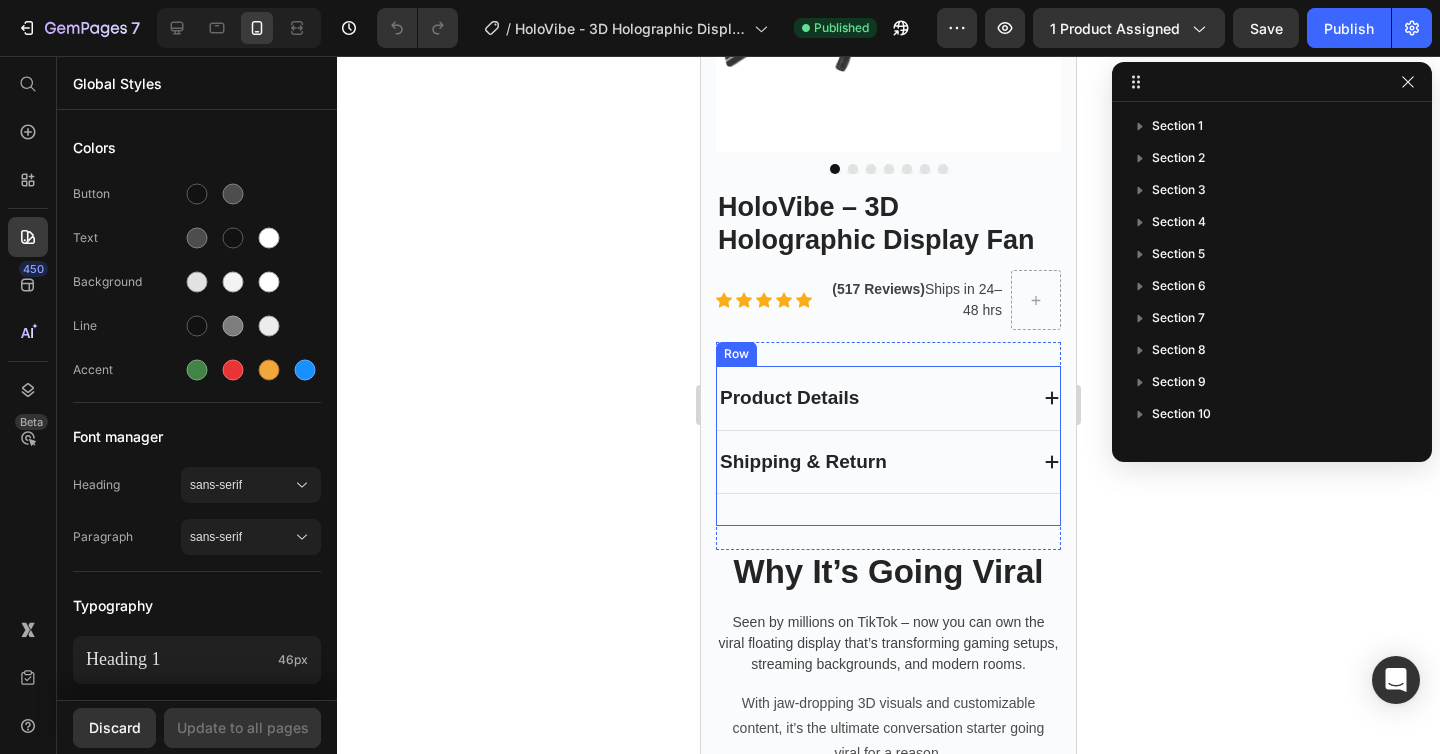 click on "Product Details Shipping & Return Accordion" at bounding box center (888, 446) 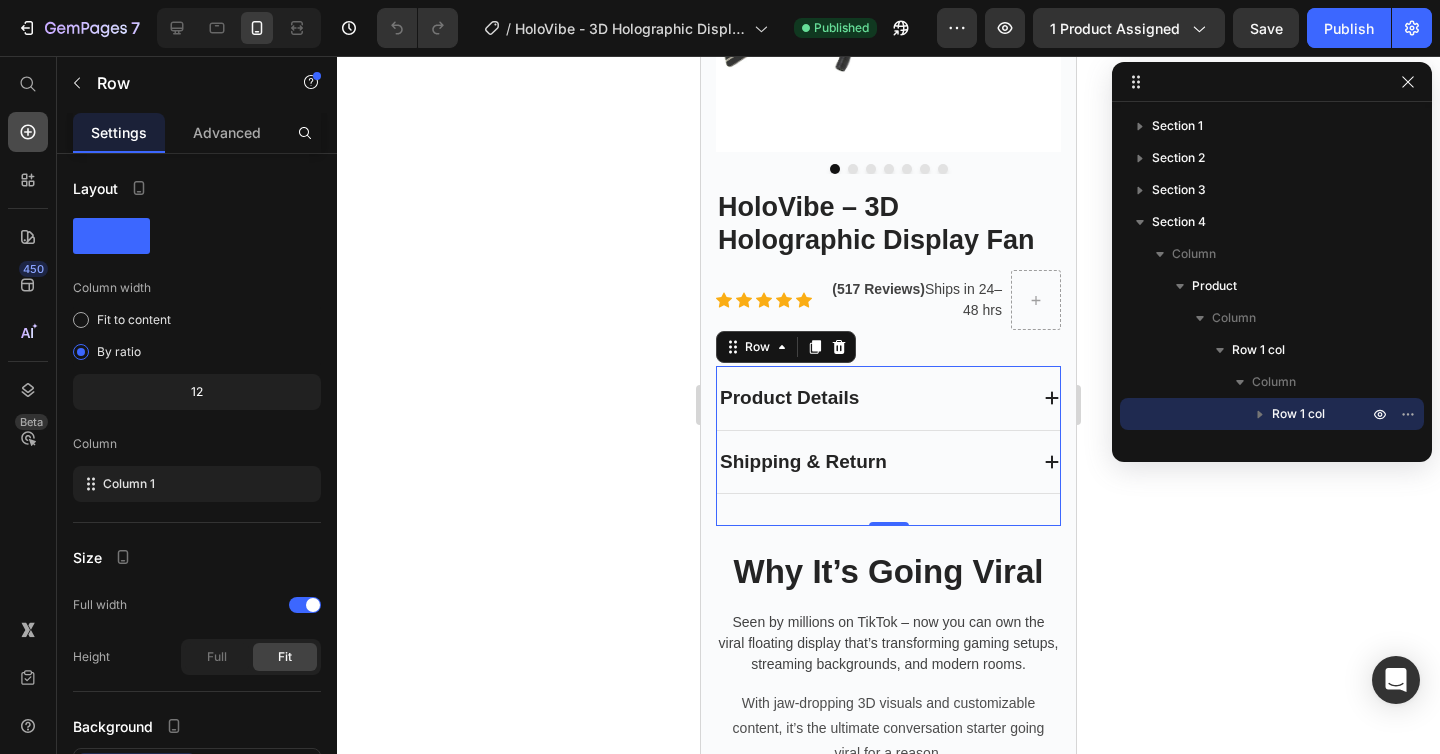 click 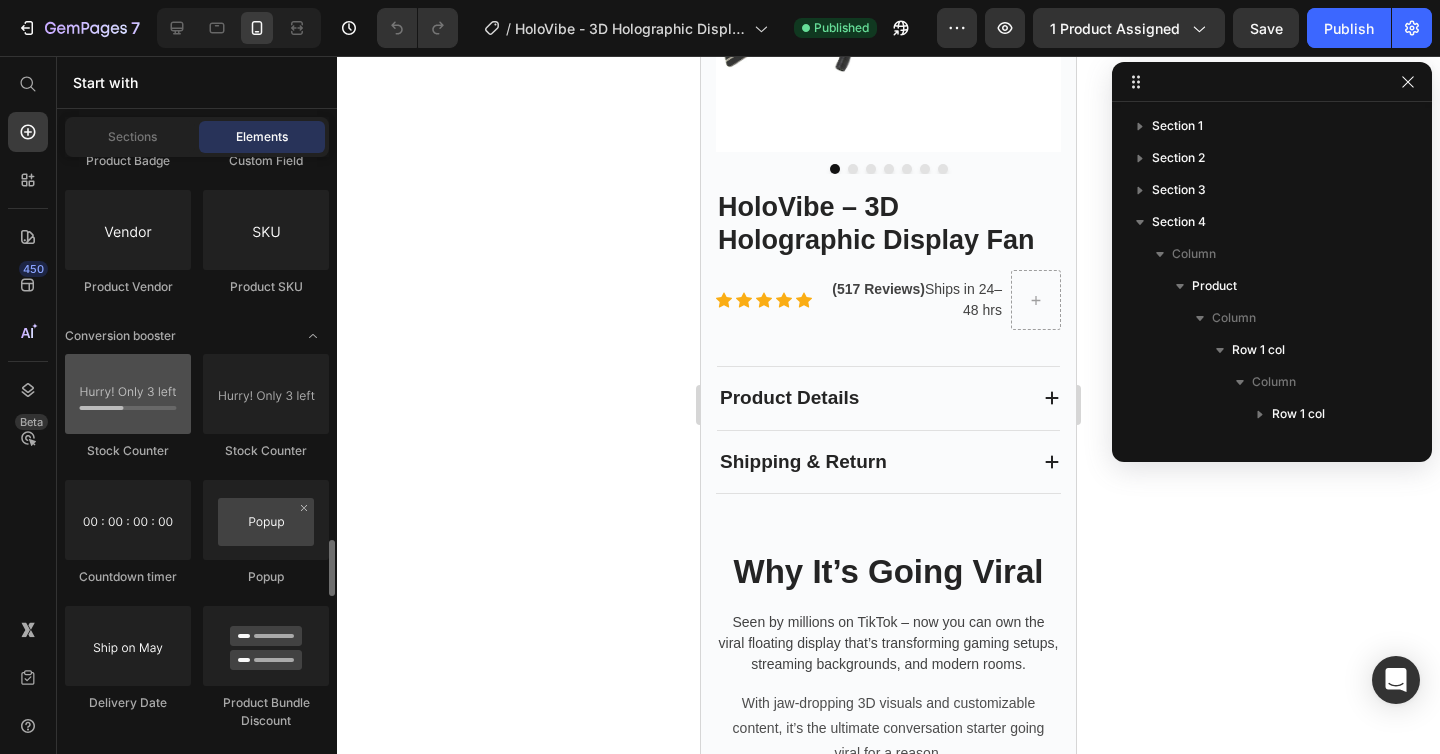 scroll, scrollTop: 4070, scrollLeft: 0, axis: vertical 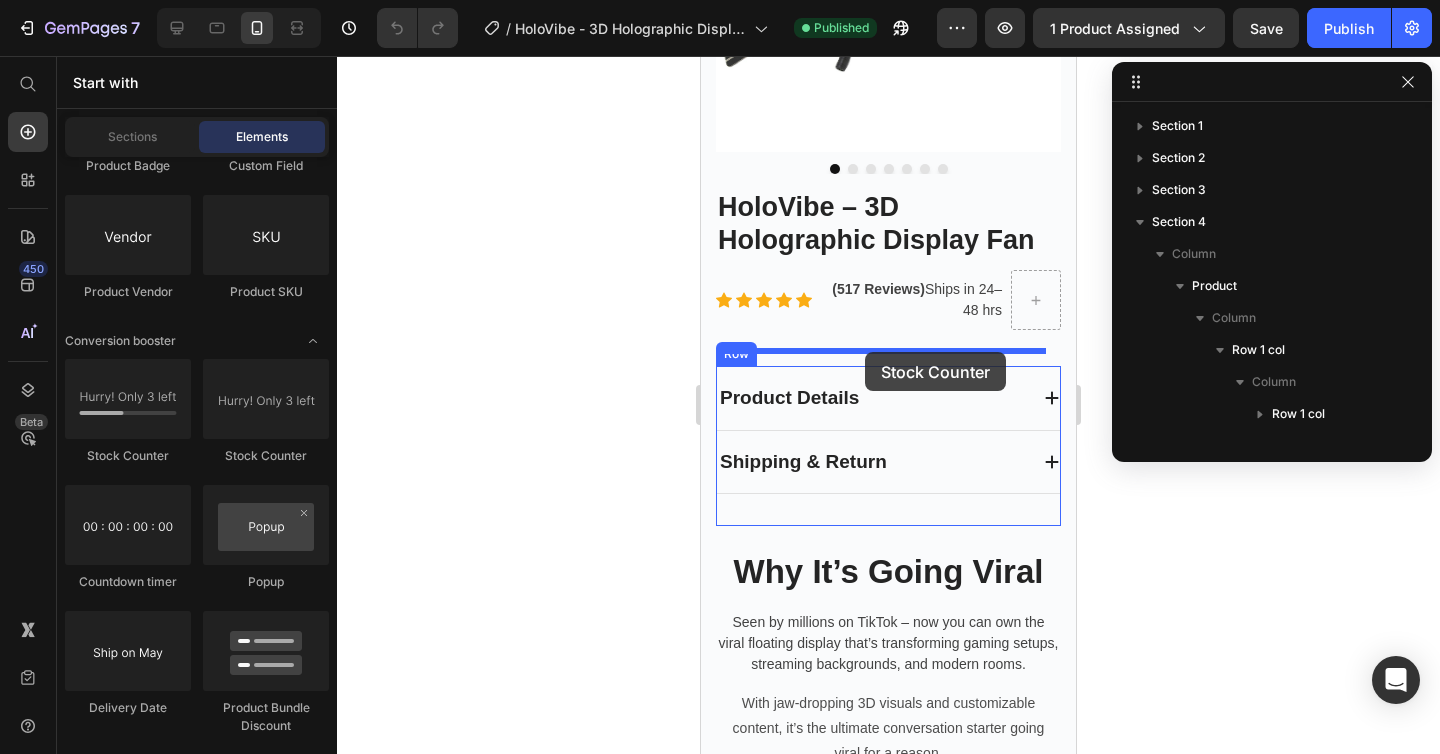drag, startPoint x: 821, startPoint y: 459, endPoint x: 865, endPoint y: 352, distance: 115.69356 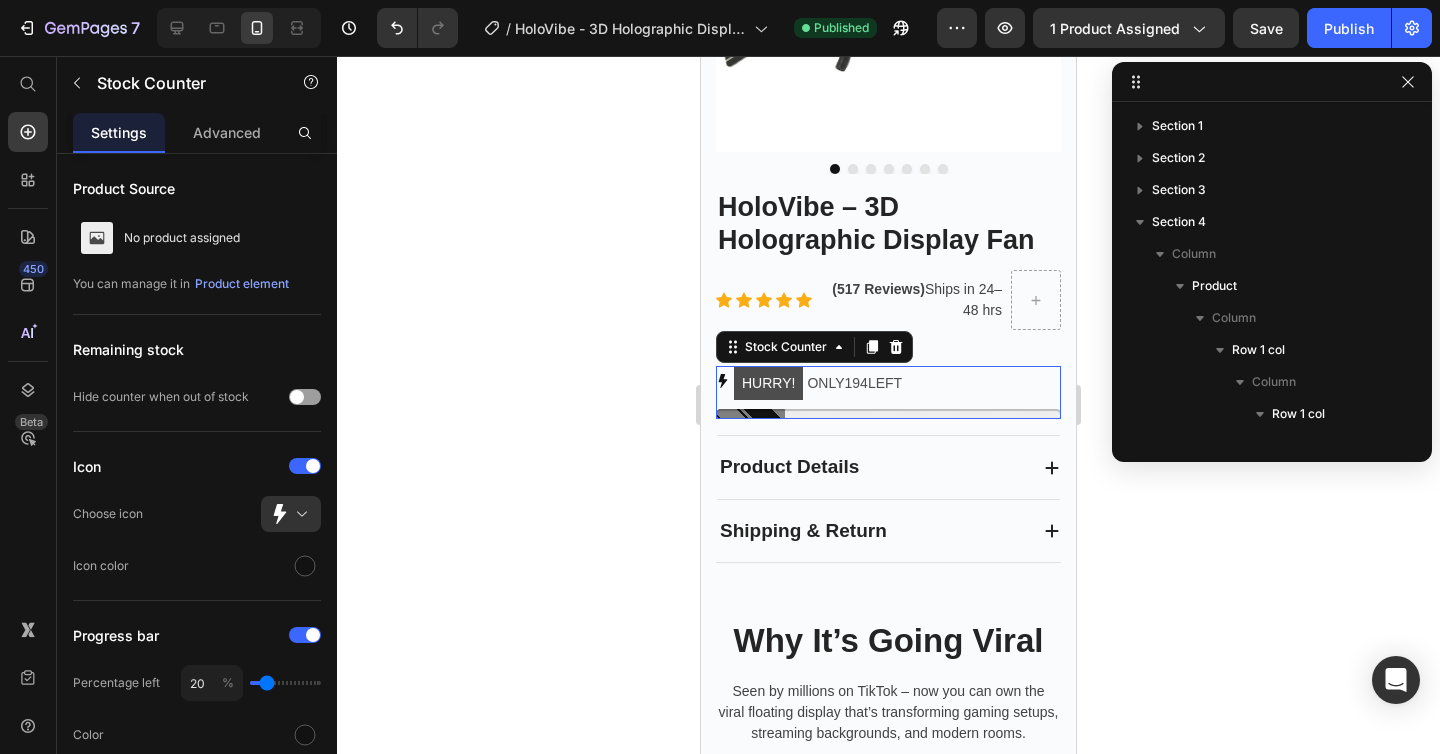 scroll, scrollTop: 218, scrollLeft: 0, axis: vertical 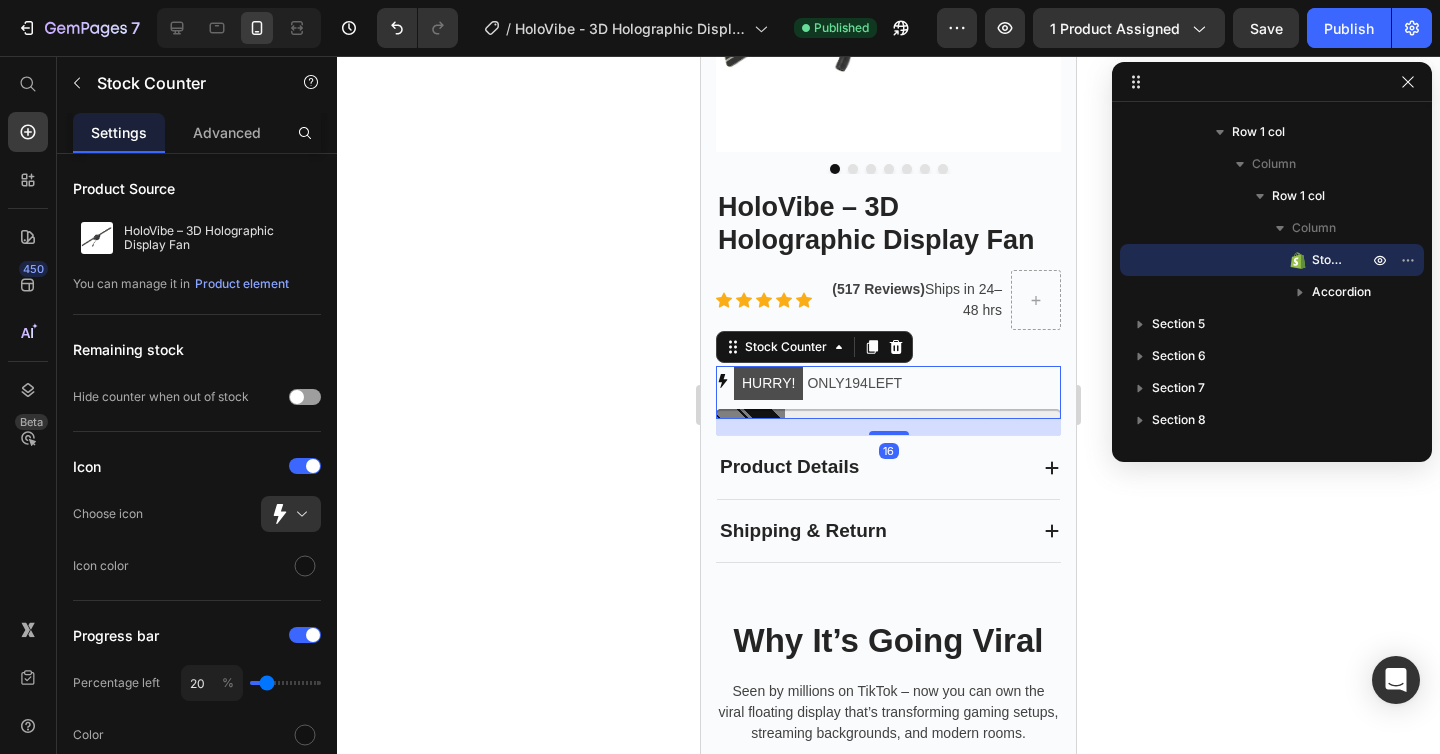 click 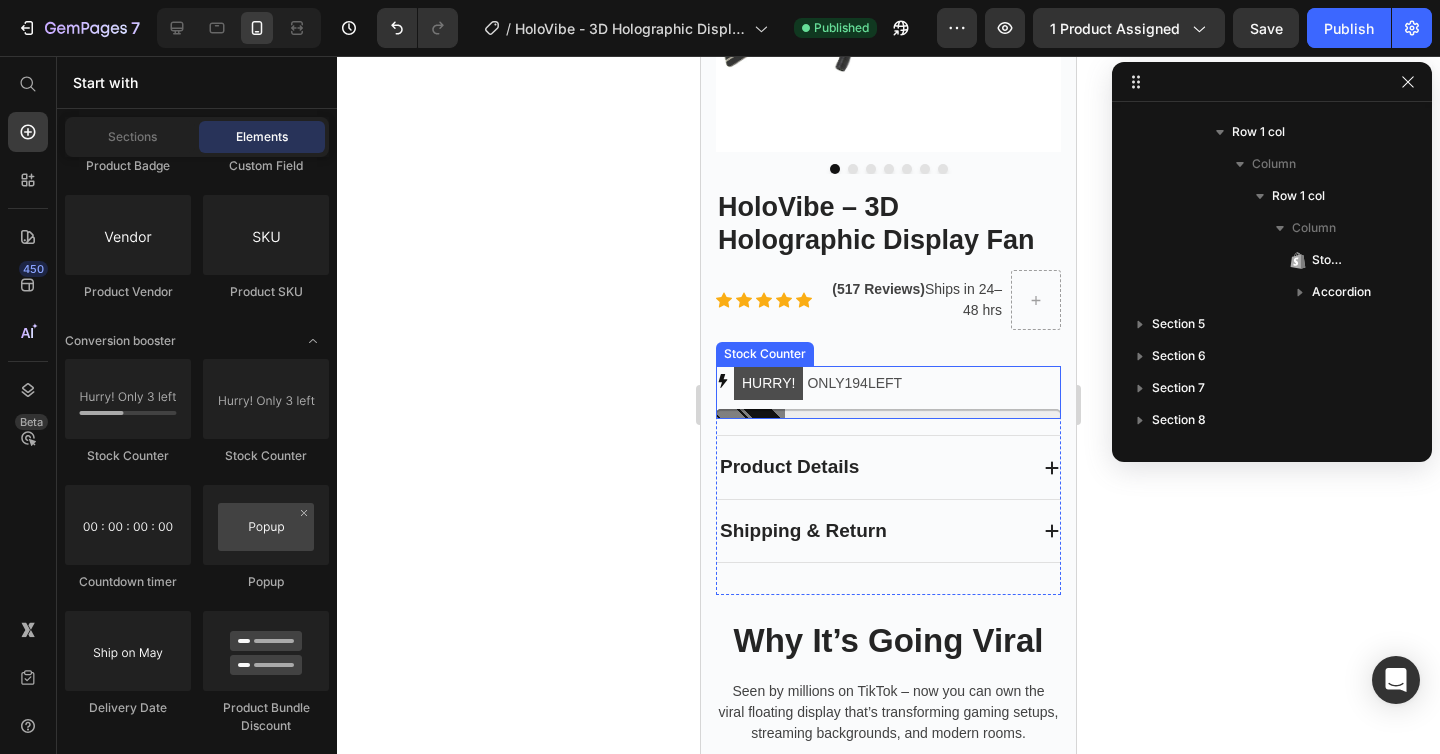 click on "HURRY!  ONLY  194  LEFT" at bounding box center (818, 383) 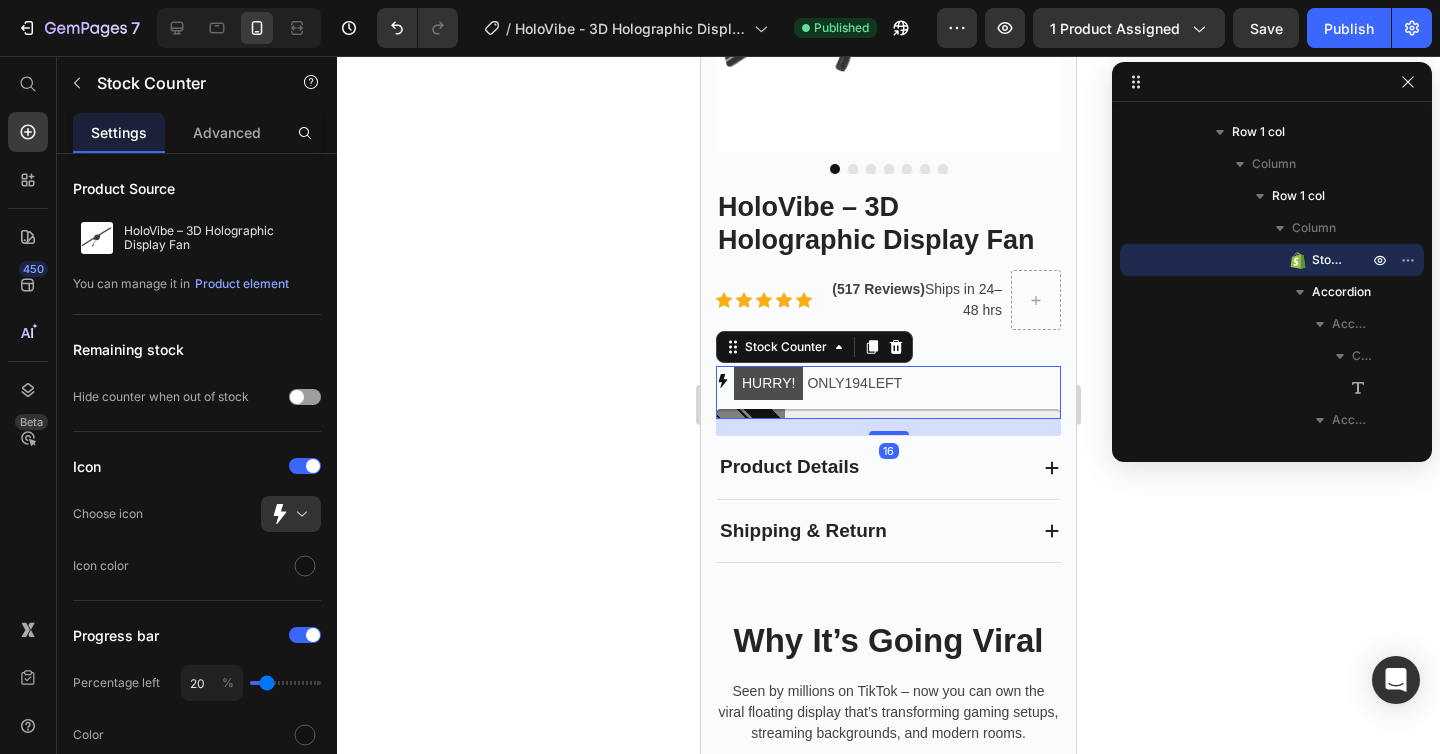 click at bounding box center [888, 414] 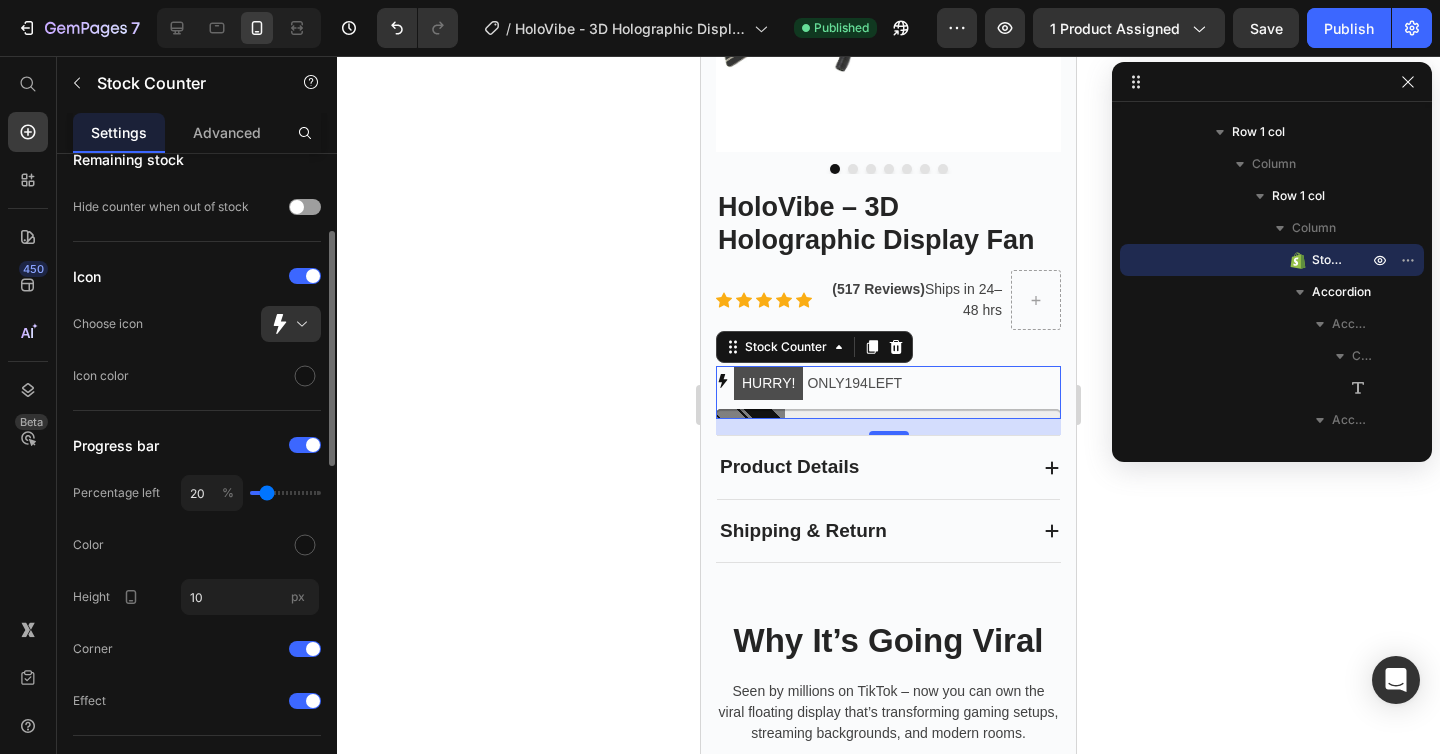 scroll, scrollTop: 222, scrollLeft: 0, axis: vertical 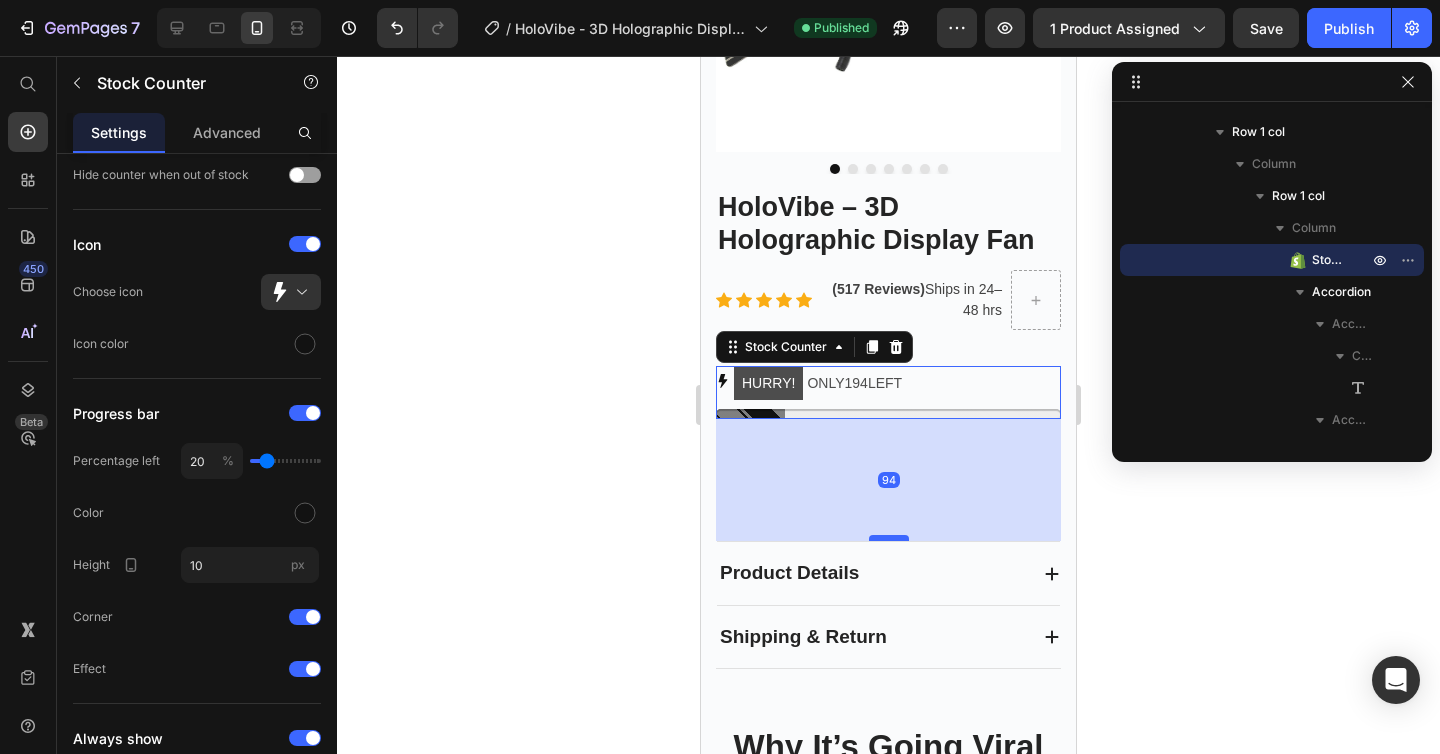 drag, startPoint x: 881, startPoint y: 417, endPoint x: 871, endPoint y: 559, distance: 142.35168 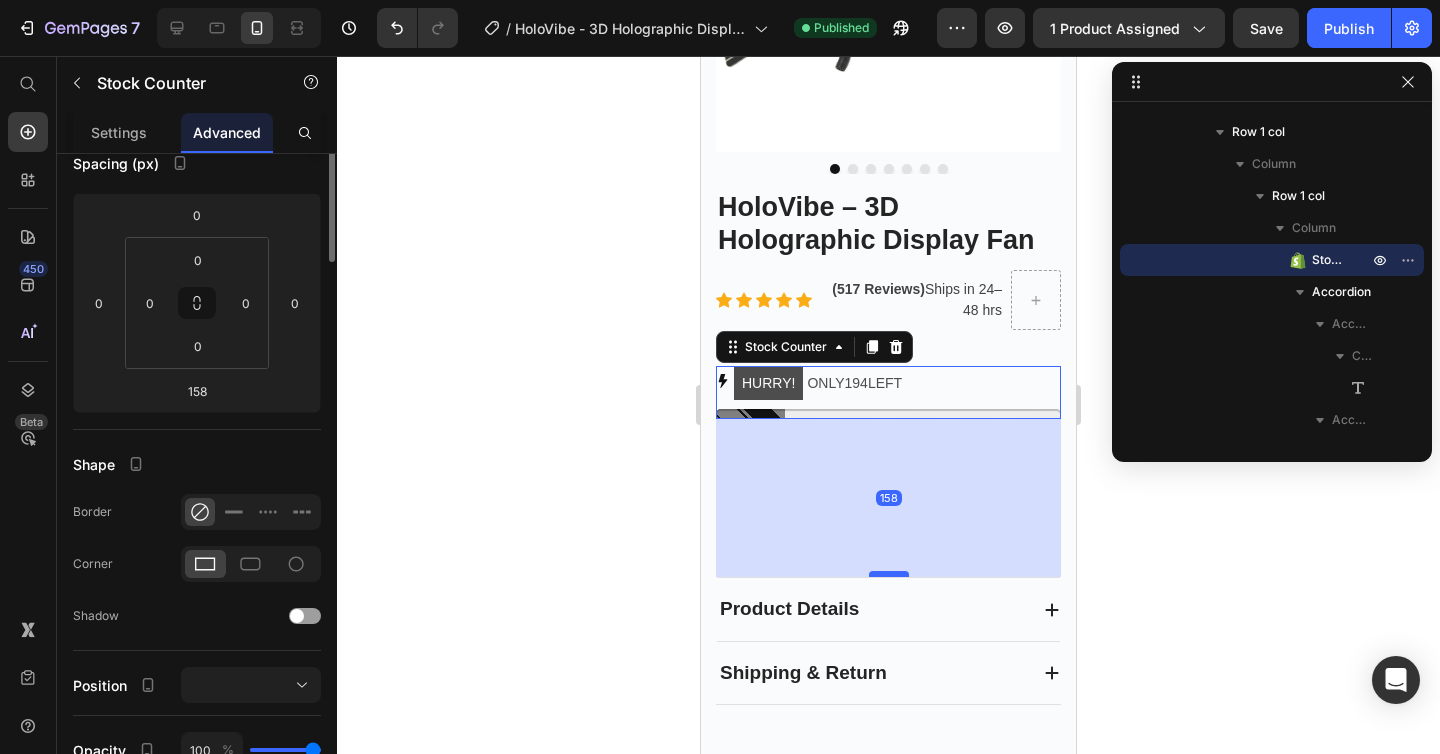 scroll, scrollTop: 0, scrollLeft: 0, axis: both 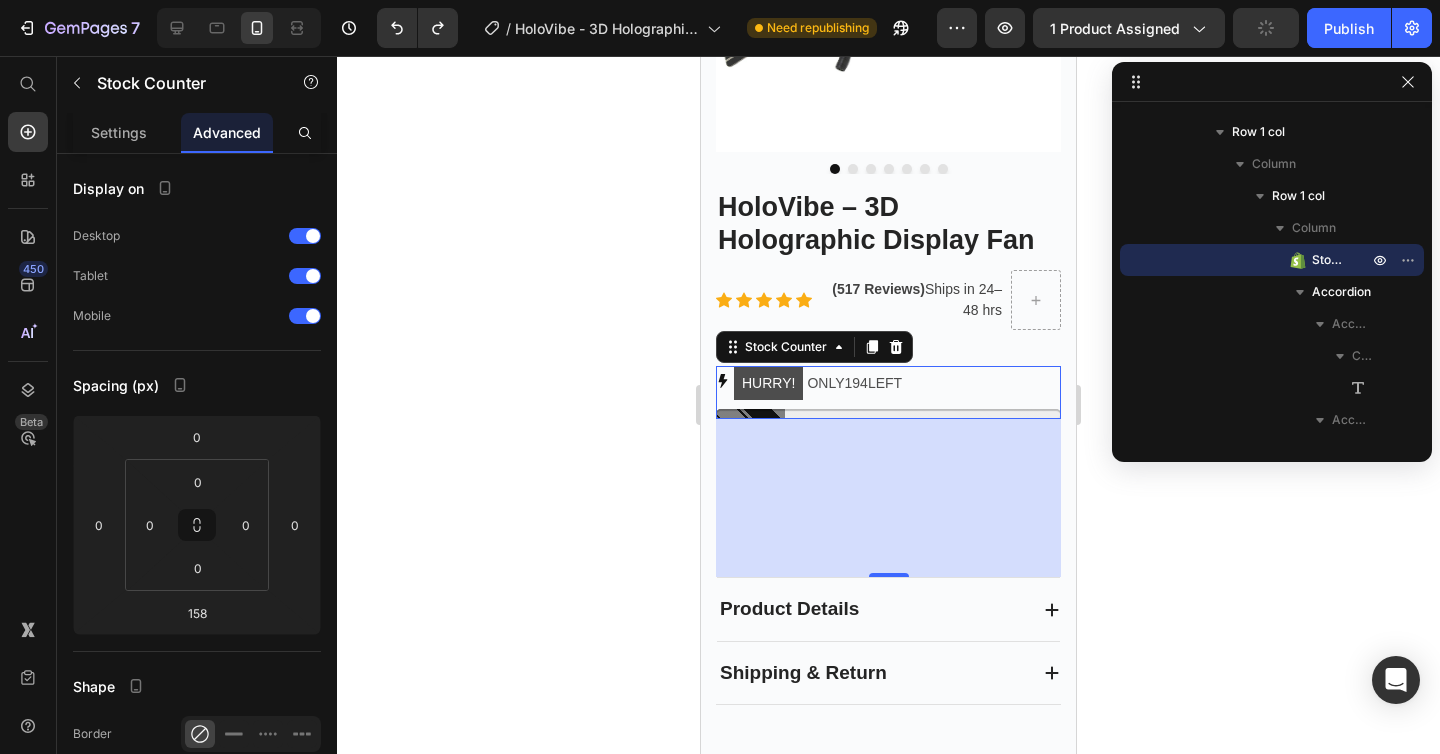 click 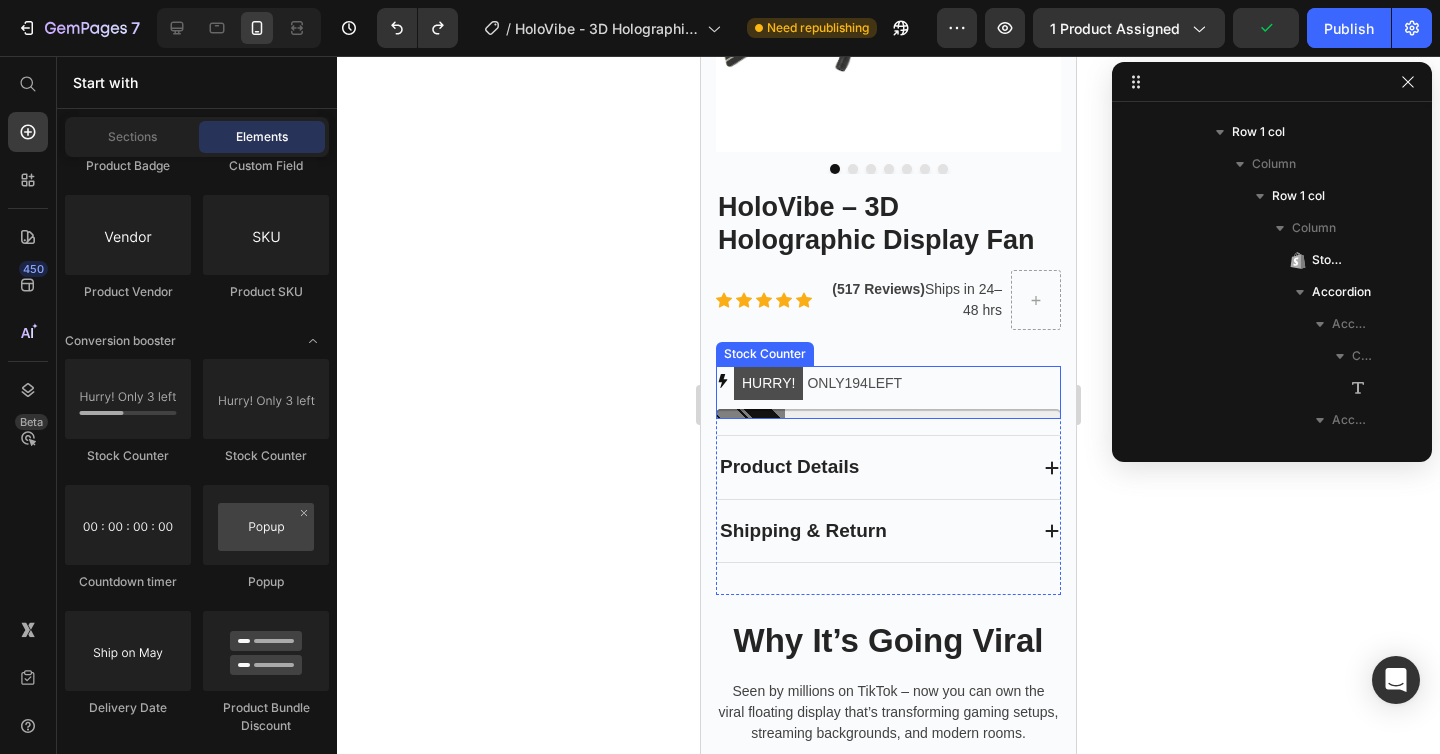 click on "HURRY!  ONLY  194  LEFT" at bounding box center [818, 383] 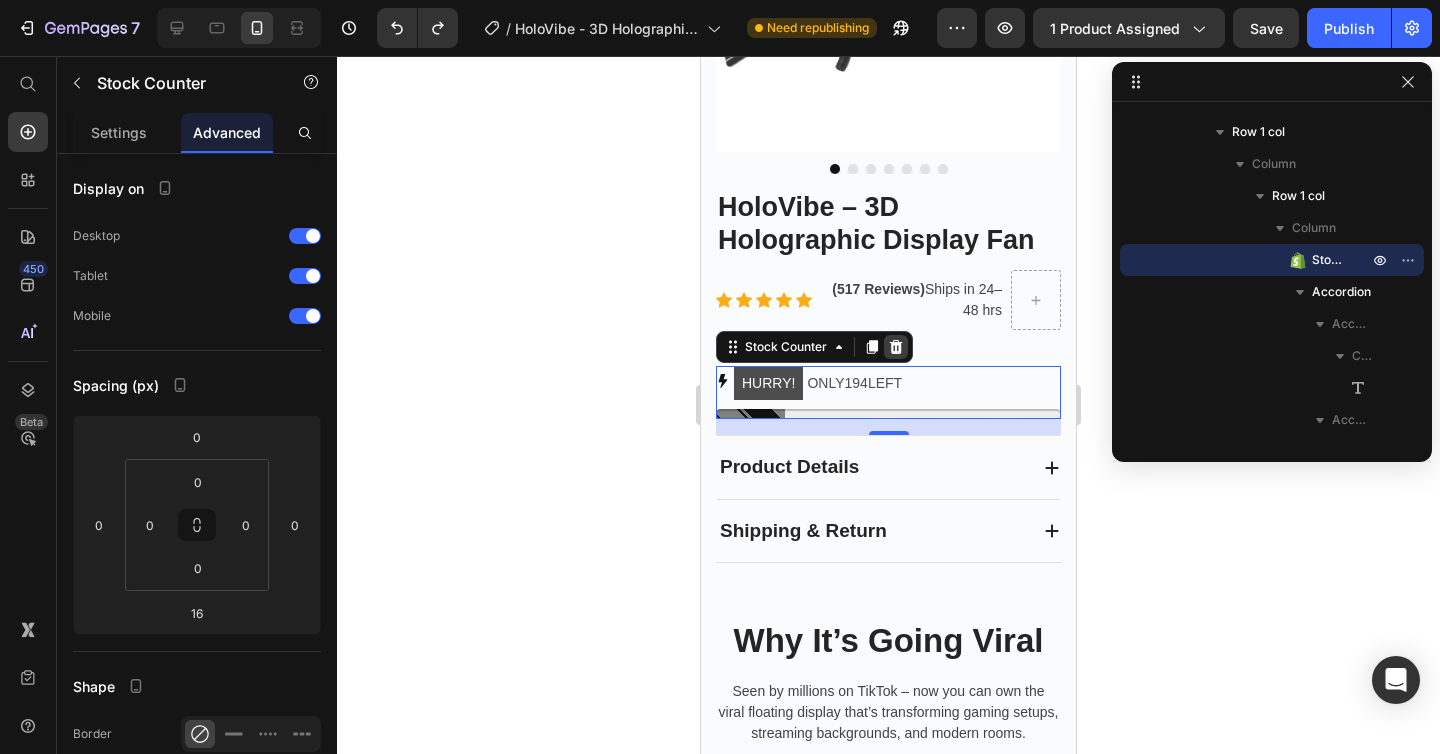 click 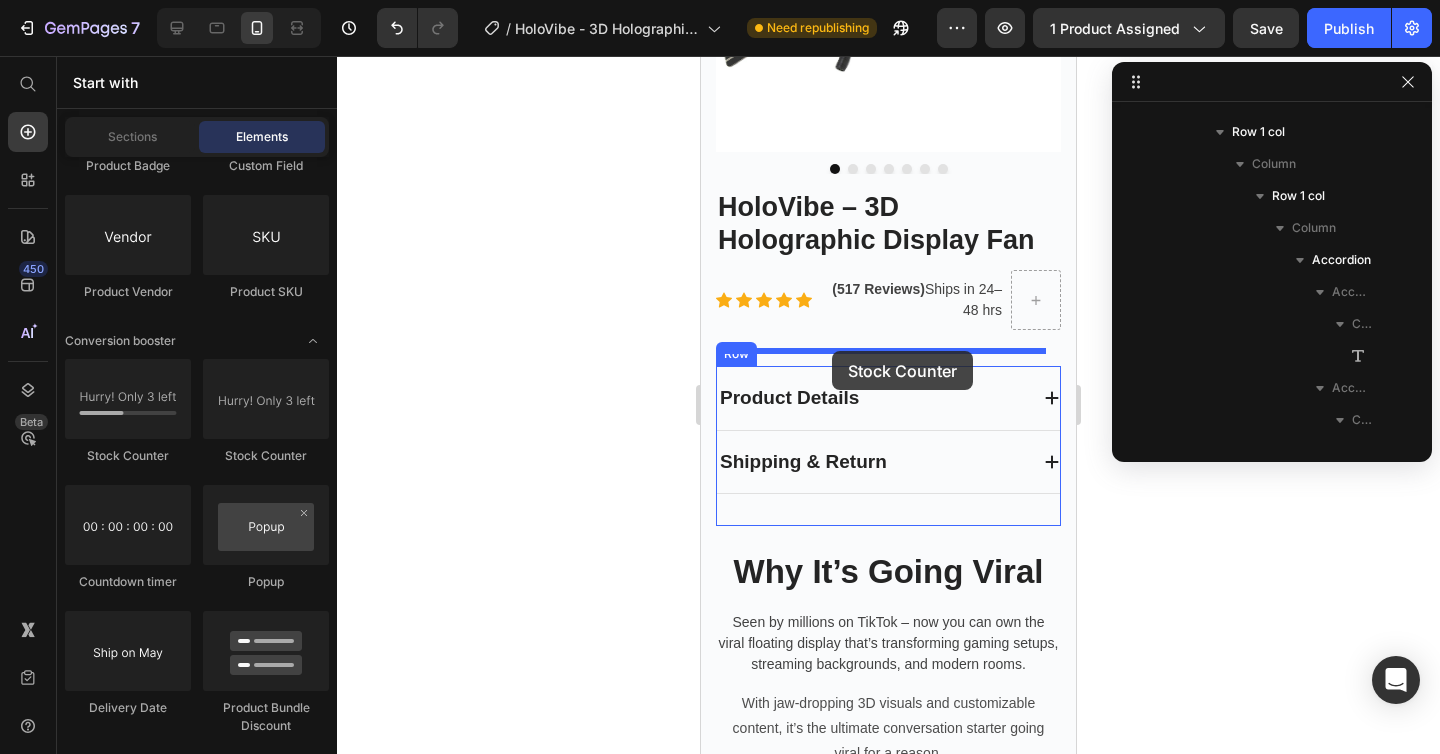 drag, startPoint x: 932, startPoint y: 478, endPoint x: 832, endPoint y: 351, distance: 161.64467 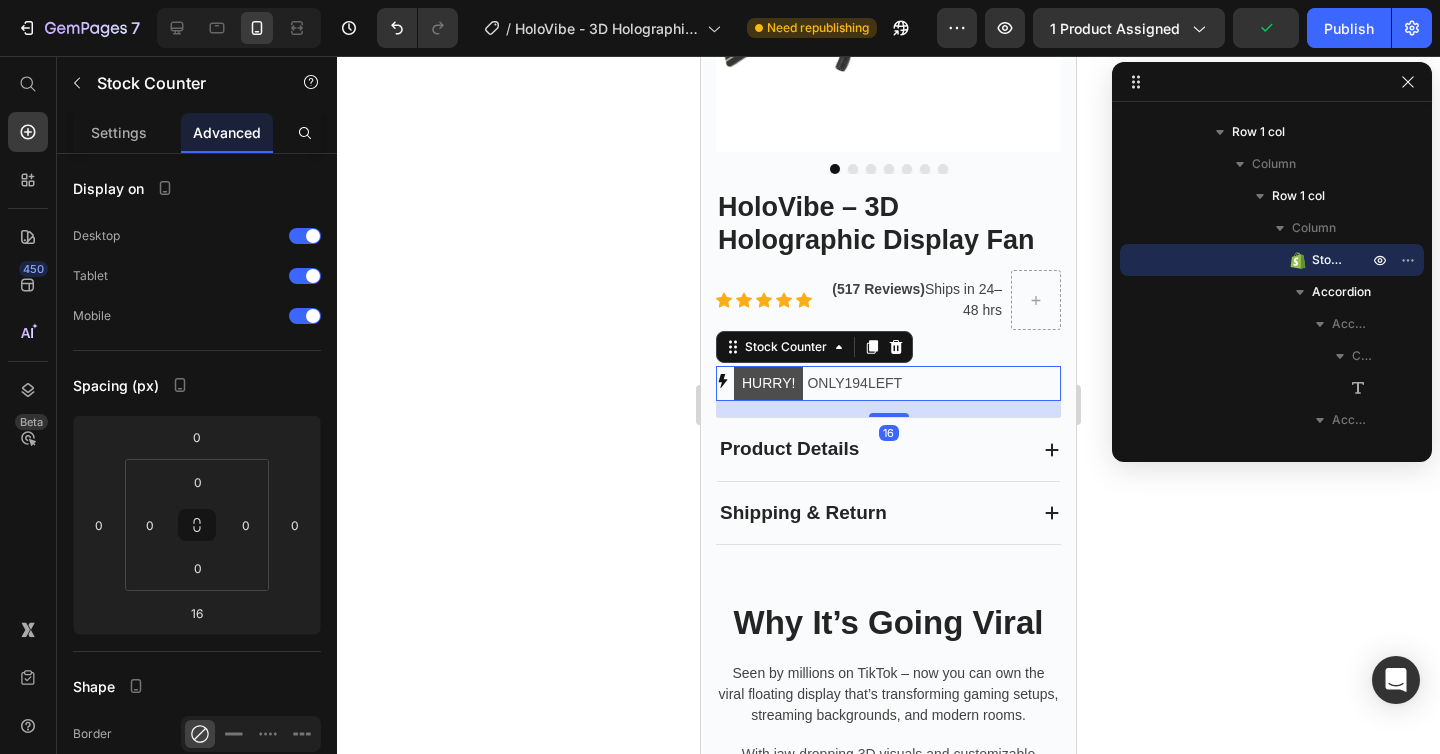 click 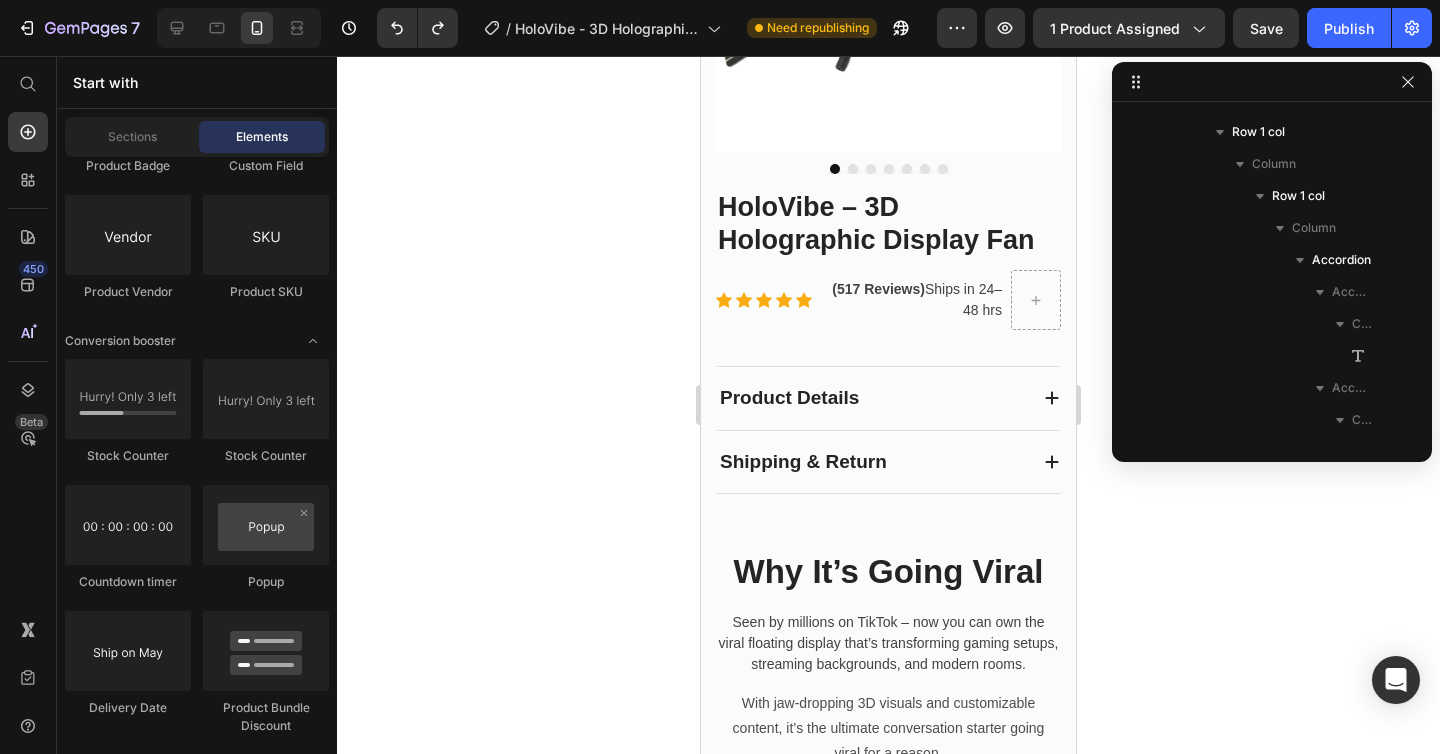 click 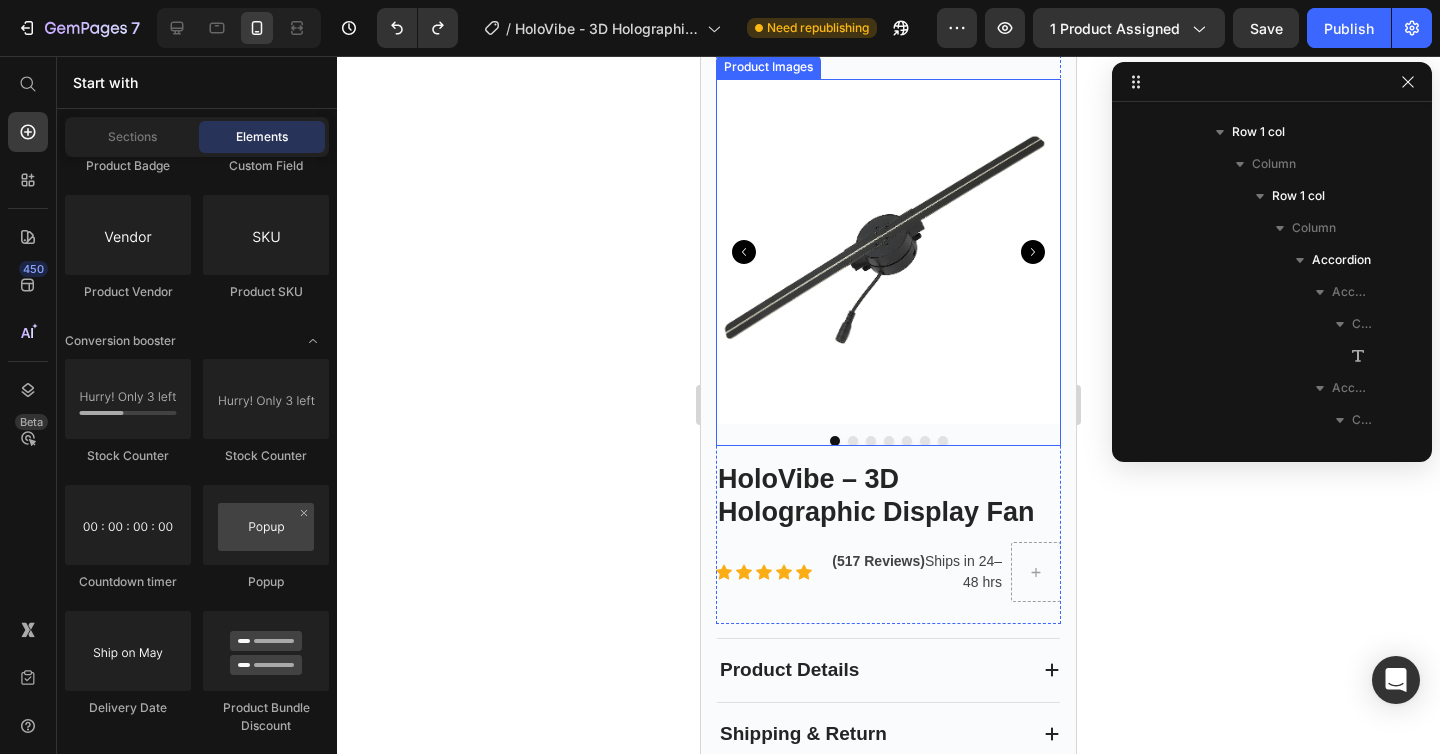 scroll, scrollTop: 729, scrollLeft: 0, axis: vertical 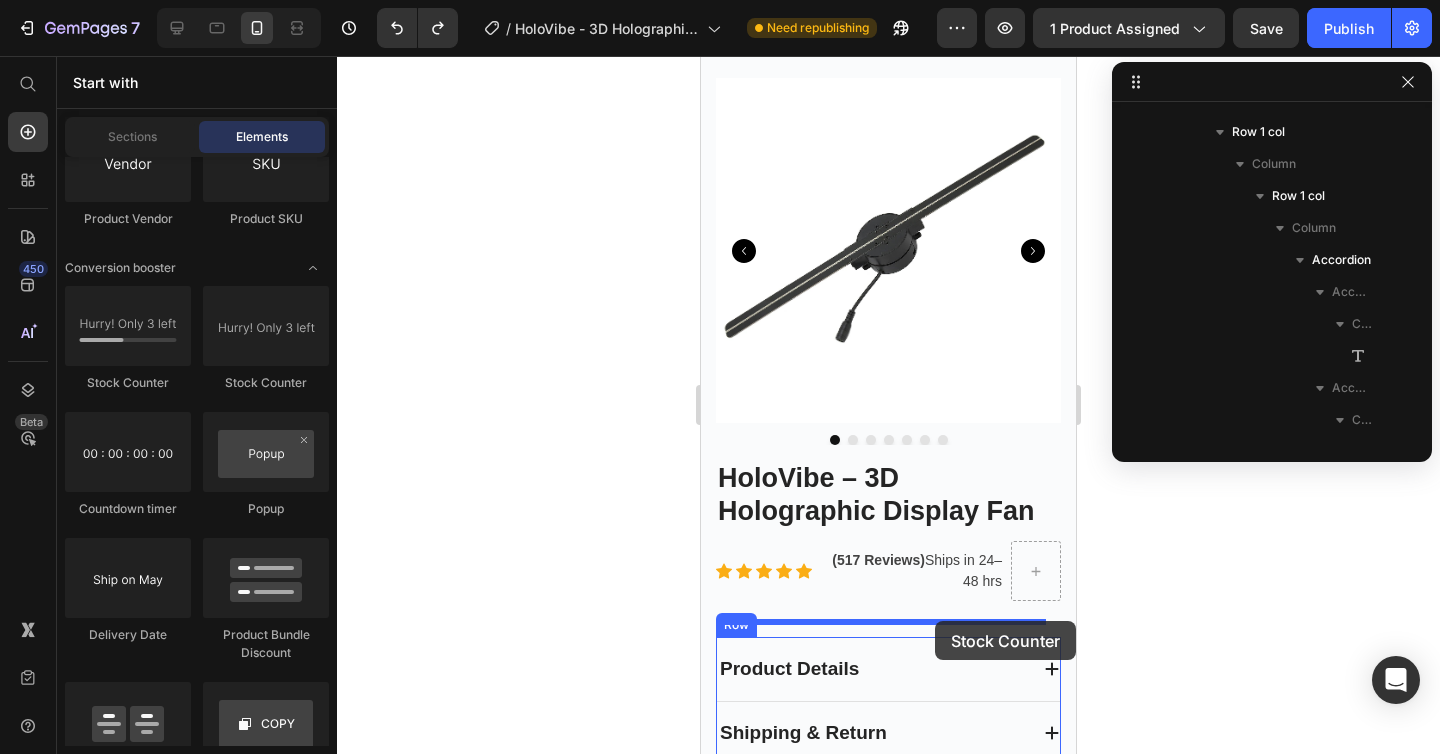 drag, startPoint x: 985, startPoint y: 404, endPoint x: 935, endPoint y: 621, distance: 222.68588 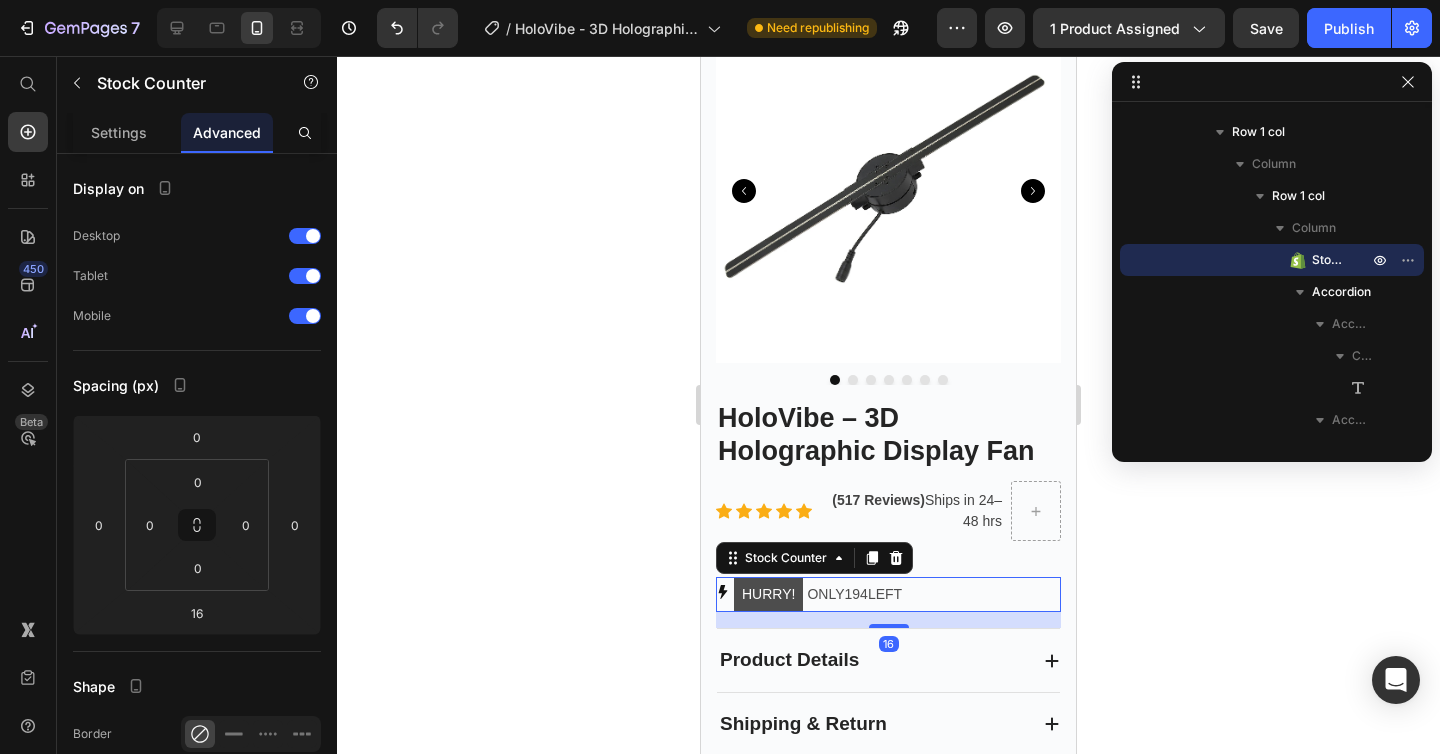 scroll, scrollTop: 815, scrollLeft: 0, axis: vertical 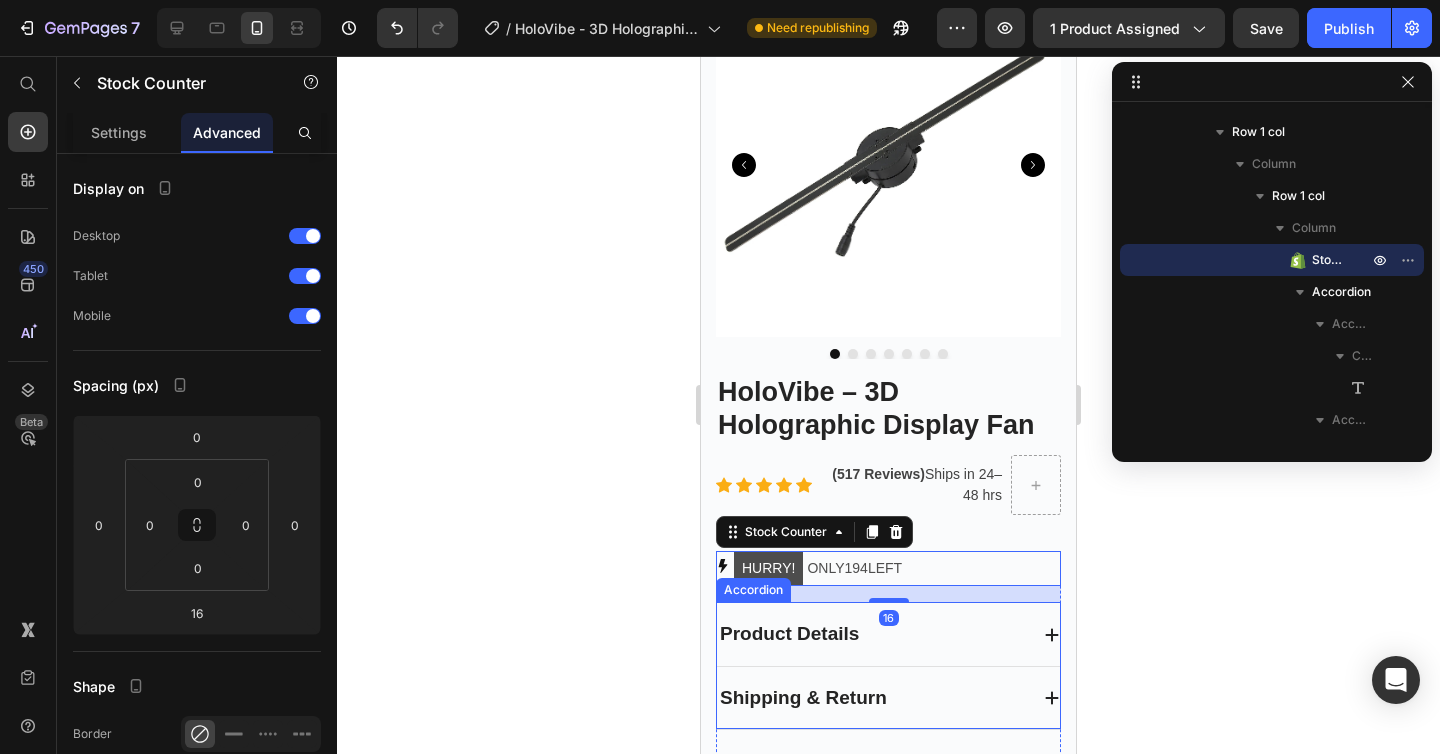 click 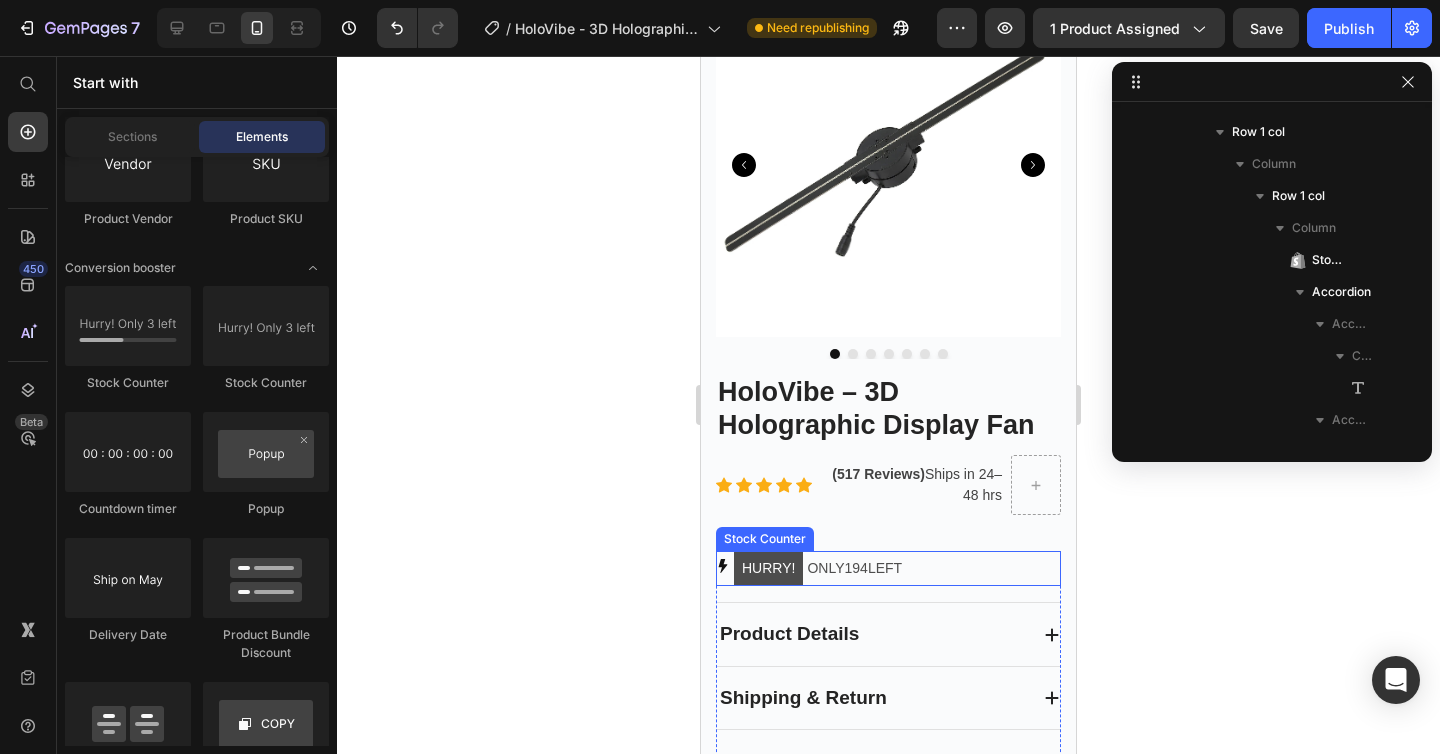 click on "HURRY!  ONLY  194  LEFT" at bounding box center (888, 568) 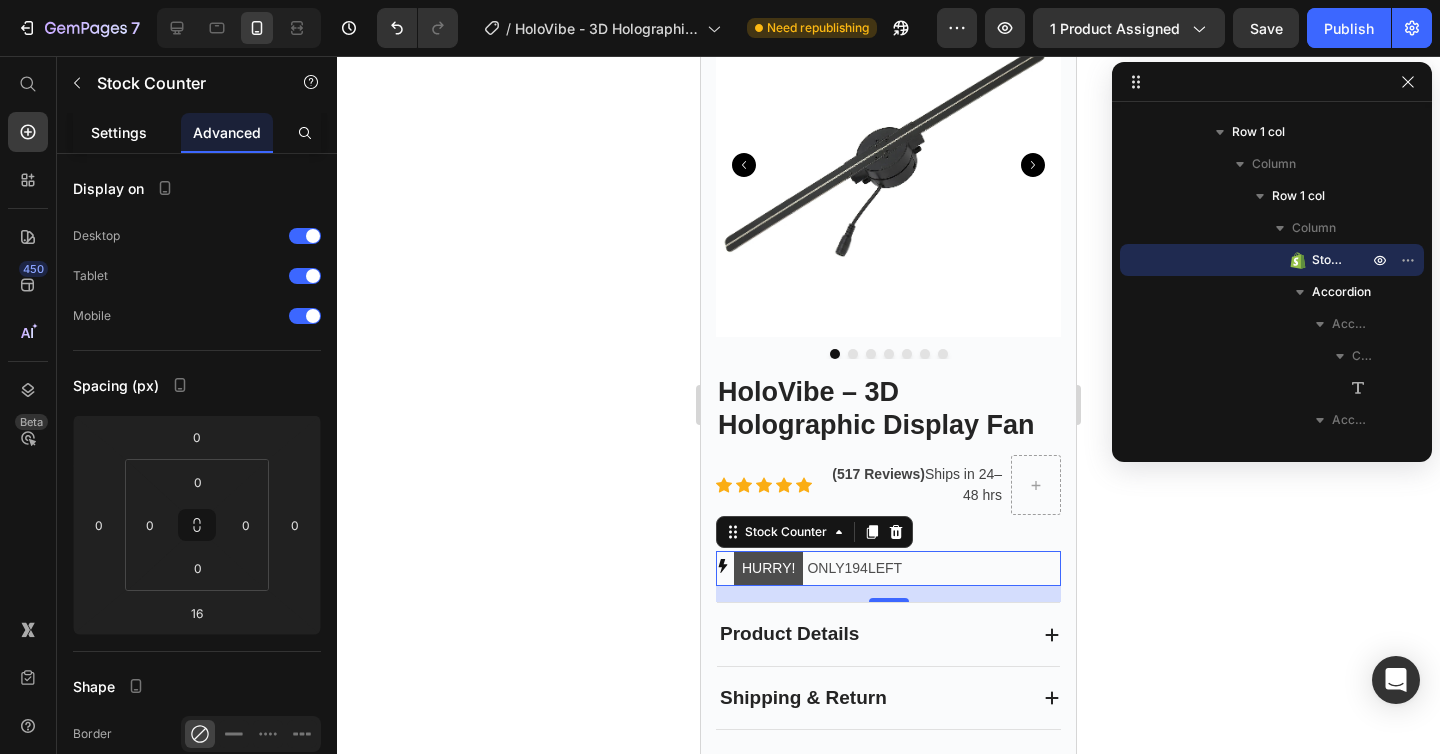 click on "Settings" at bounding box center [119, 132] 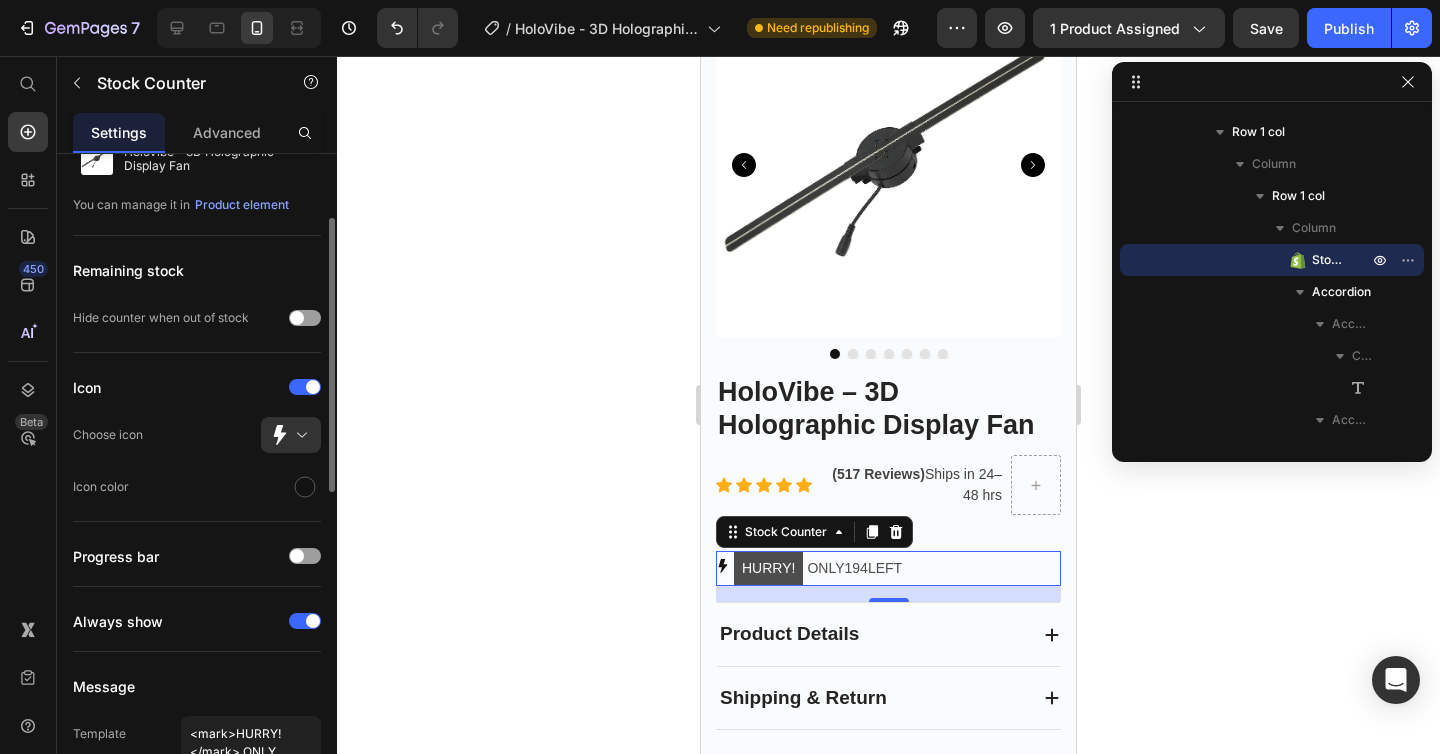 scroll, scrollTop: 103, scrollLeft: 0, axis: vertical 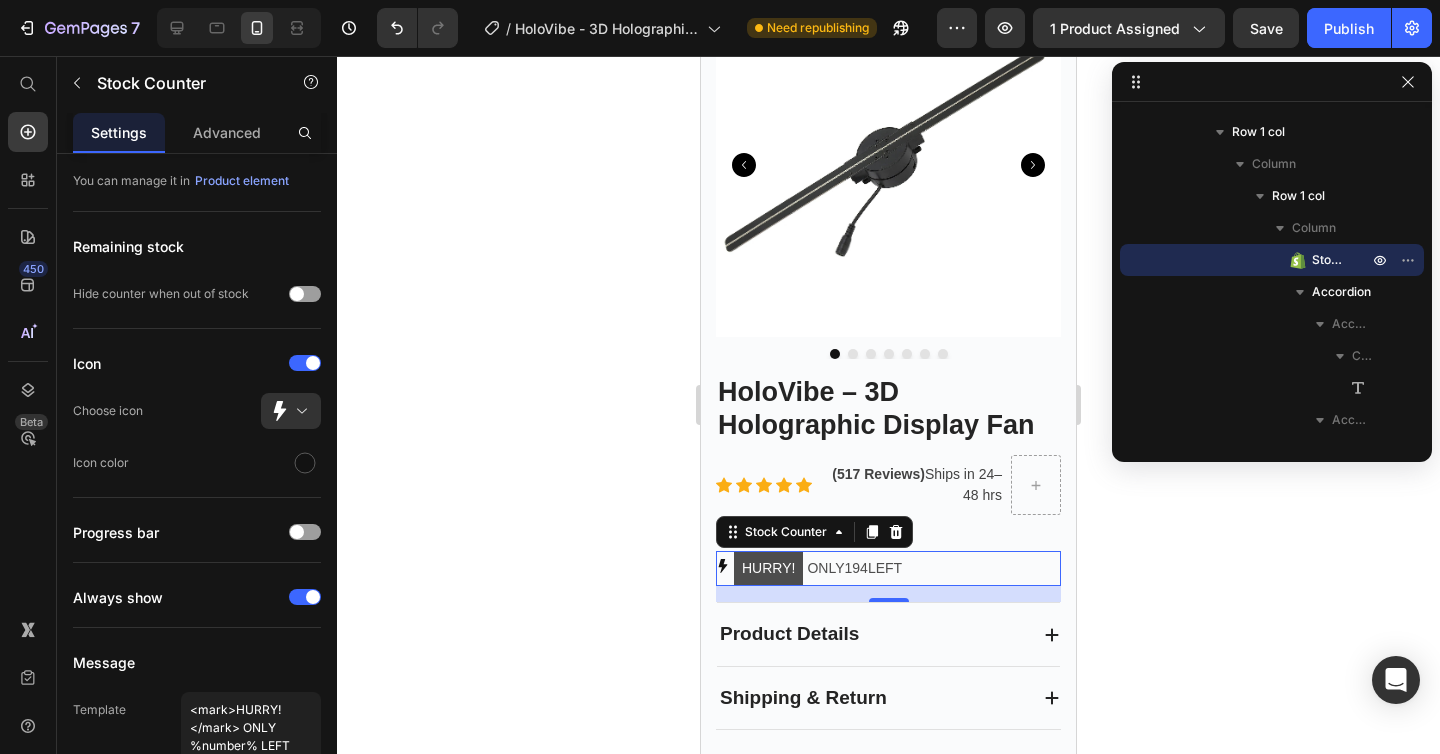 click on "HURRY!" at bounding box center (768, 568) 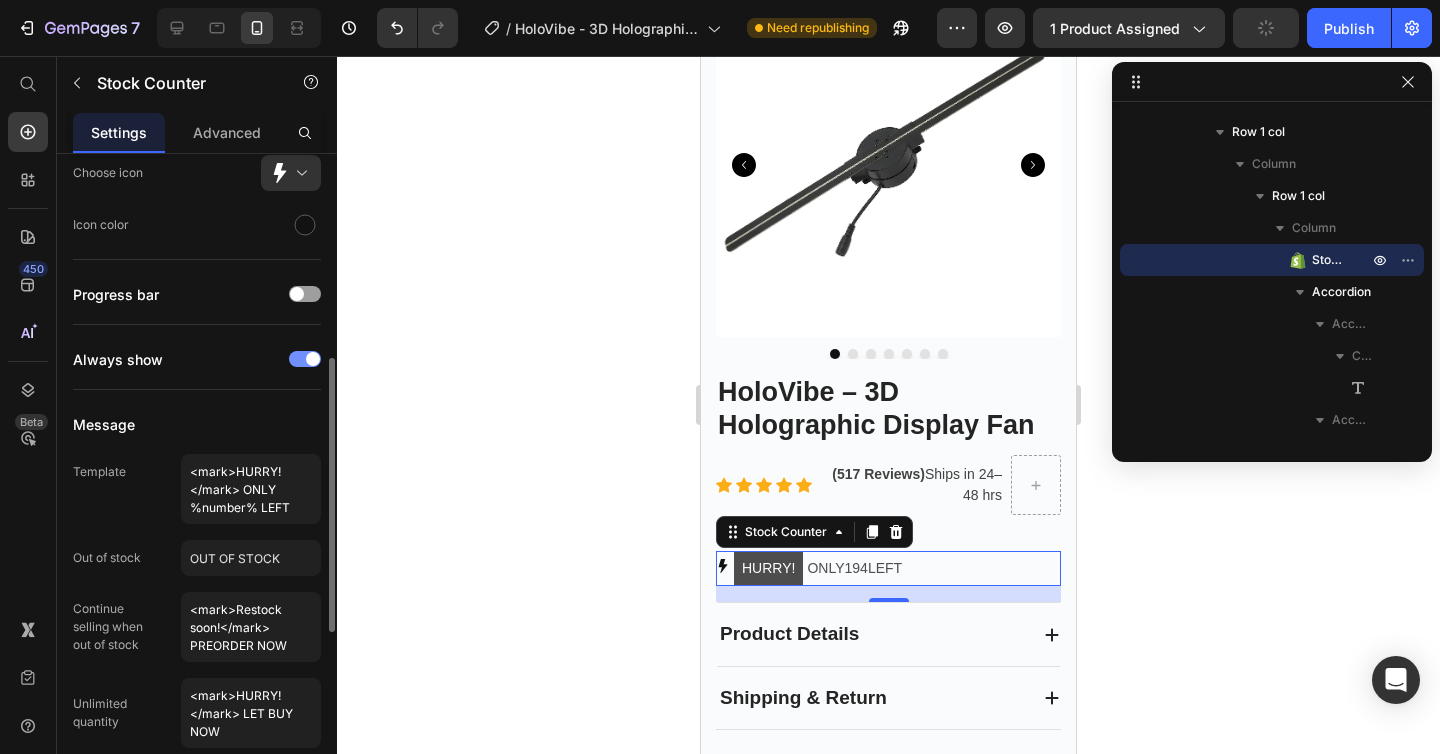 scroll, scrollTop: 386, scrollLeft: 0, axis: vertical 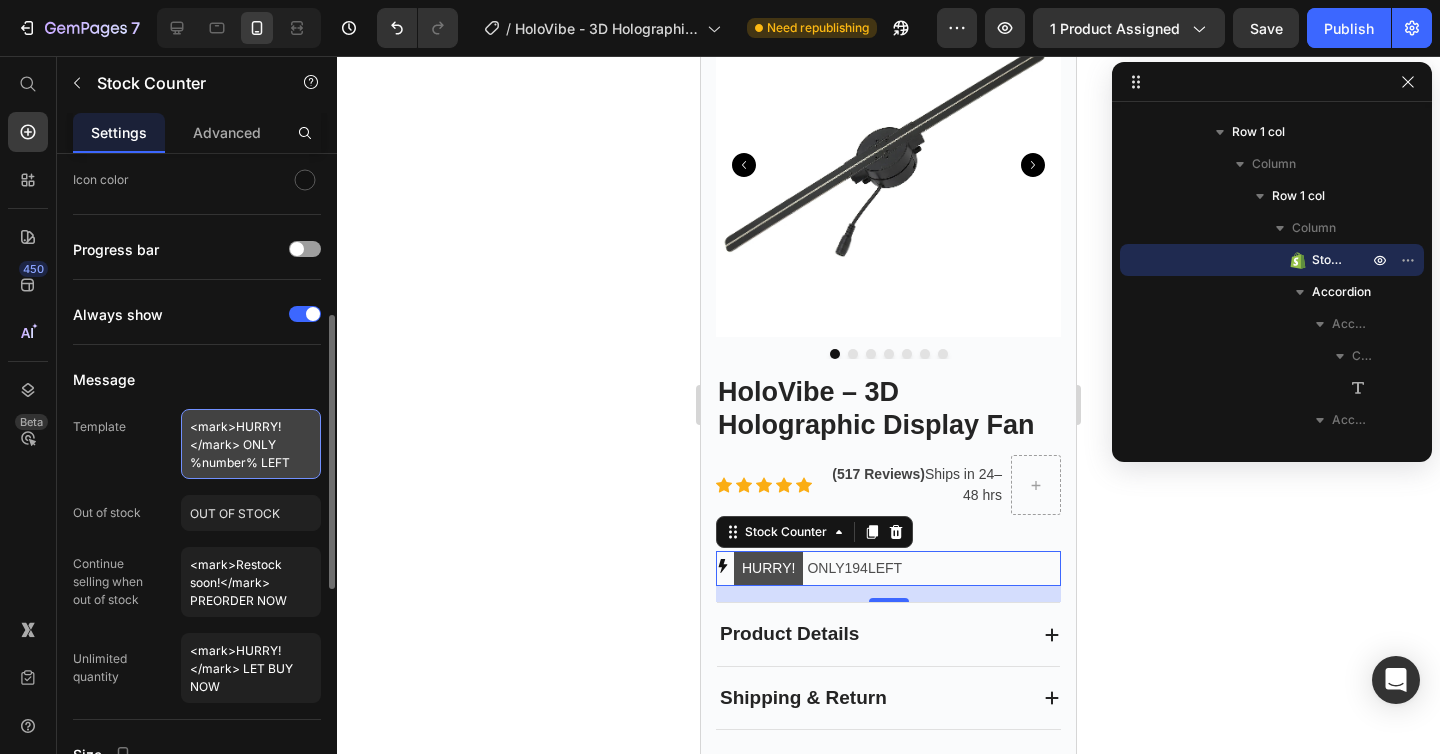 click on "<mark>HURRY!</mark> ONLY %number% LEFT" at bounding box center (251, 444) 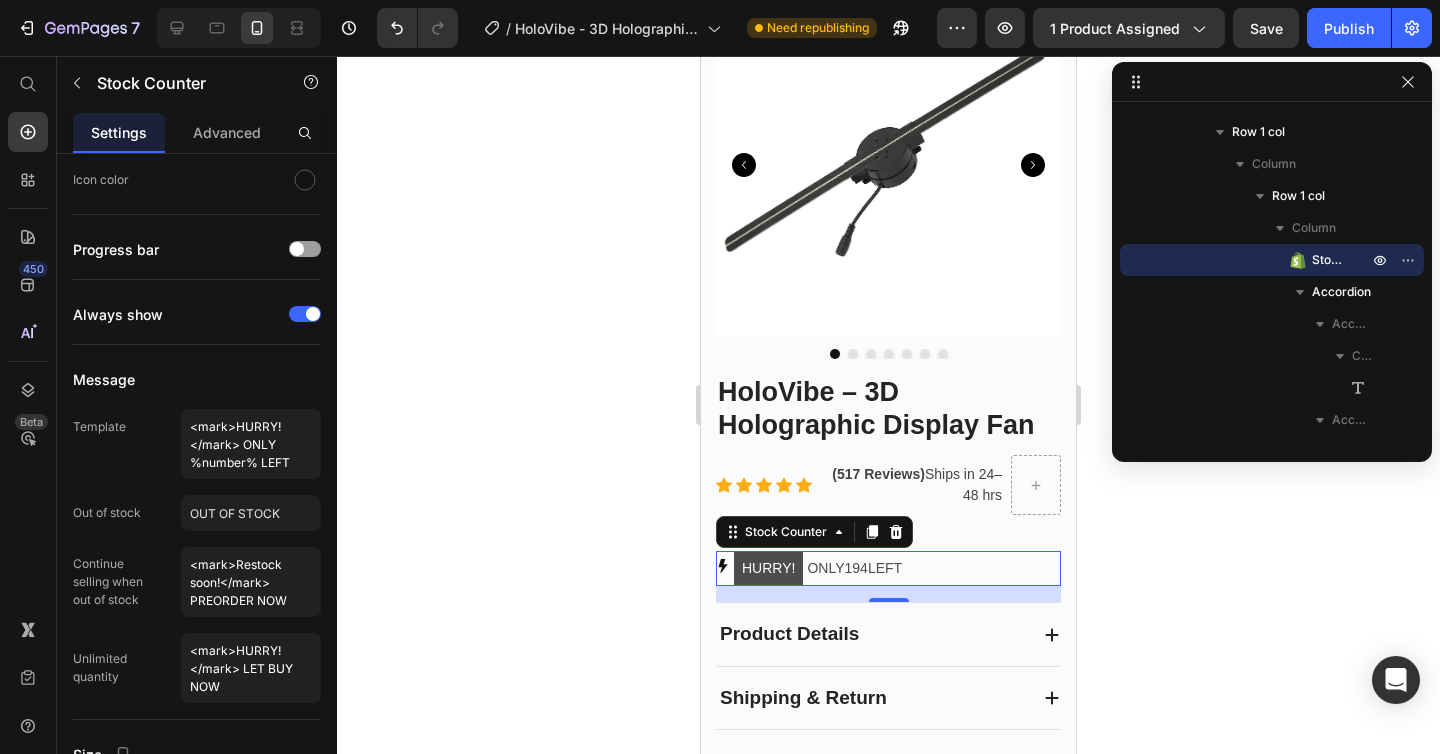 click on "194" at bounding box center (856, 568) 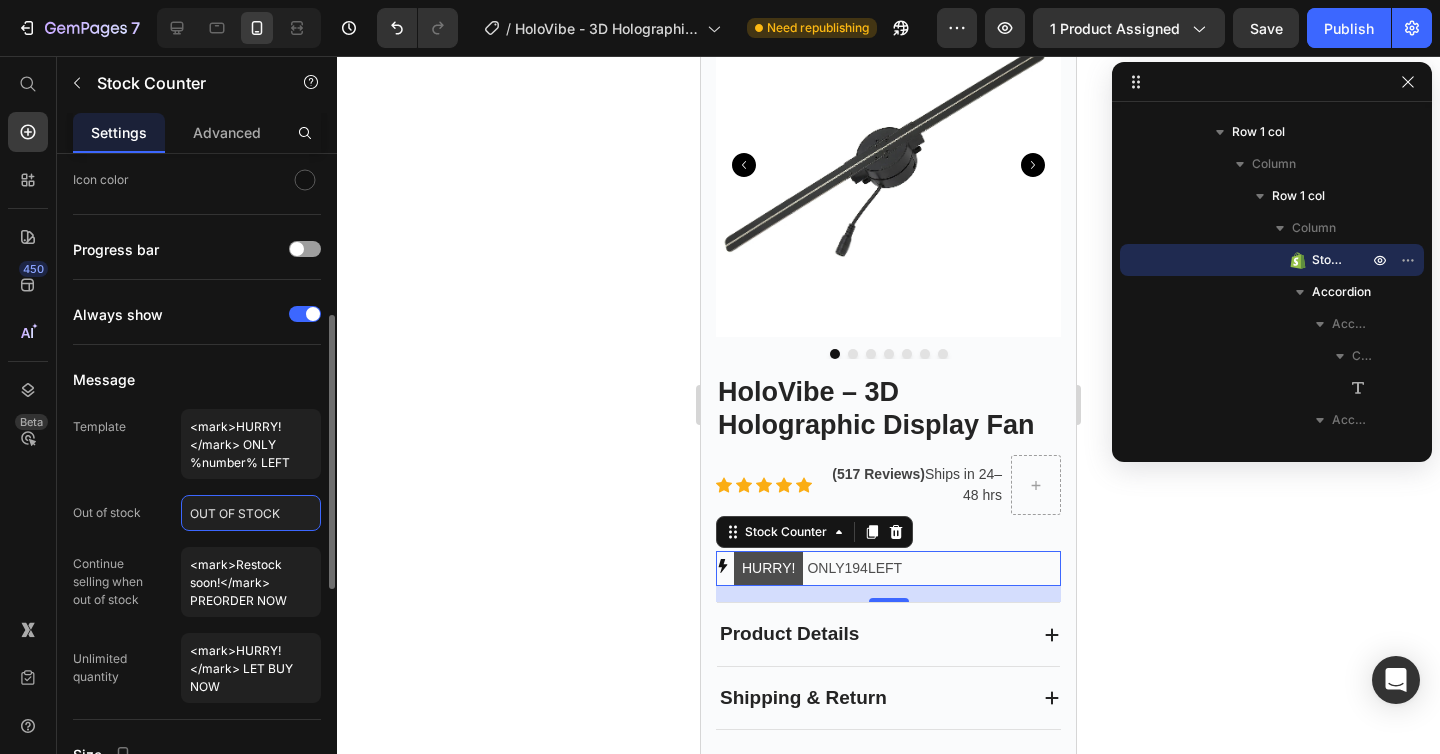 click on "OUT OF STOCK" 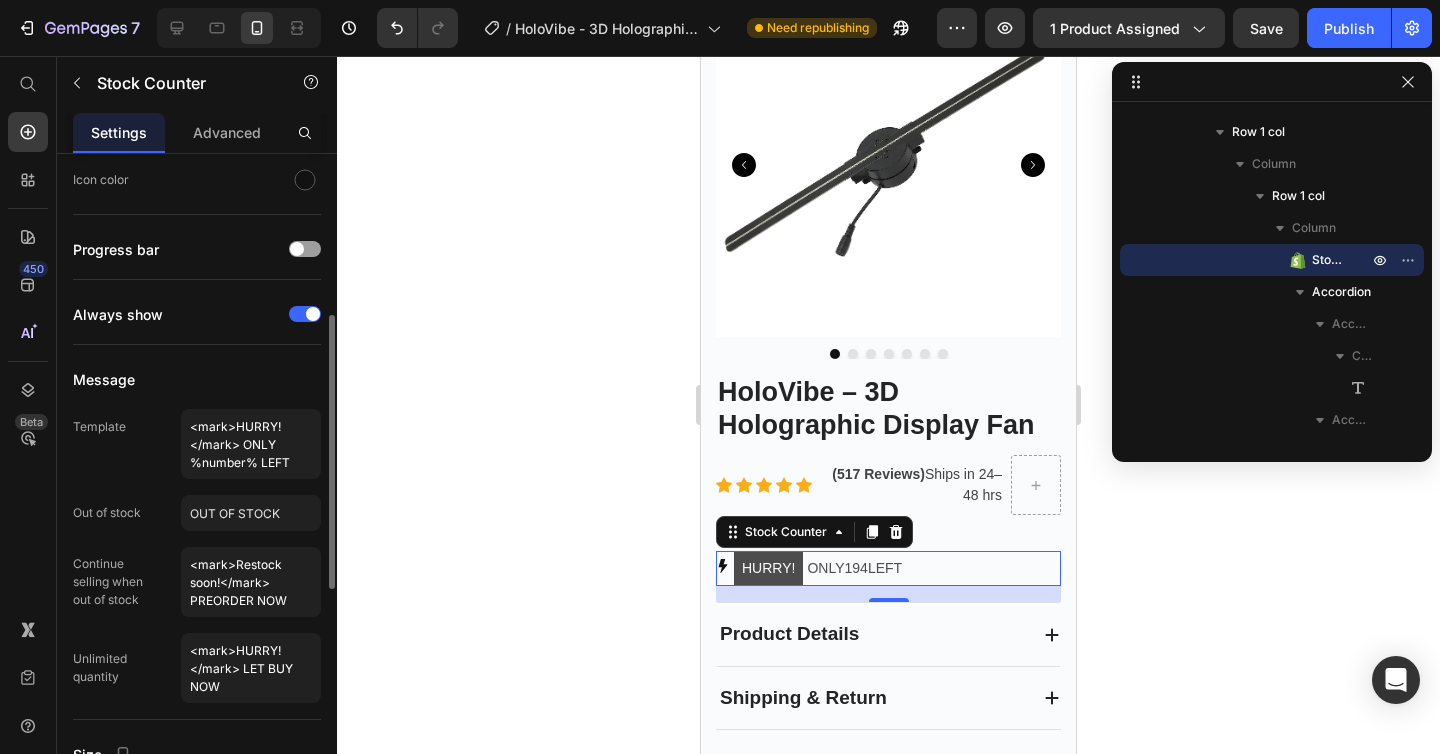 click on "Message Template <mark>HURRY!</mark> ONLY %number% LEFT Out of stock OUT OF STOCK Continue   selling when   out of stock <mark>Restock soon!</mark> PREORDER NOW Unlimited   quantity <mark>HURRY!</mark> LET BUY NOW" 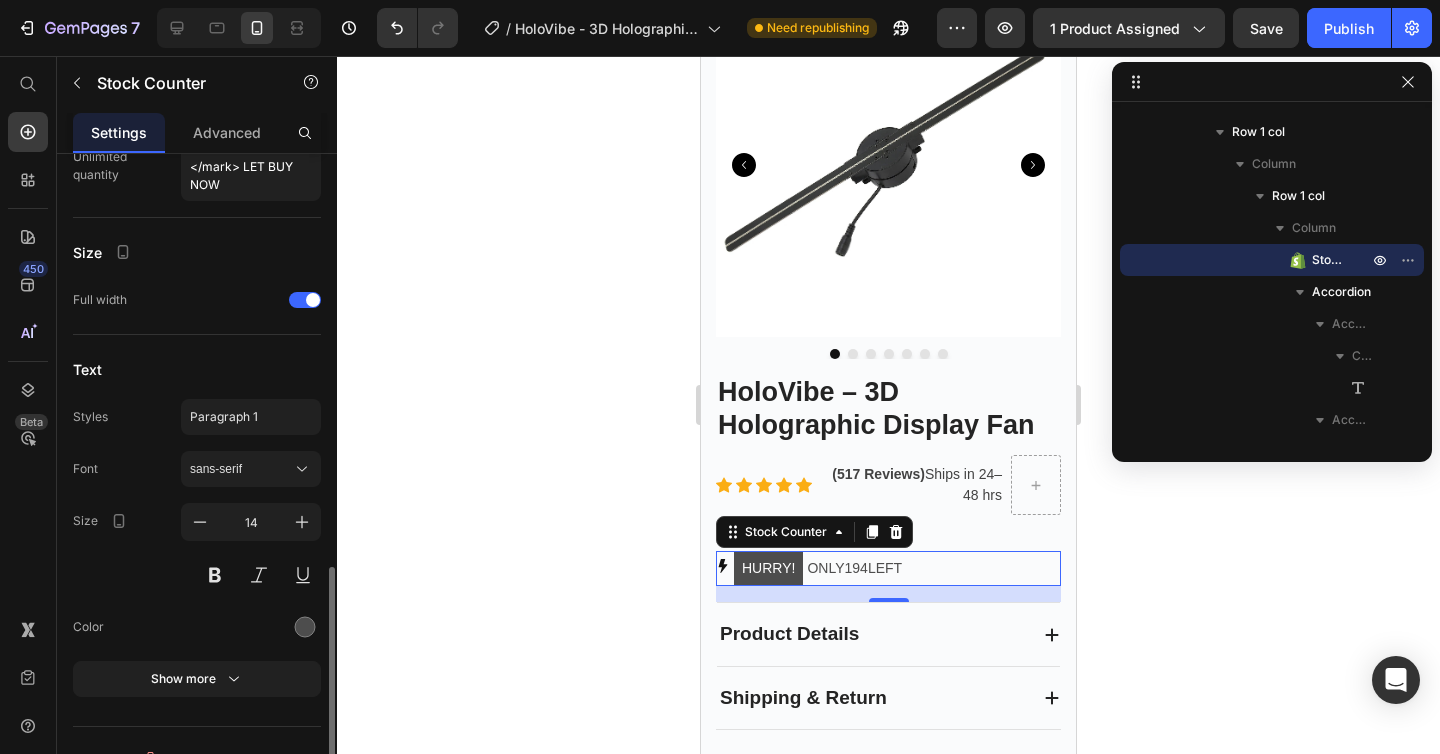 scroll, scrollTop: 918, scrollLeft: 0, axis: vertical 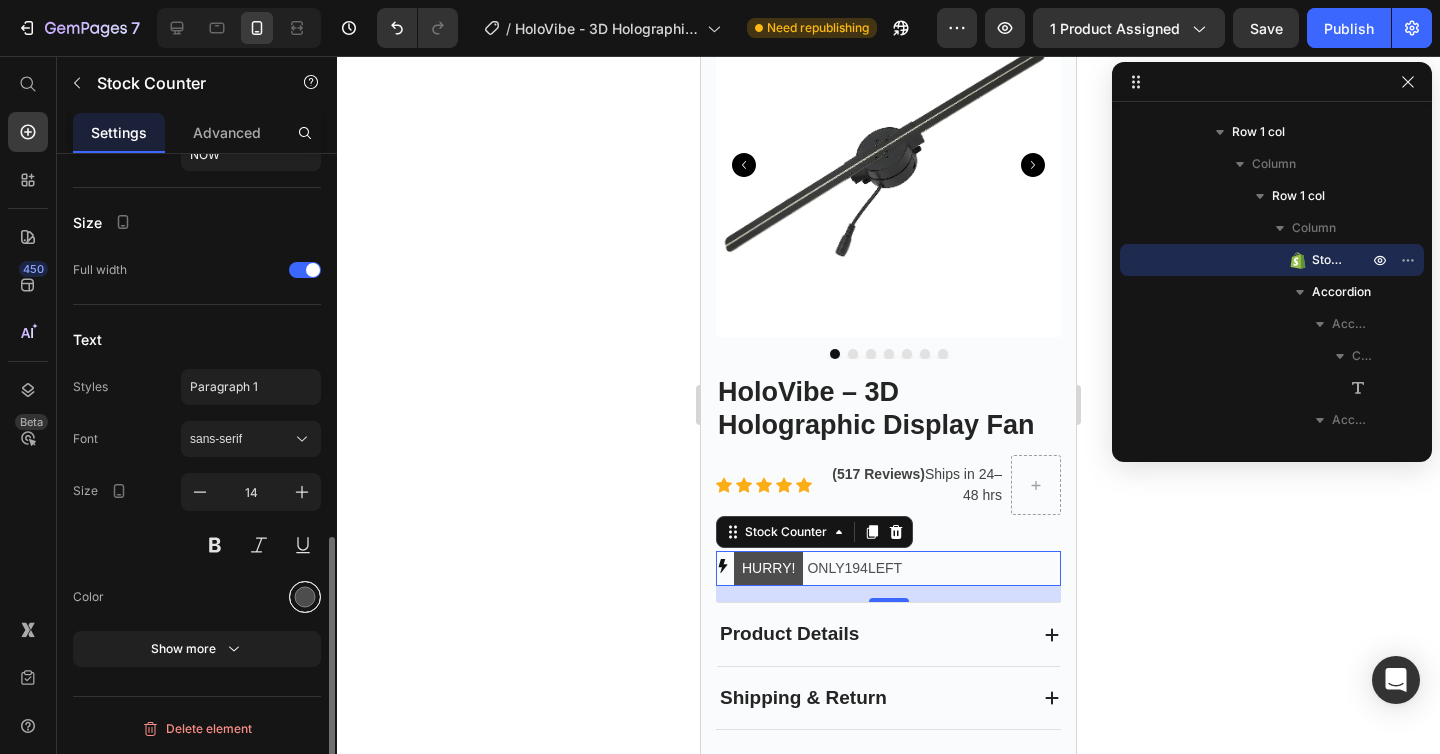 click at bounding box center [305, 597] 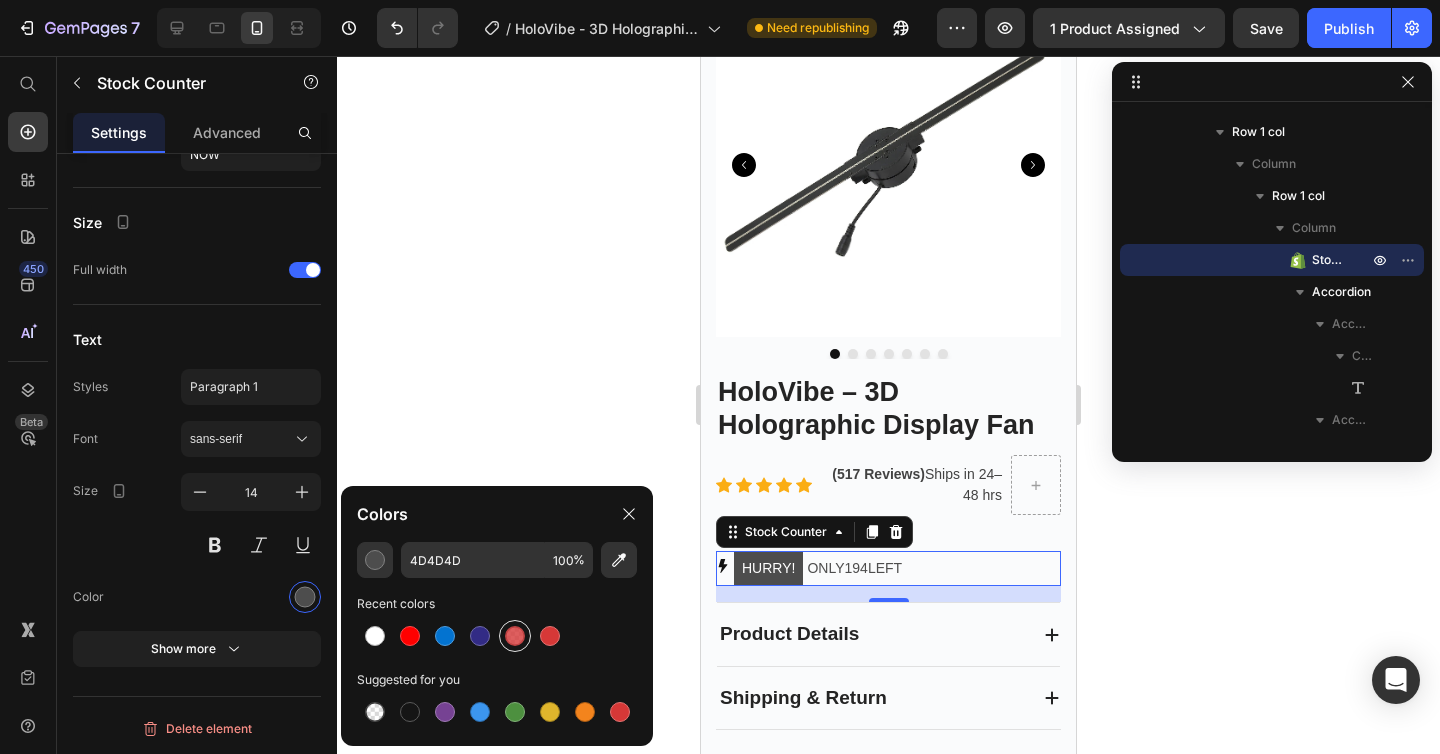 click at bounding box center [515, 636] 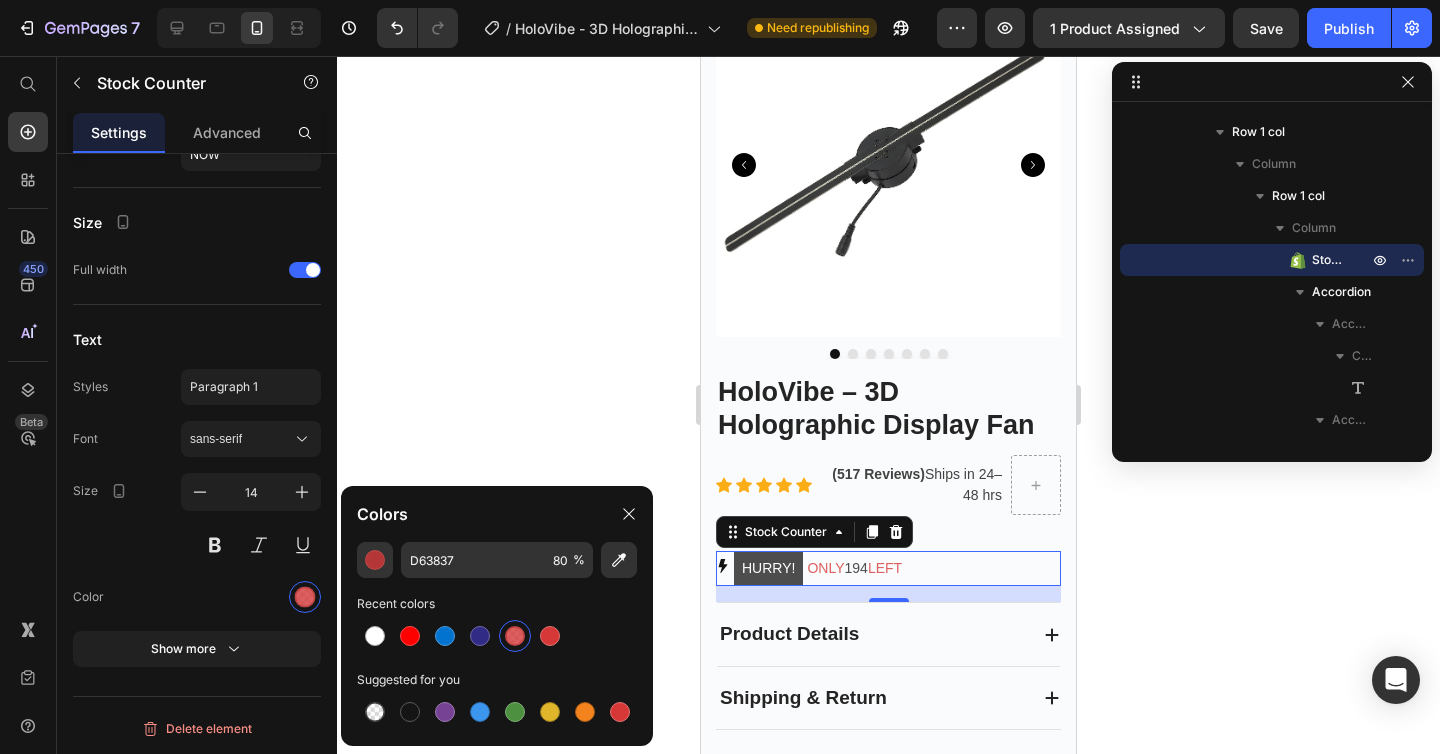 type on "4D4D4D" 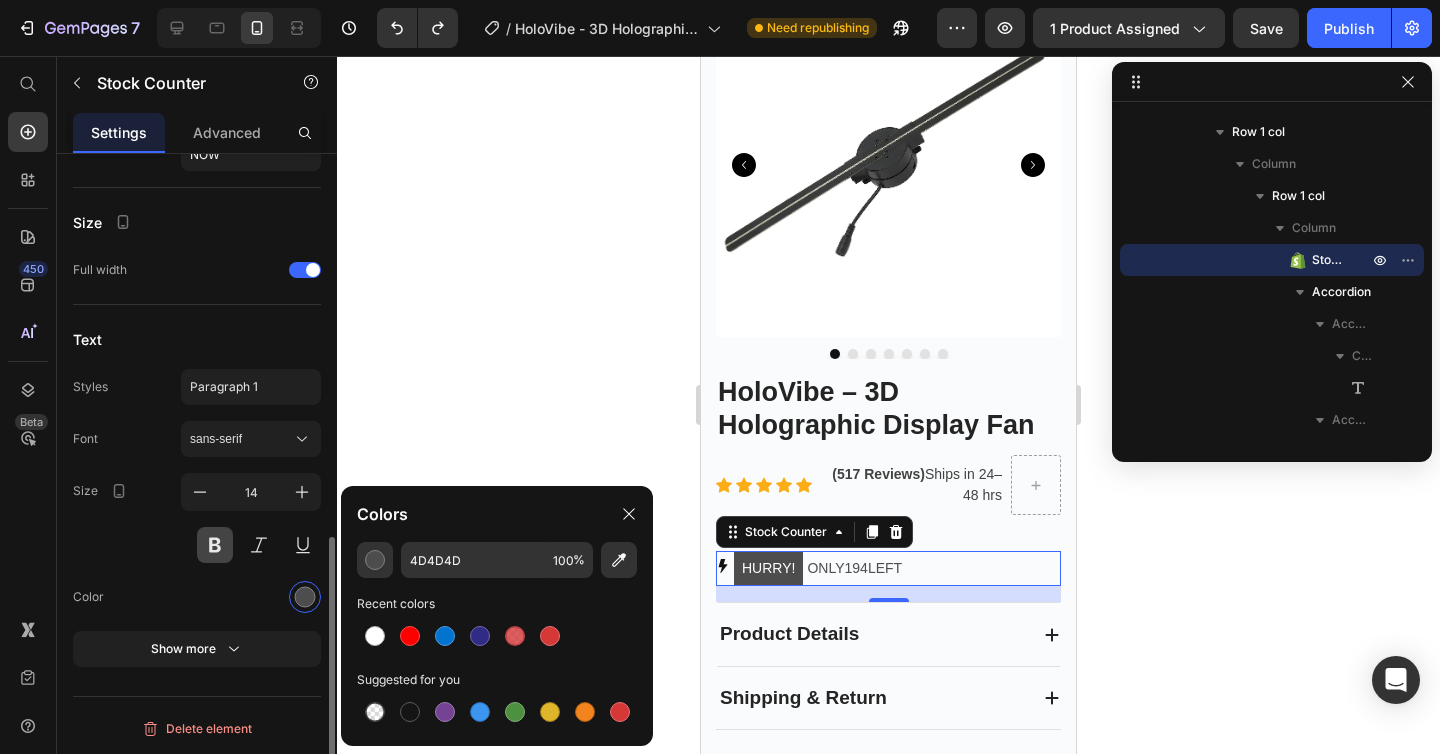 click at bounding box center (215, 545) 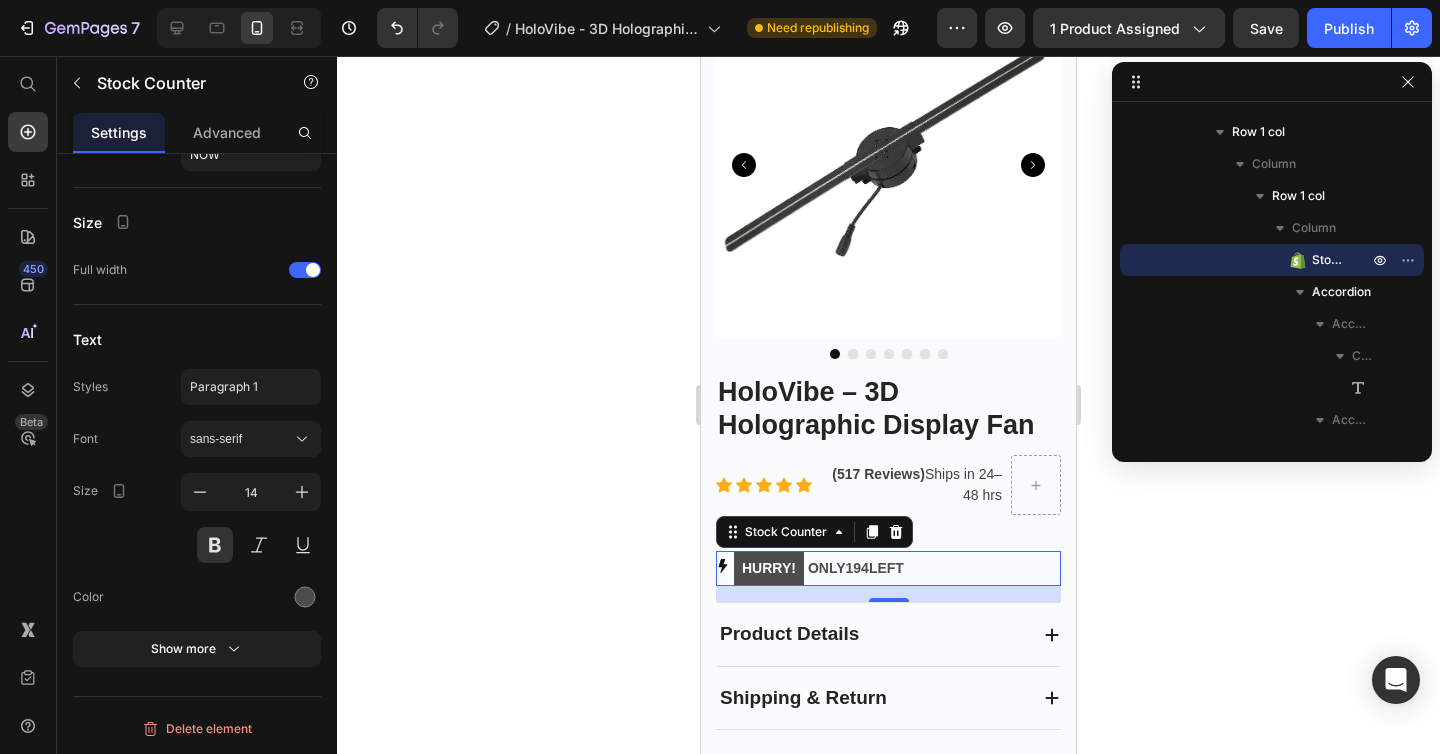 click on "HURRY!" at bounding box center (769, 568) 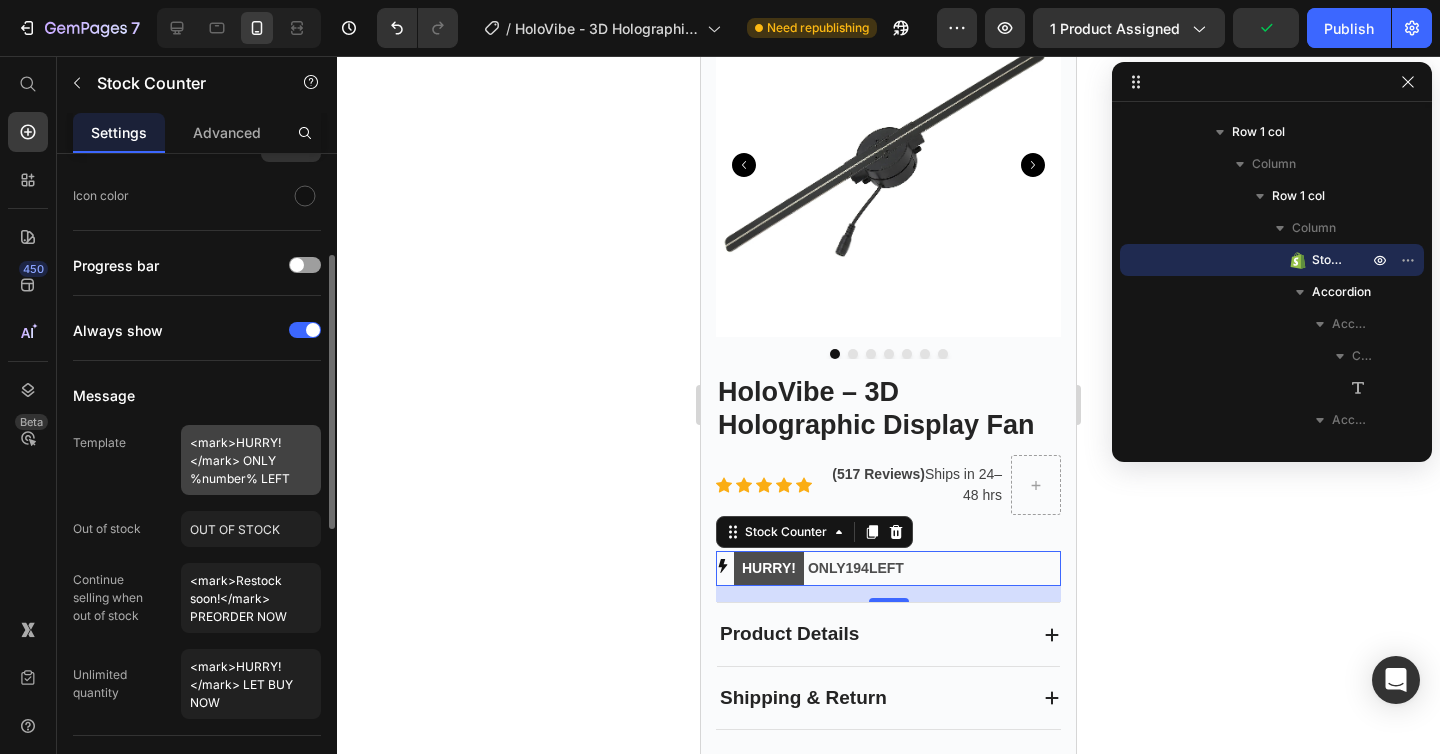 scroll, scrollTop: 329, scrollLeft: 0, axis: vertical 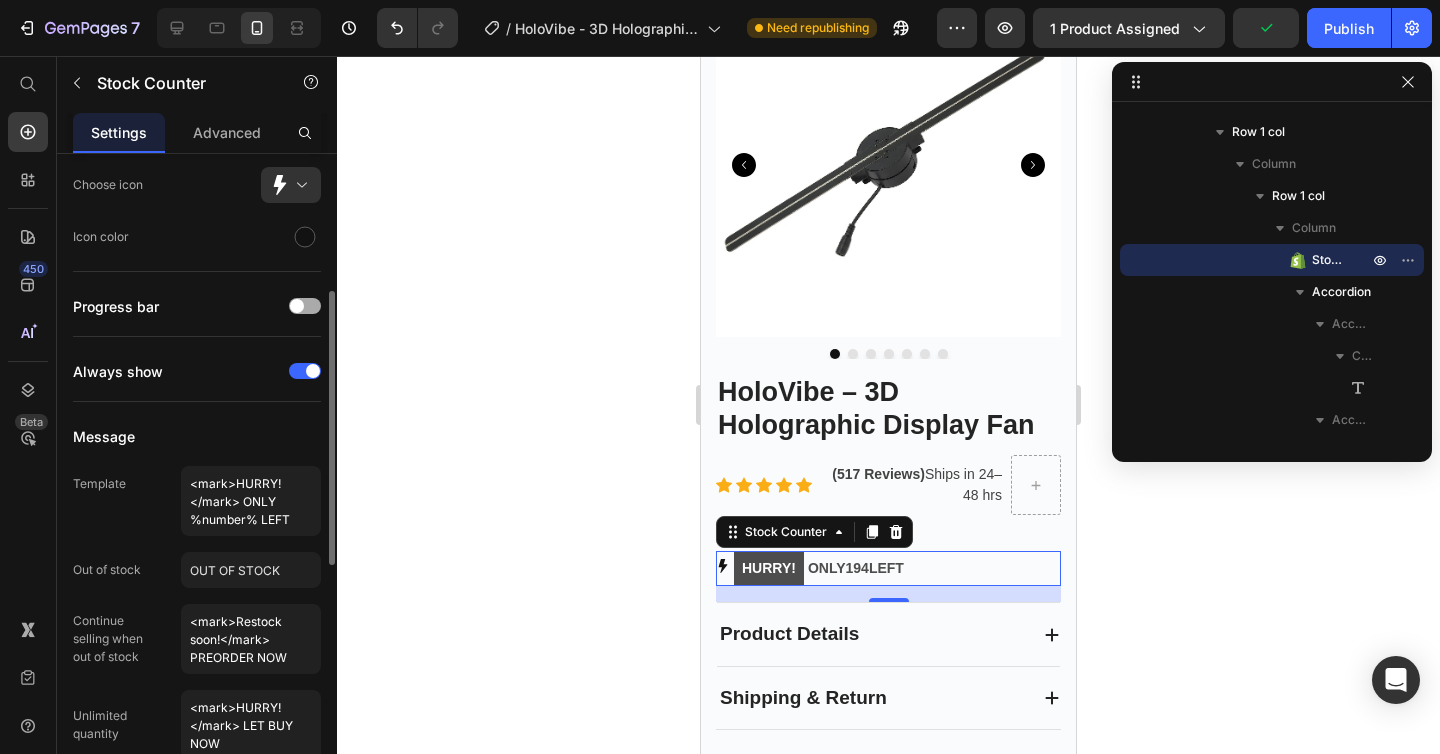click at bounding box center [297, 306] 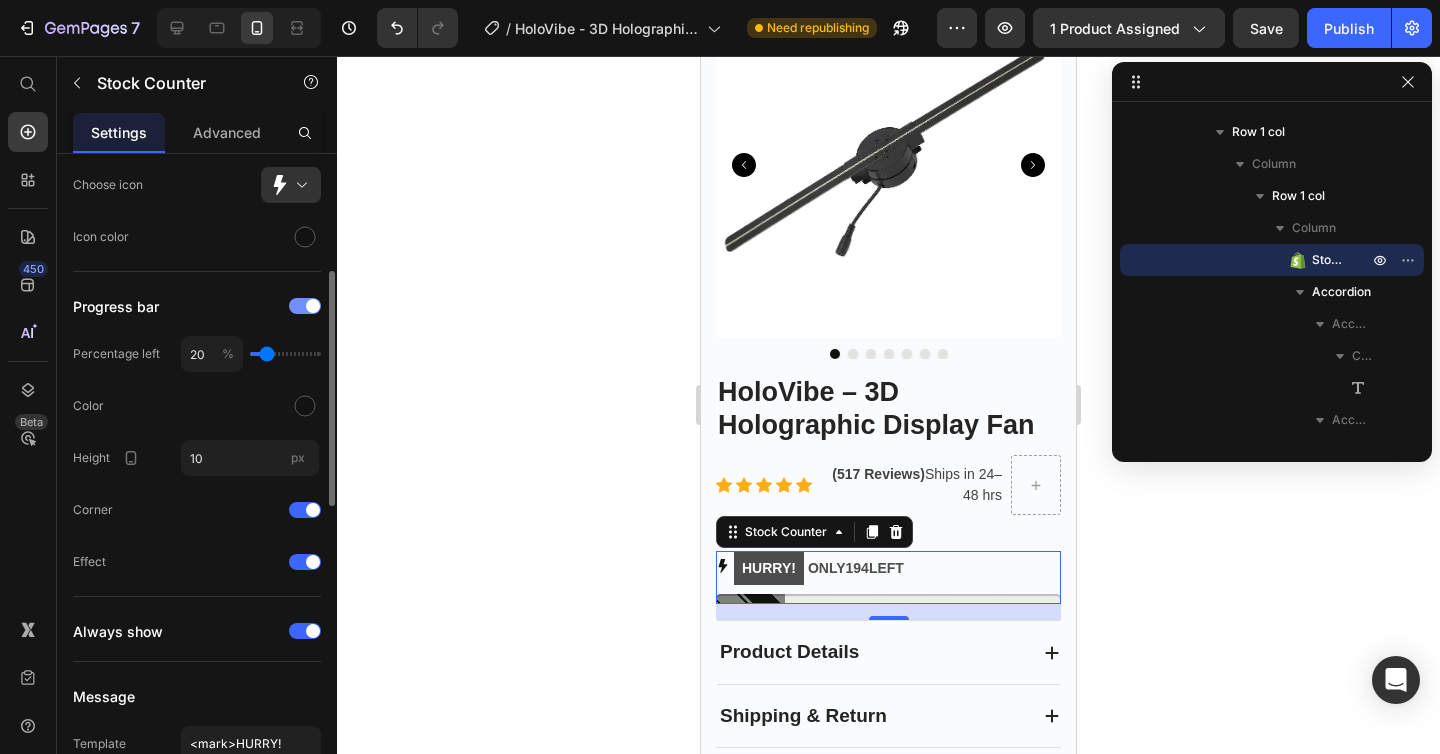 click at bounding box center (305, 306) 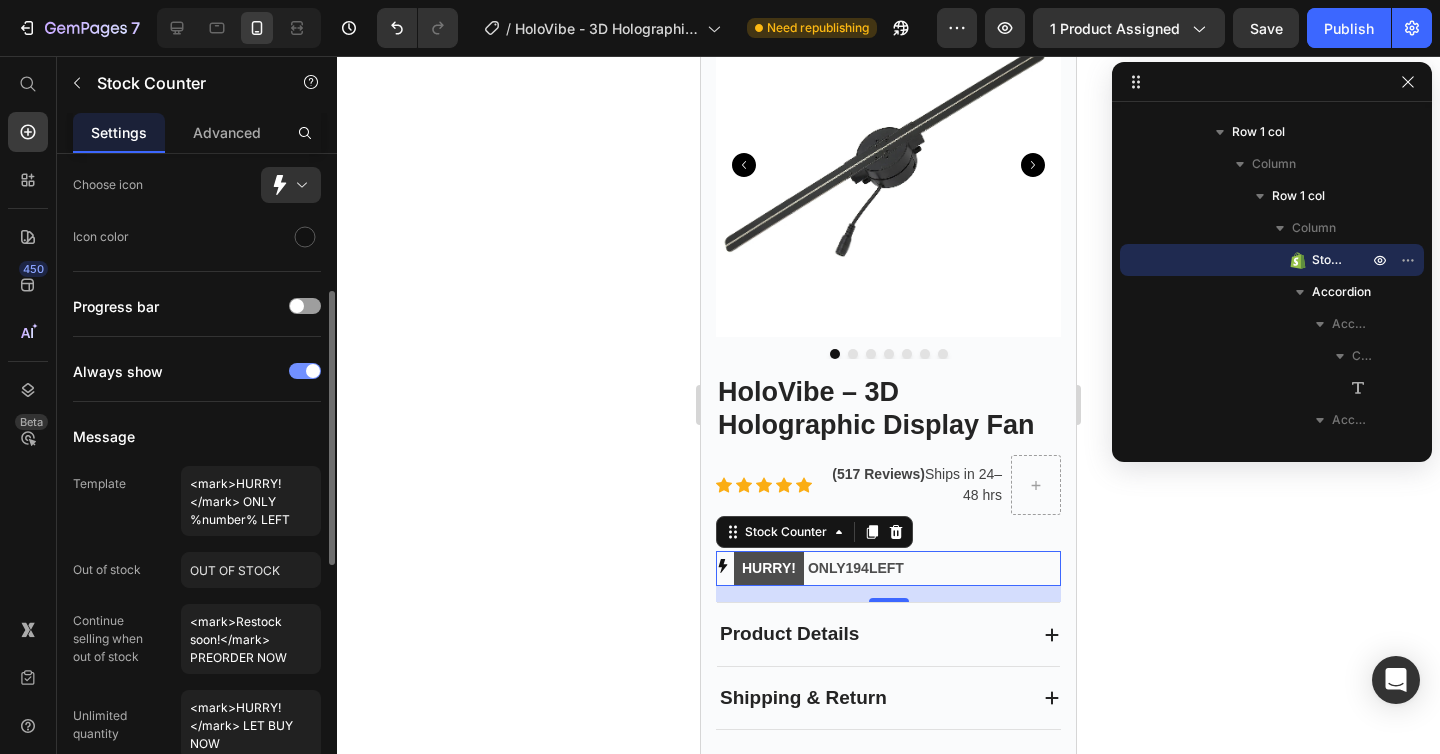 click at bounding box center [313, 371] 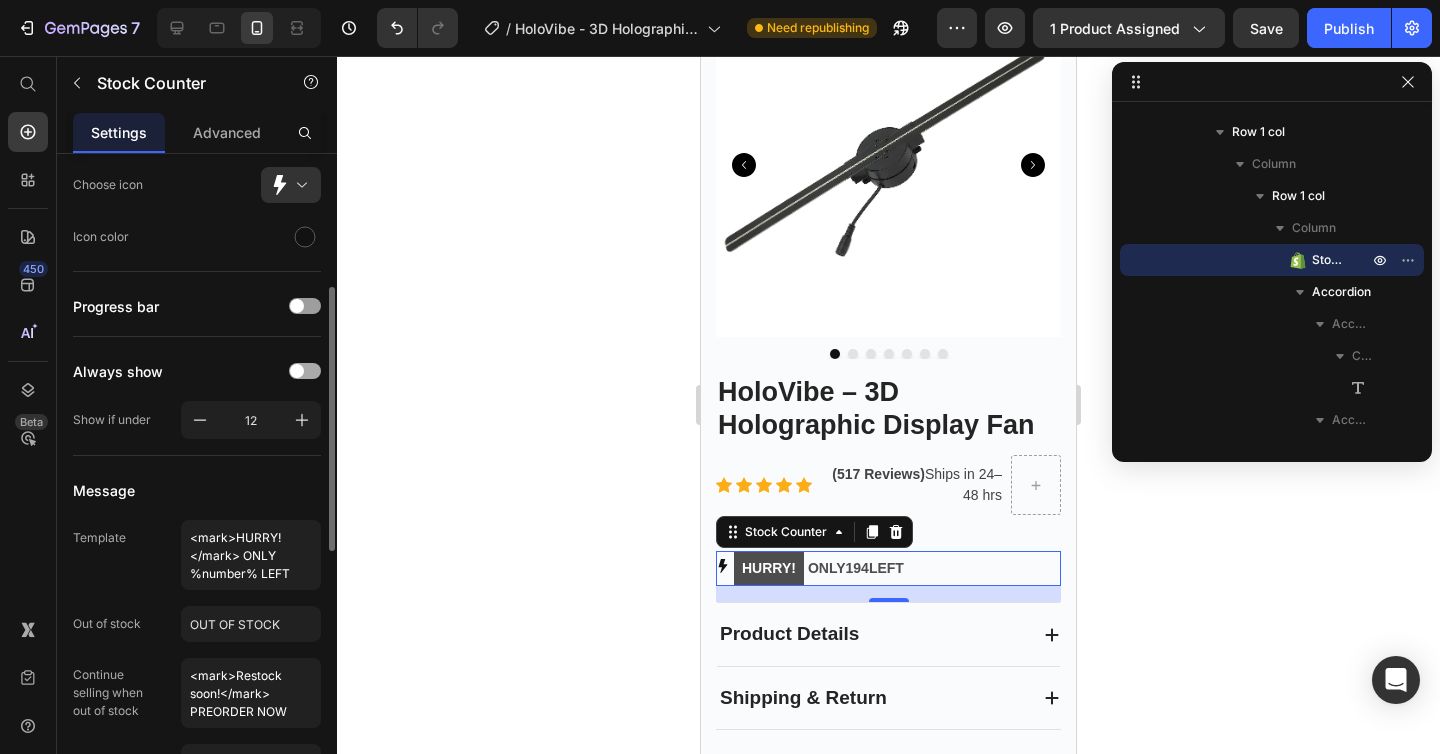 click at bounding box center (305, 371) 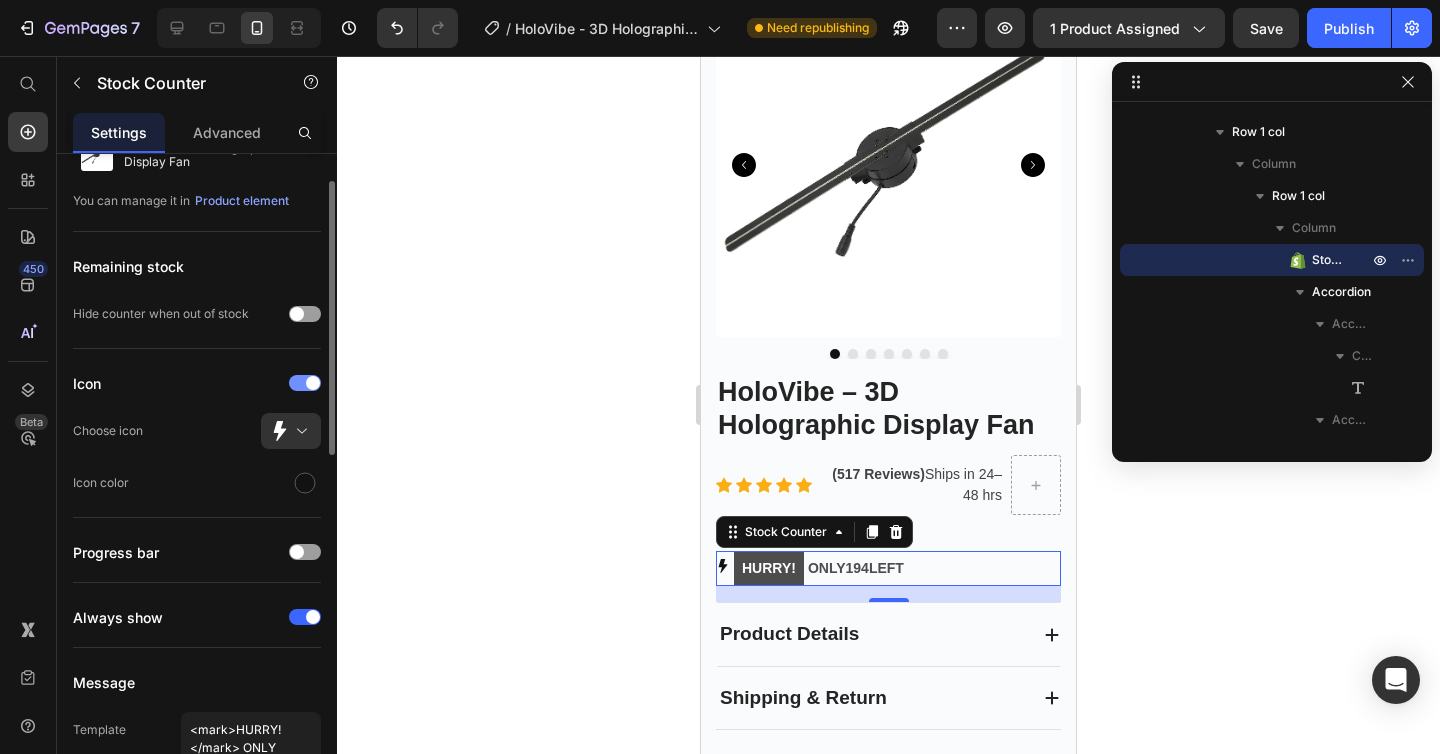 scroll, scrollTop: 69, scrollLeft: 0, axis: vertical 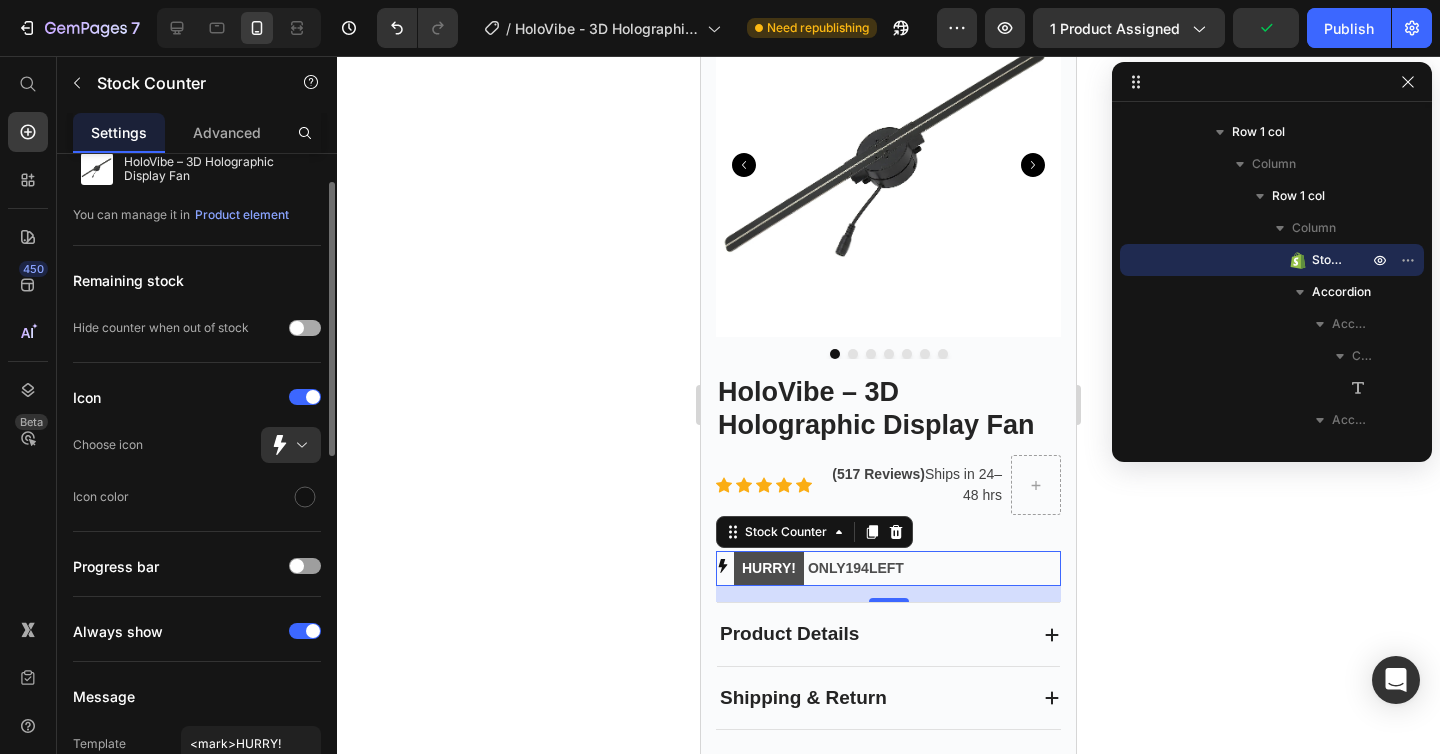 click 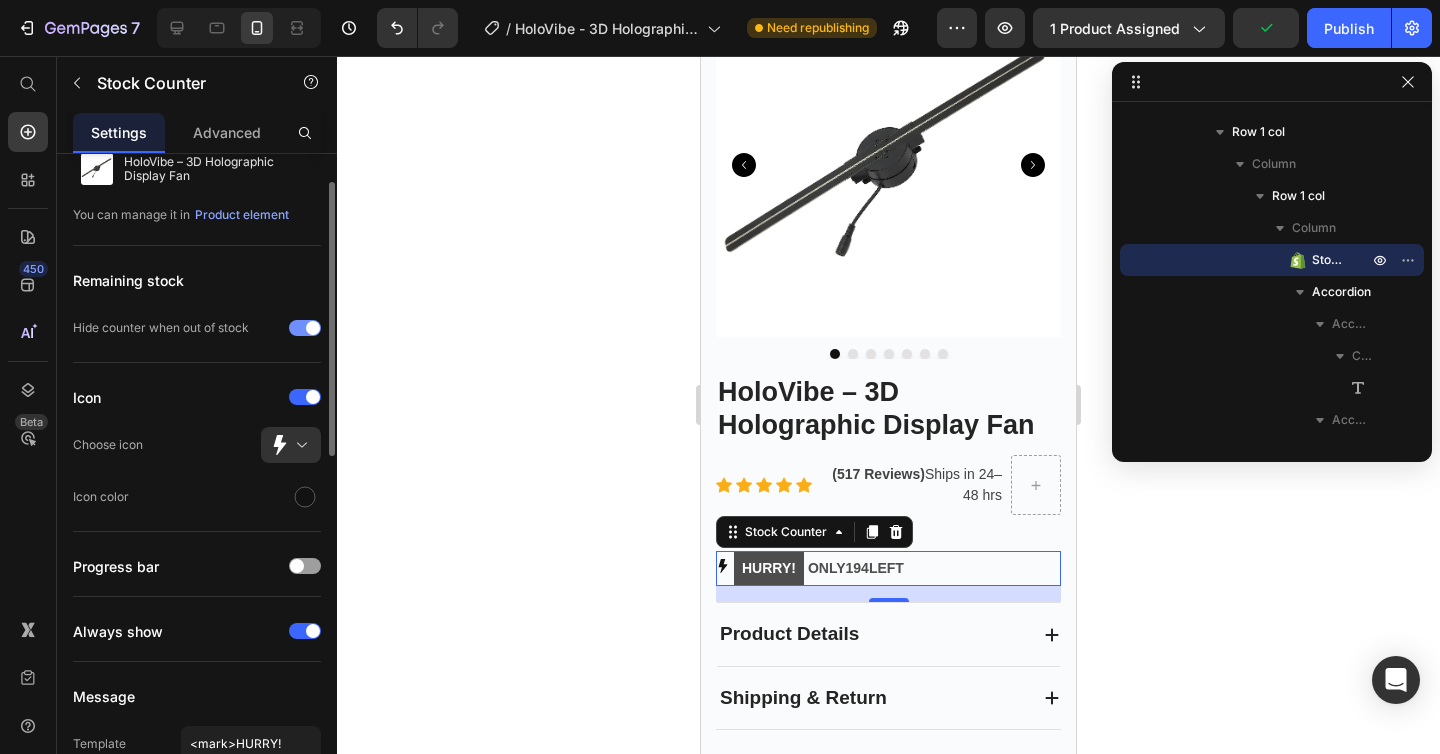 click at bounding box center (313, 328) 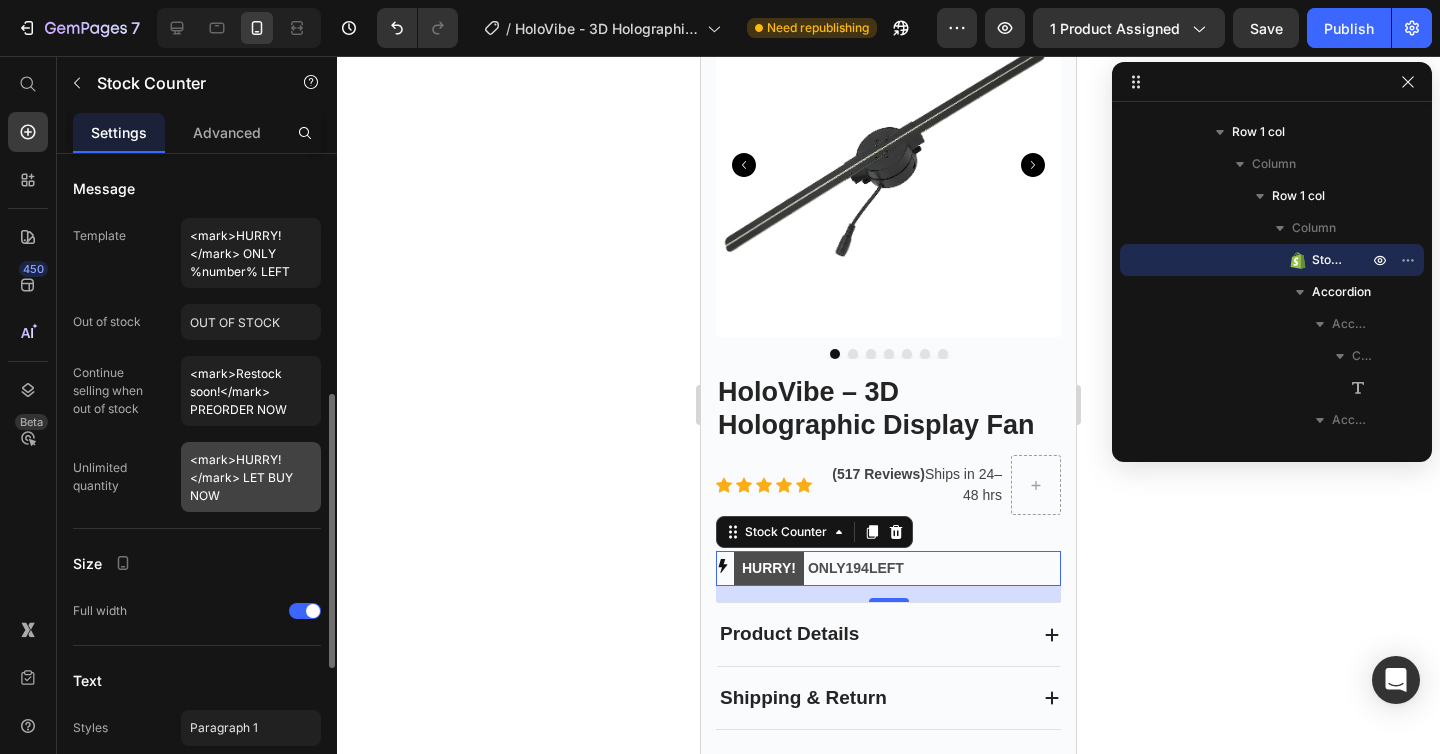 scroll, scrollTop: 546, scrollLeft: 0, axis: vertical 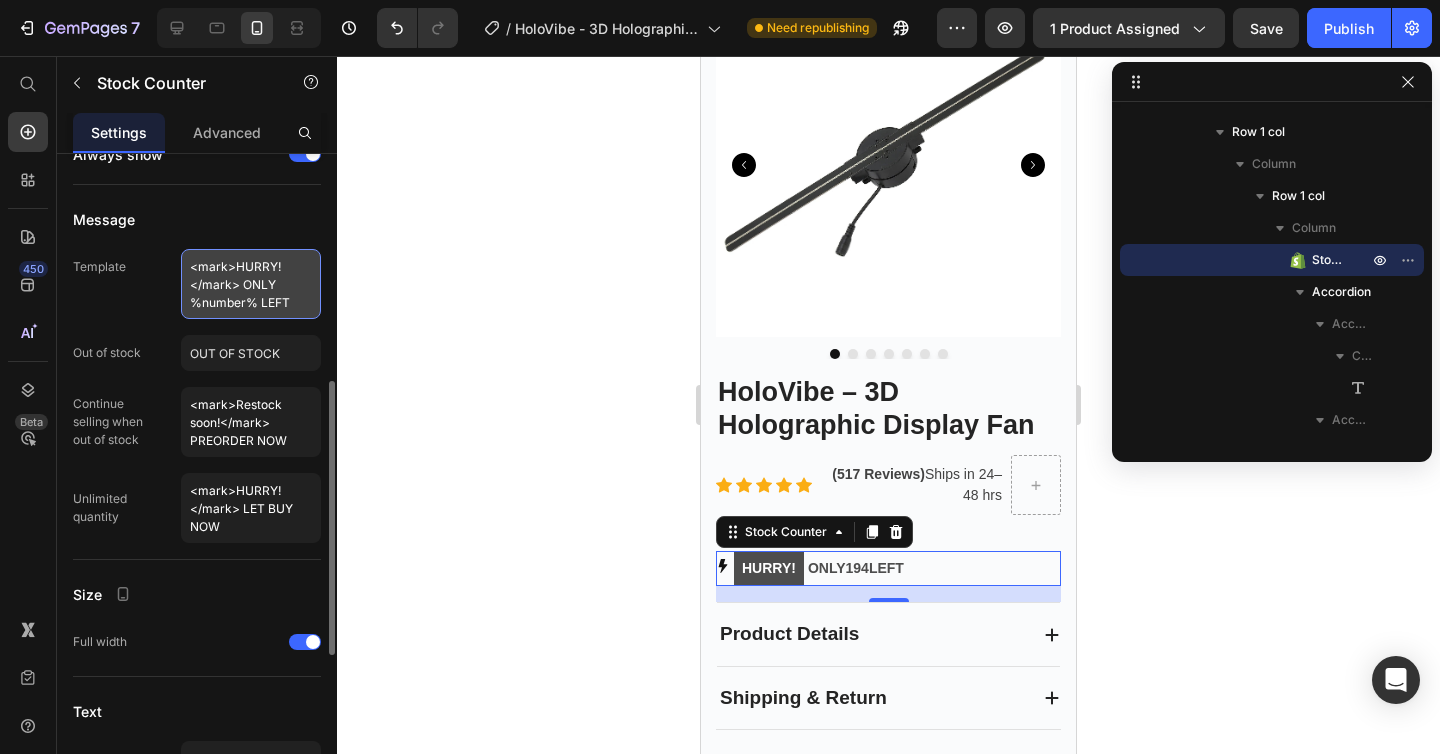 click on "<mark>HURRY!</mark> ONLY %number% LEFT" at bounding box center [251, 284] 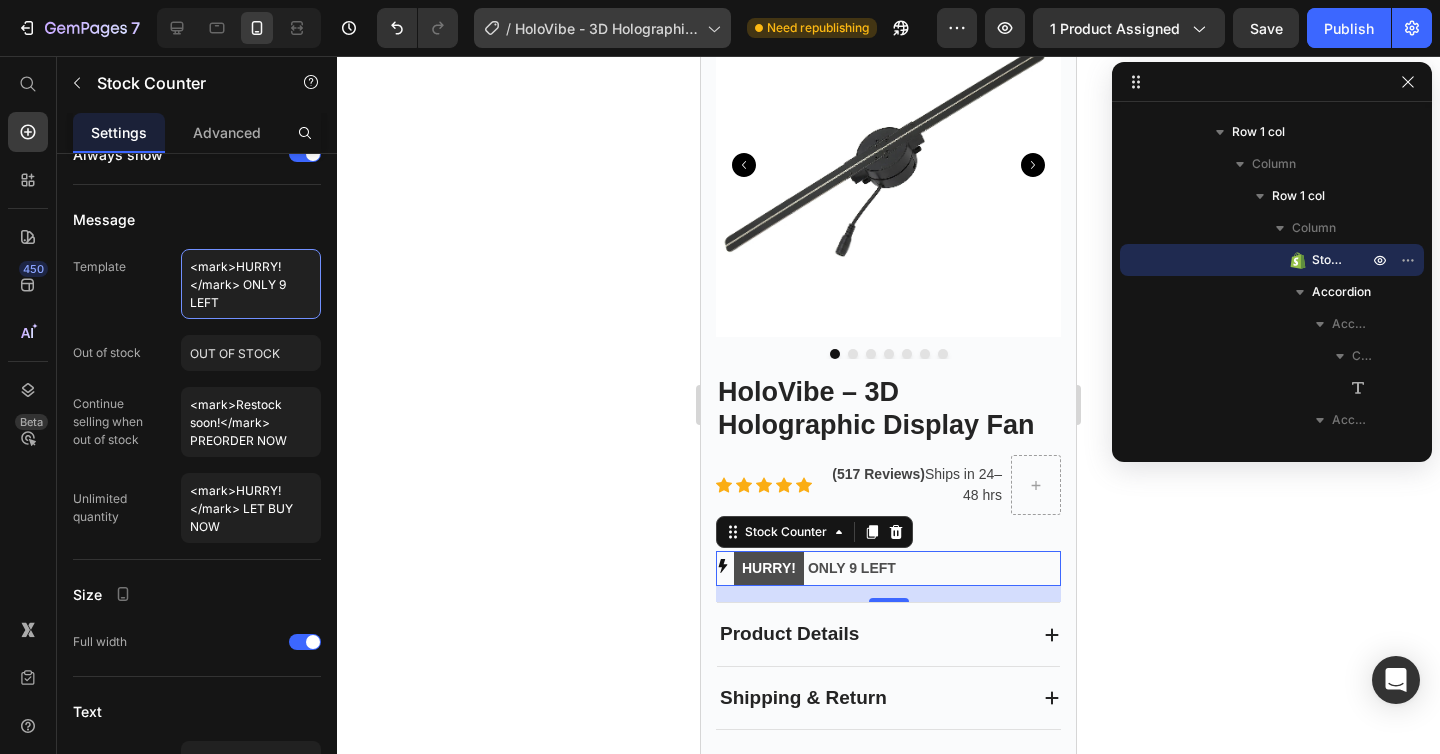 type on "<mark>HURRY!</mark> ONLY 9 LEFT" 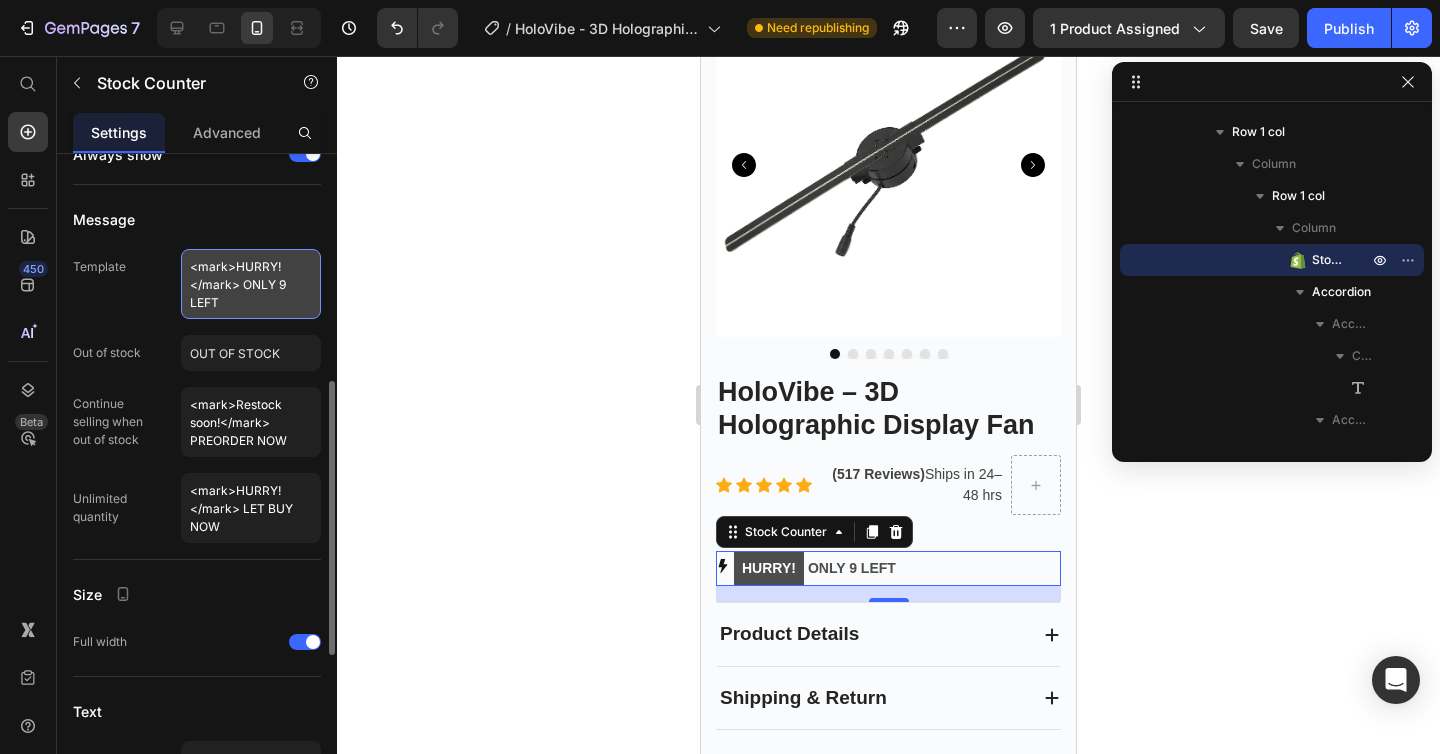 click on "<mark>HURRY!</mark> ONLY 9 LEFT" at bounding box center [251, 284] 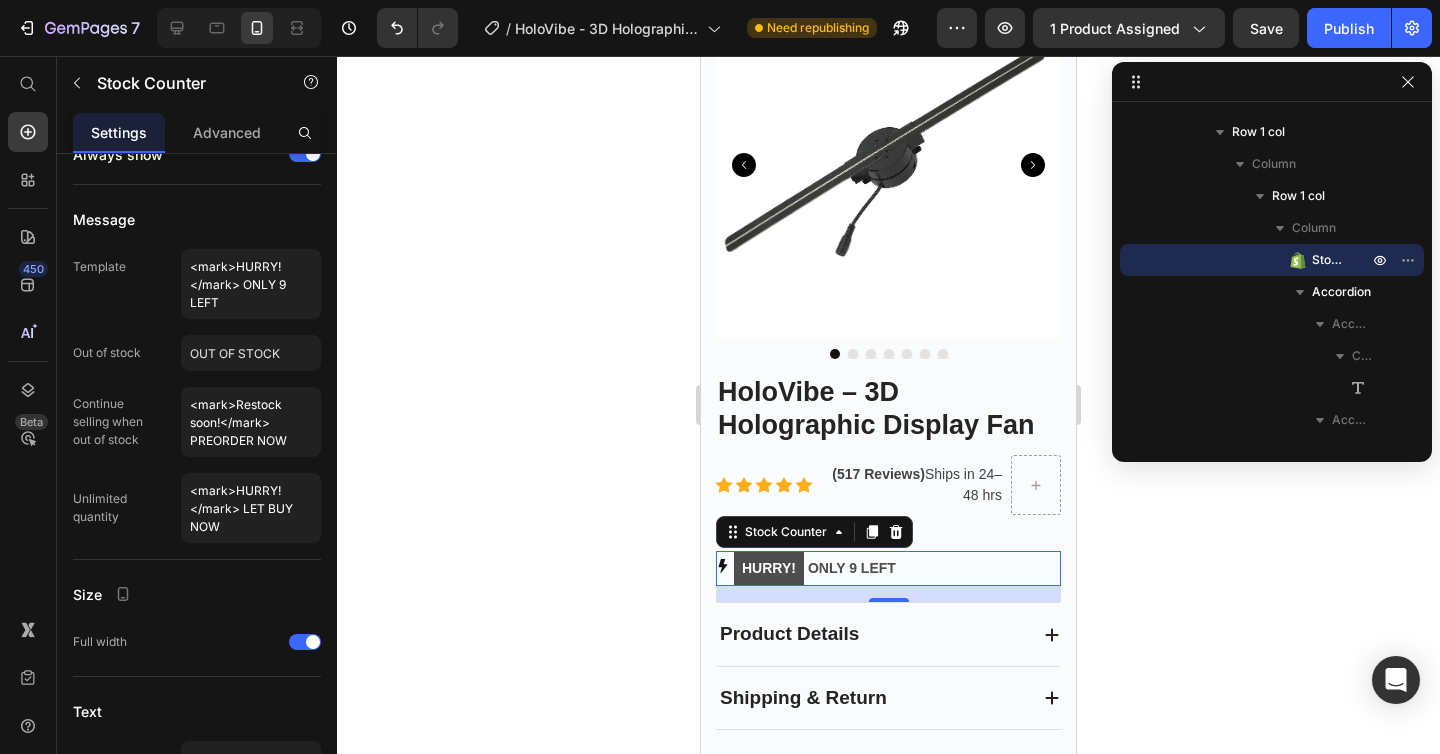 click 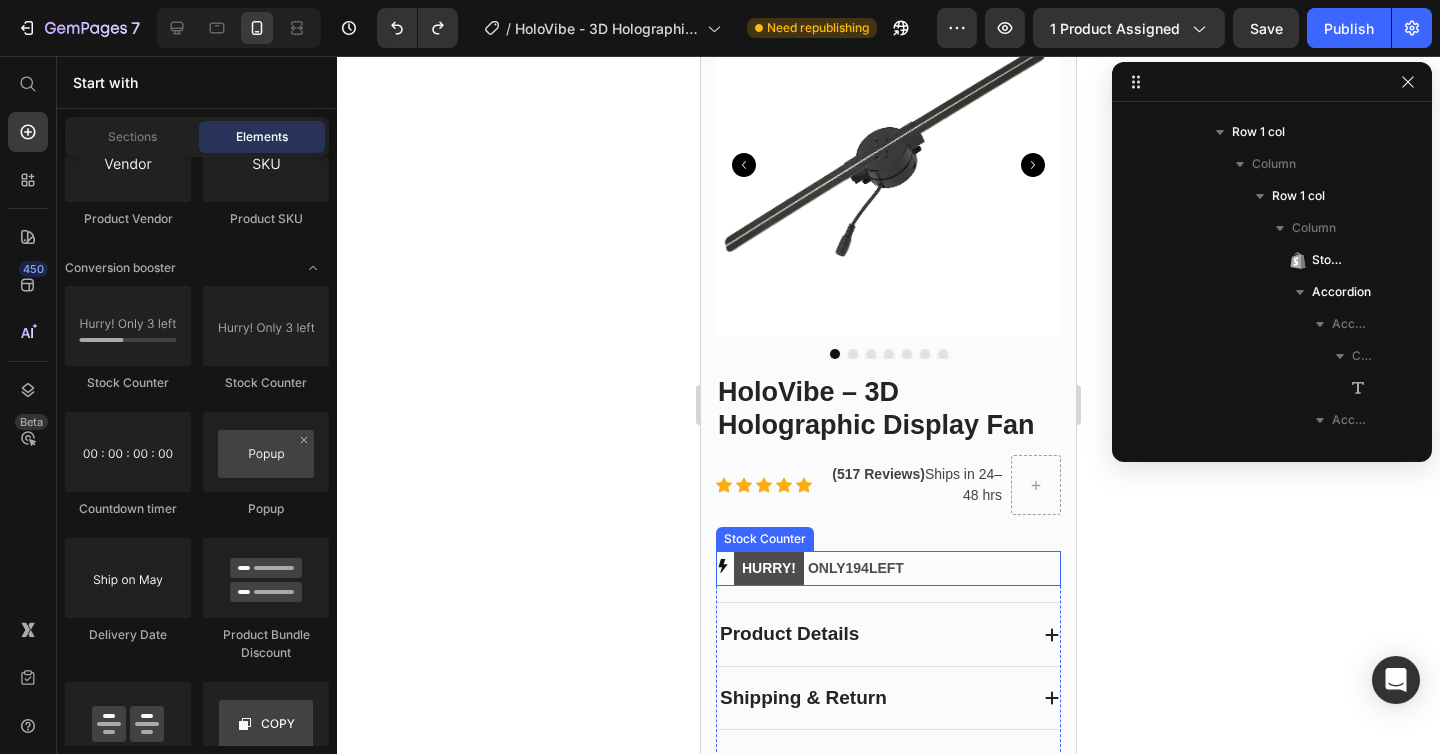 click 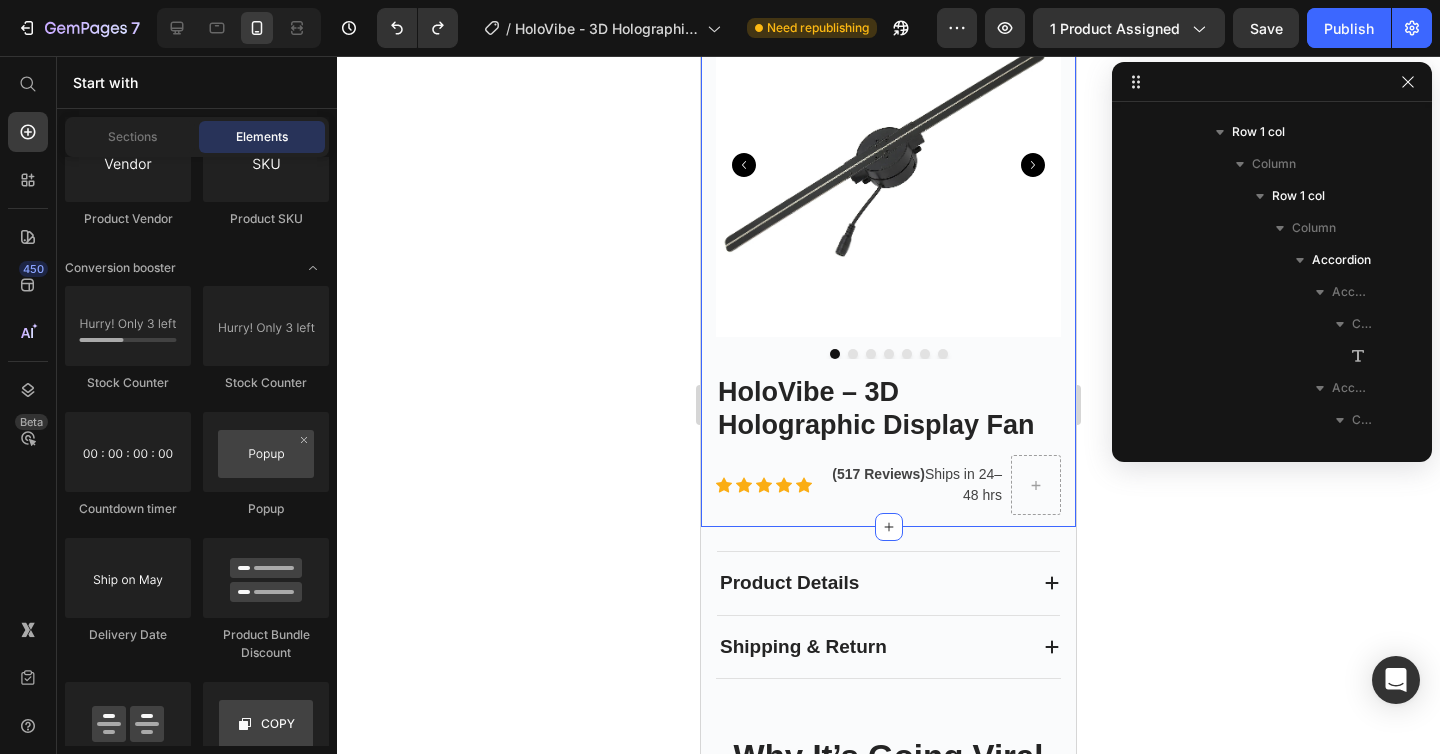 click 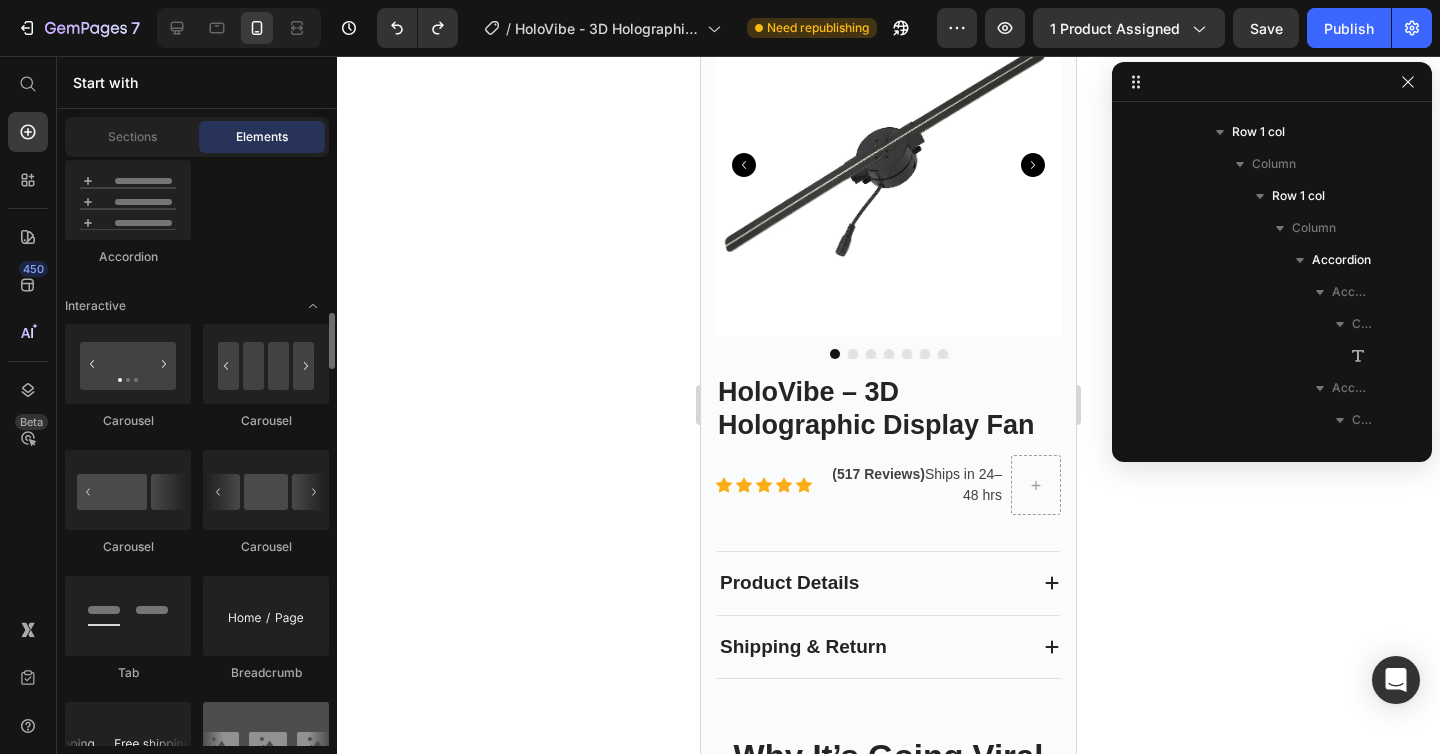 scroll, scrollTop: 1960, scrollLeft: 0, axis: vertical 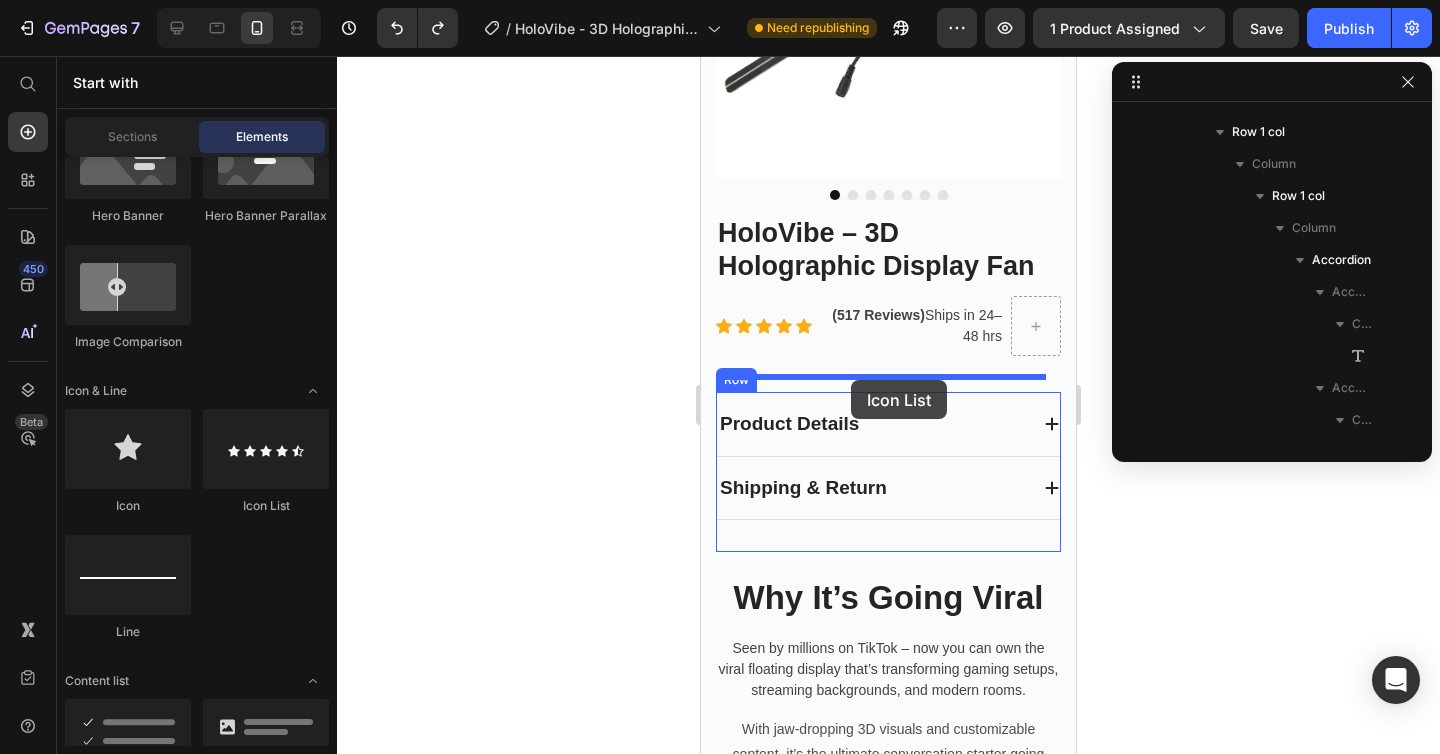 drag, startPoint x: 1298, startPoint y: 491, endPoint x: 851, endPoint y: 380, distance: 460.5757 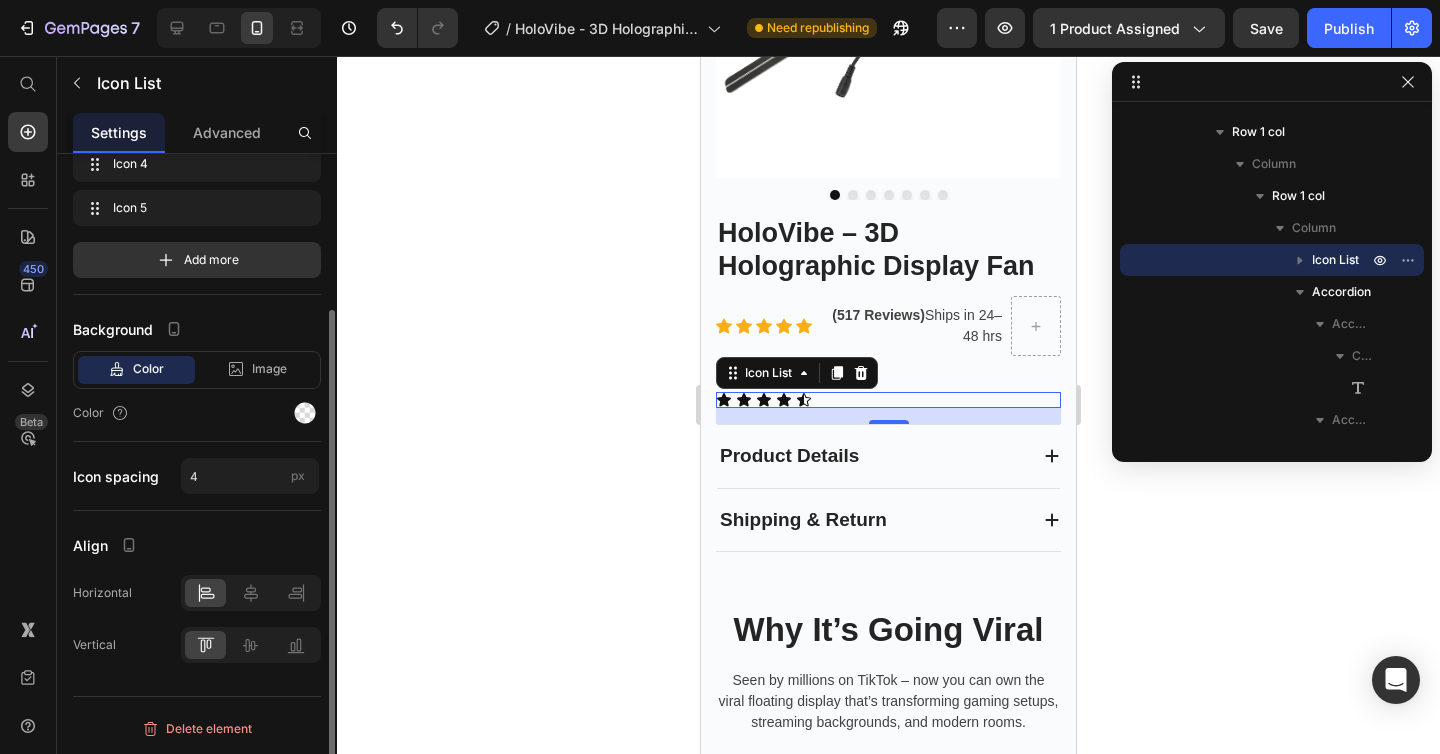 scroll, scrollTop: 0, scrollLeft: 0, axis: both 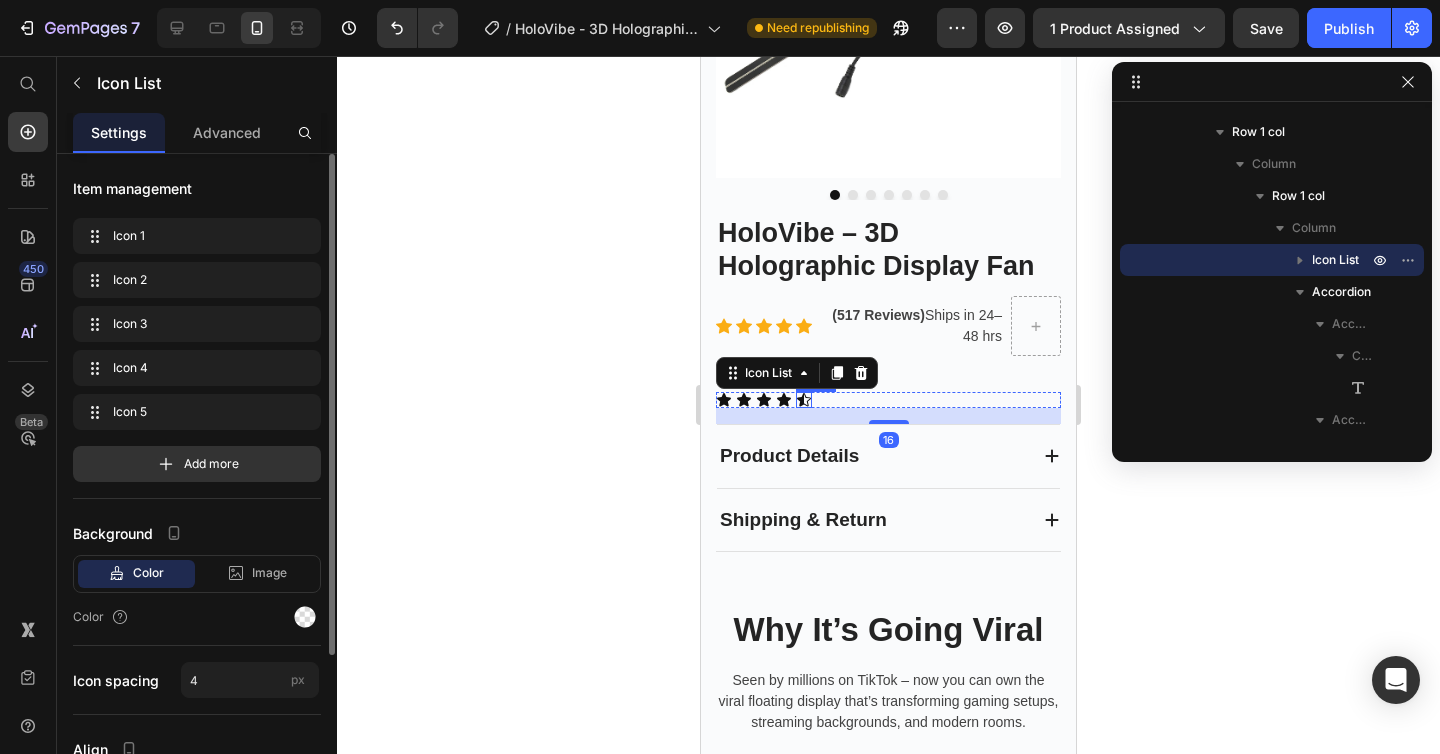 click 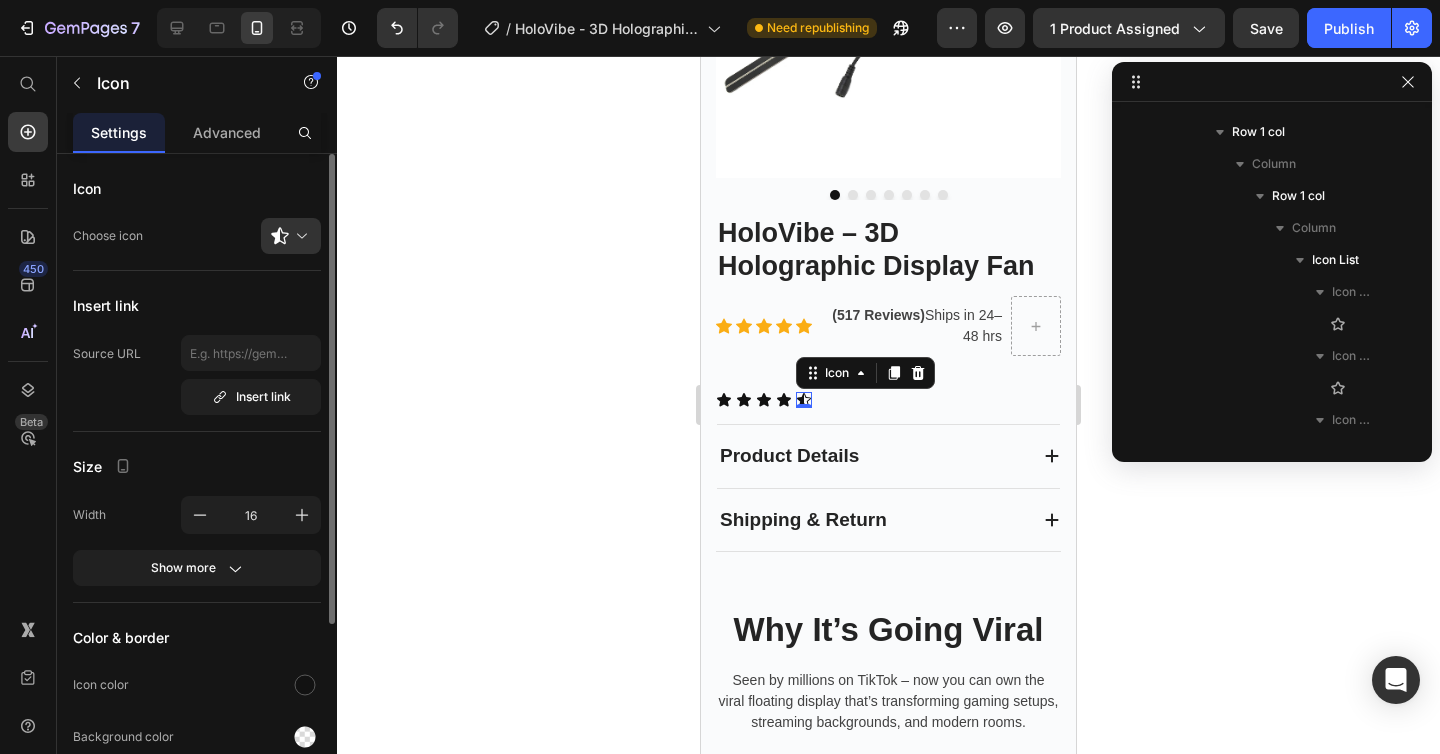scroll, scrollTop: 538, scrollLeft: 0, axis: vertical 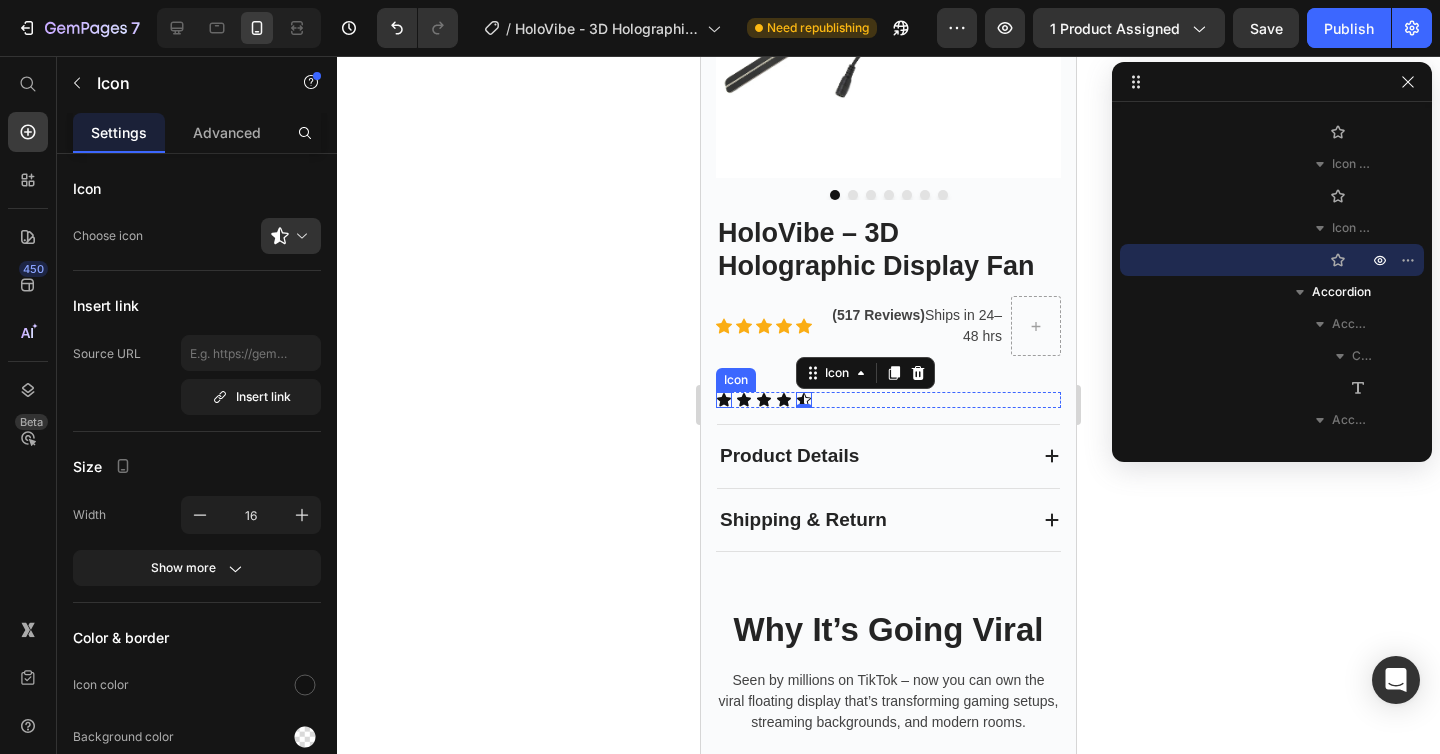click 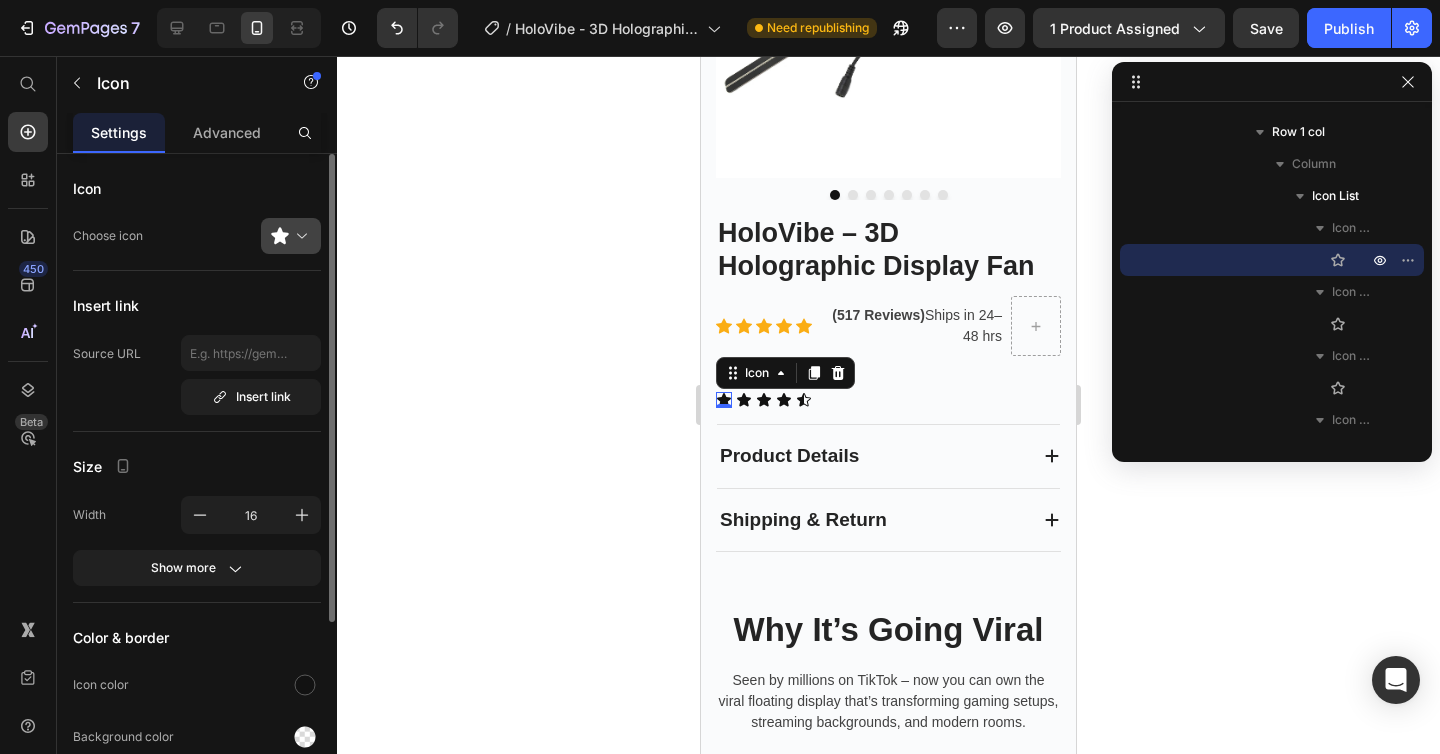 click at bounding box center [299, 236] 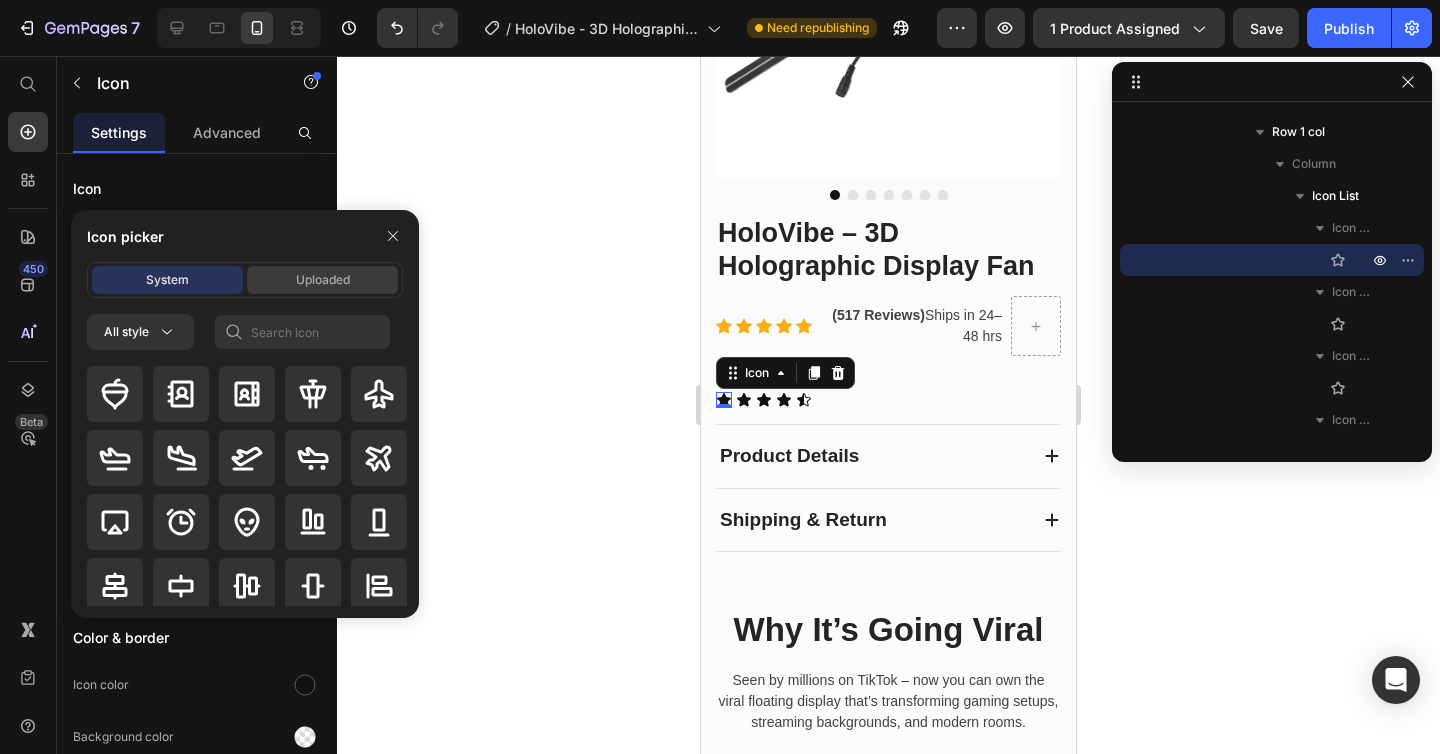 click on "Uploaded" at bounding box center [323, 280] 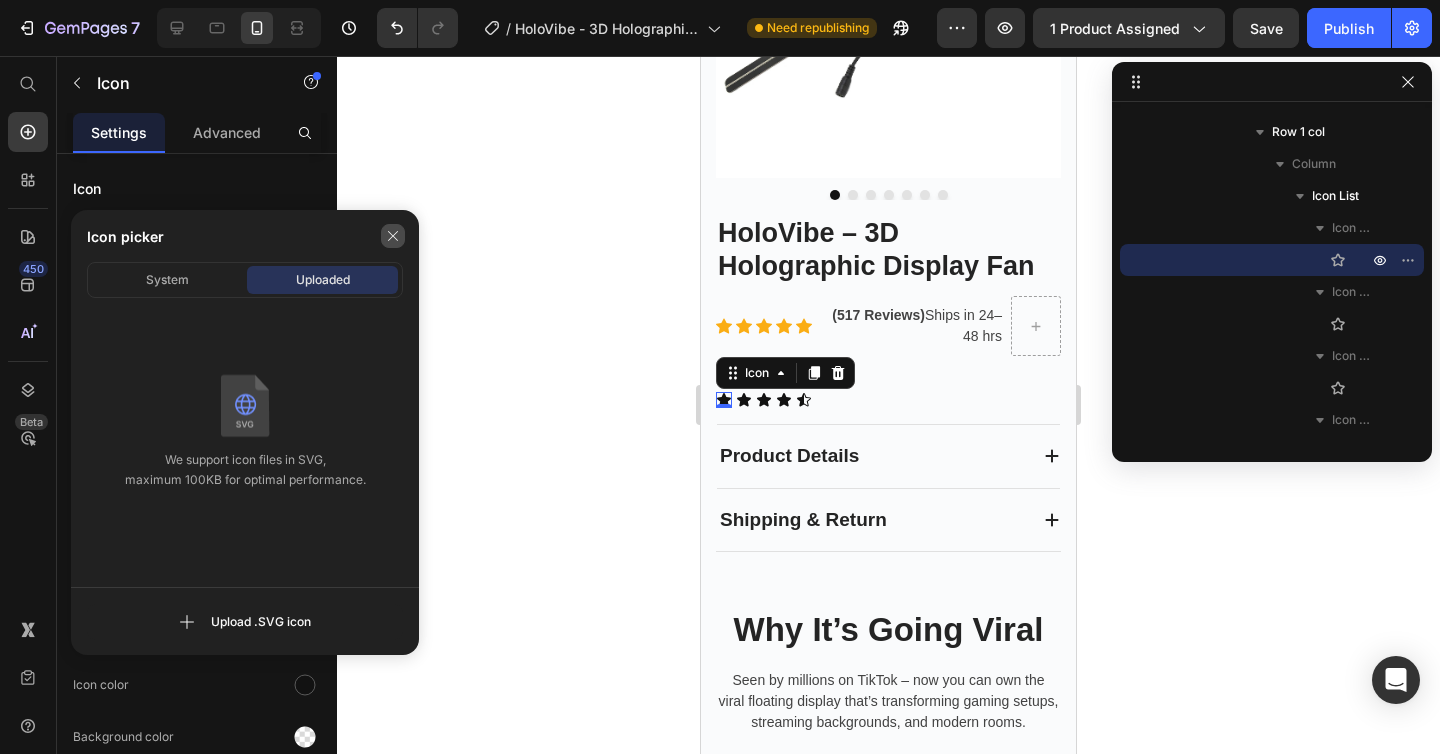 click at bounding box center (393, 236) 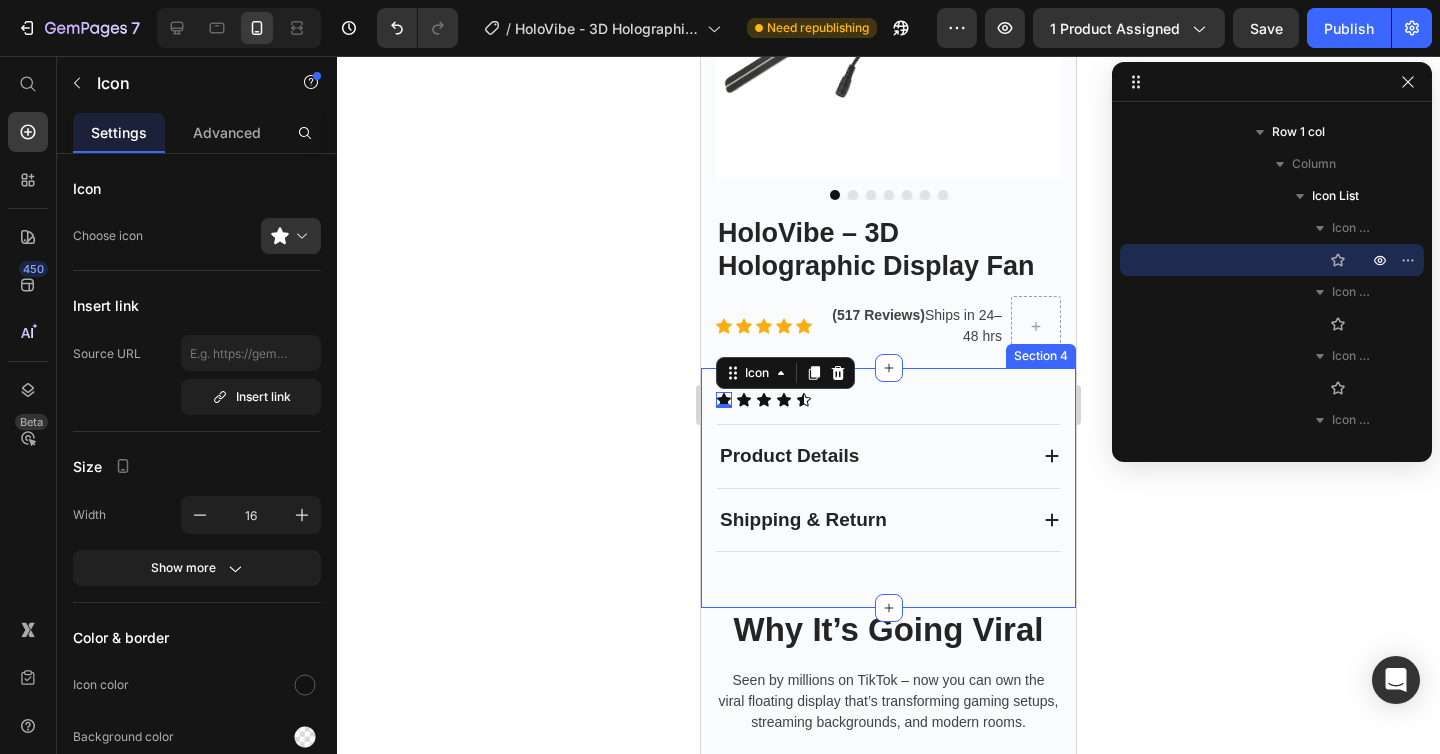 click 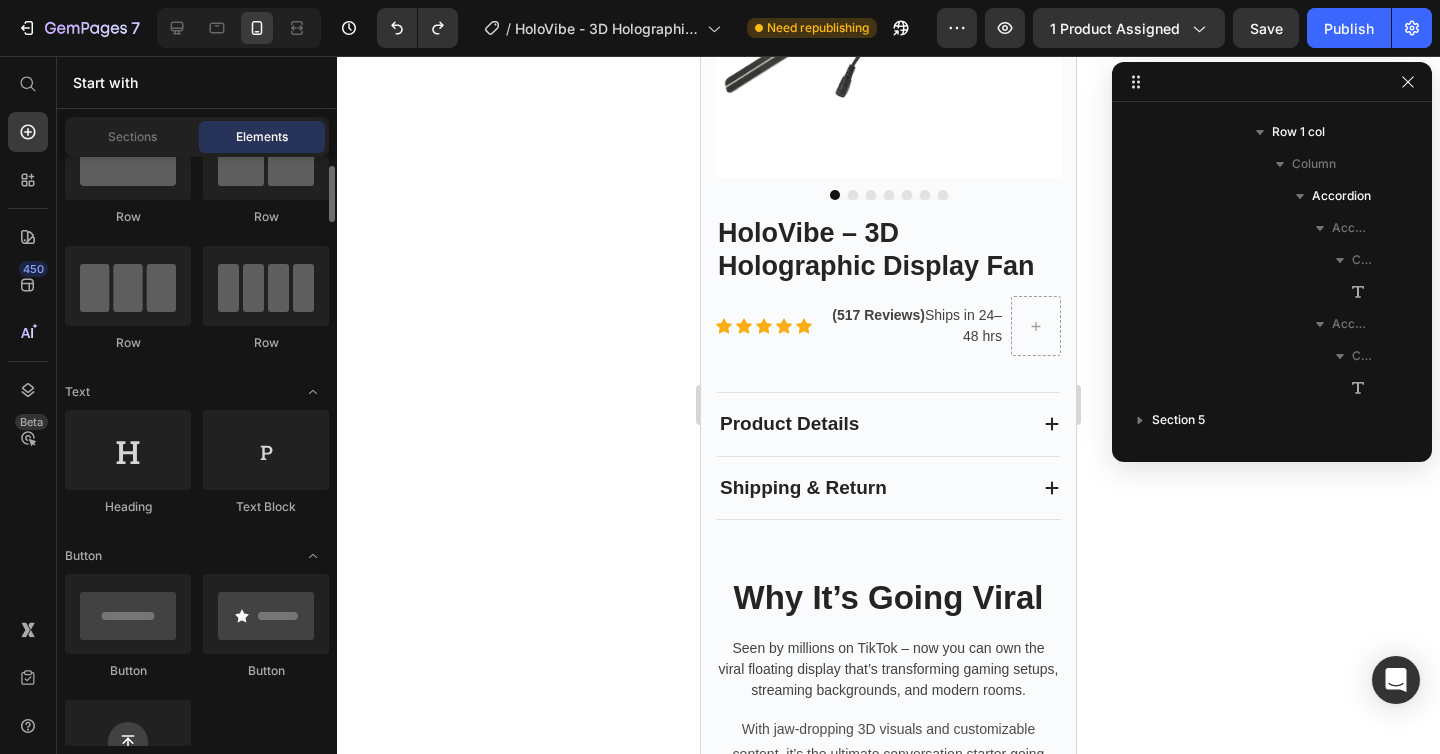 scroll, scrollTop: 83, scrollLeft: 0, axis: vertical 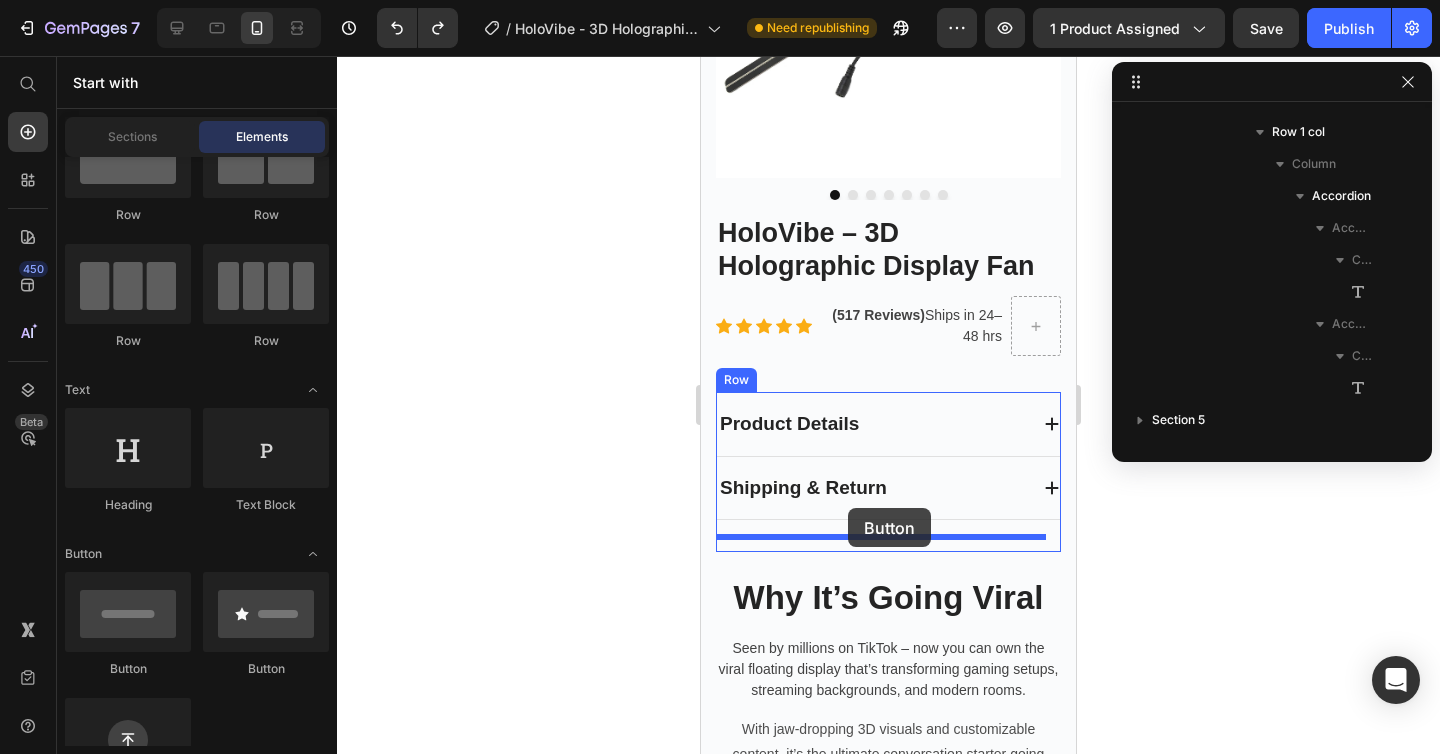 drag, startPoint x: 800, startPoint y: 684, endPoint x: 850, endPoint y: 511, distance: 180.08054 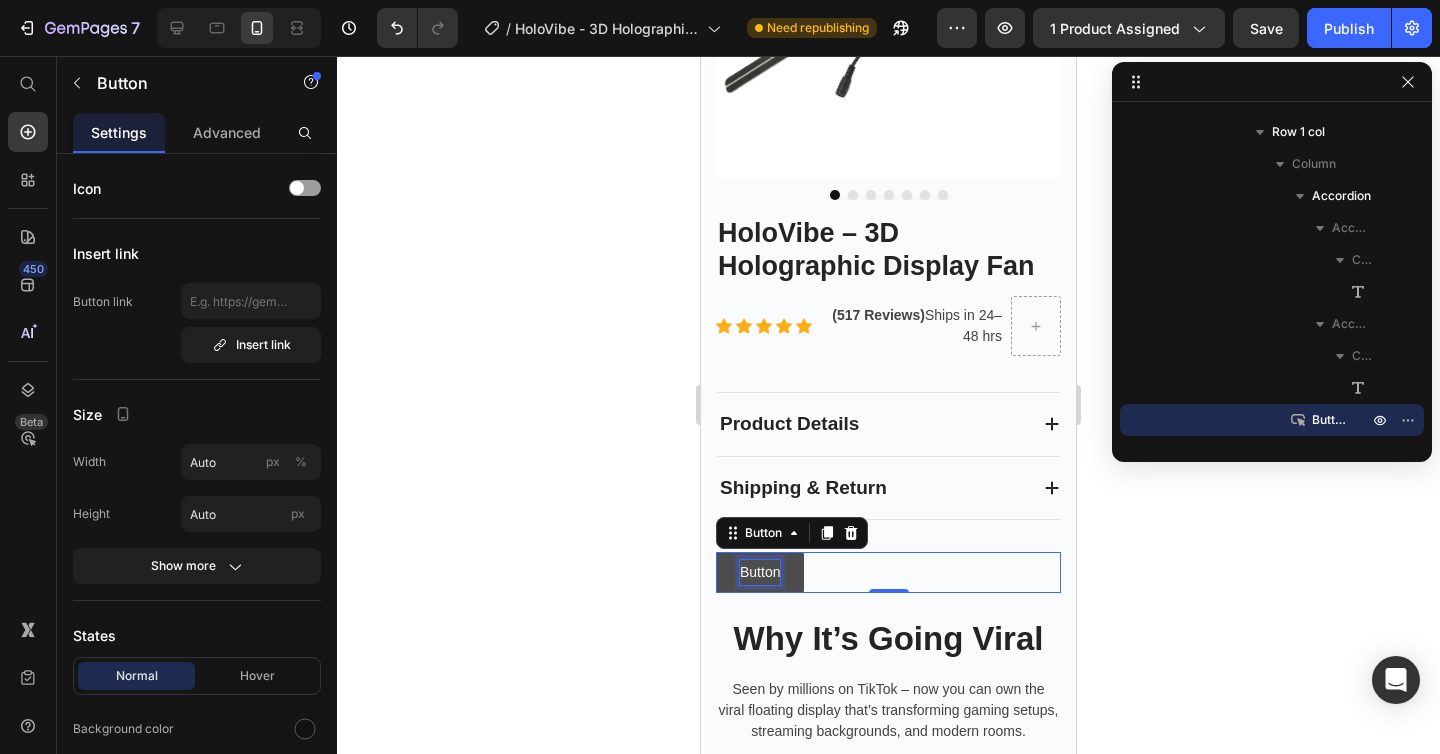 click on "Button" at bounding box center [760, 572] 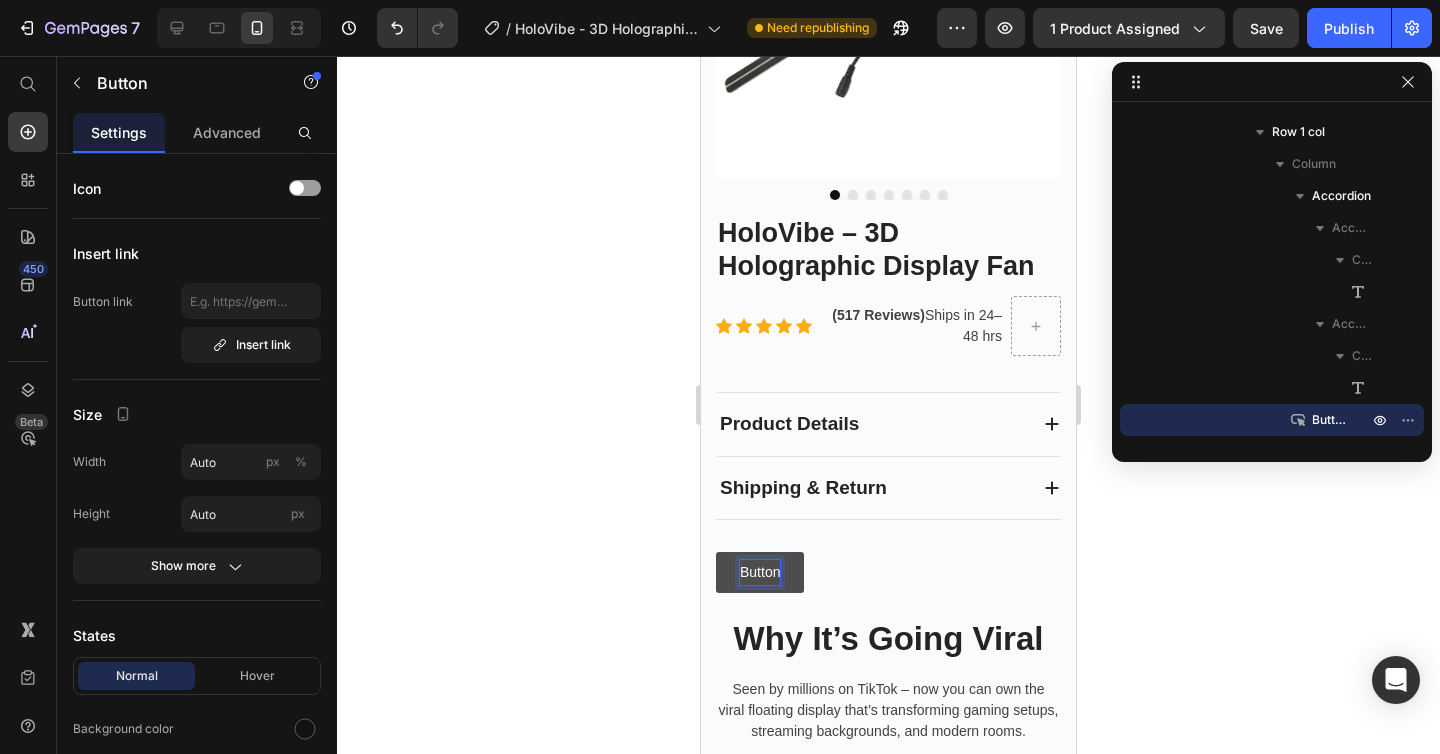 click on "Button" at bounding box center [760, 572] 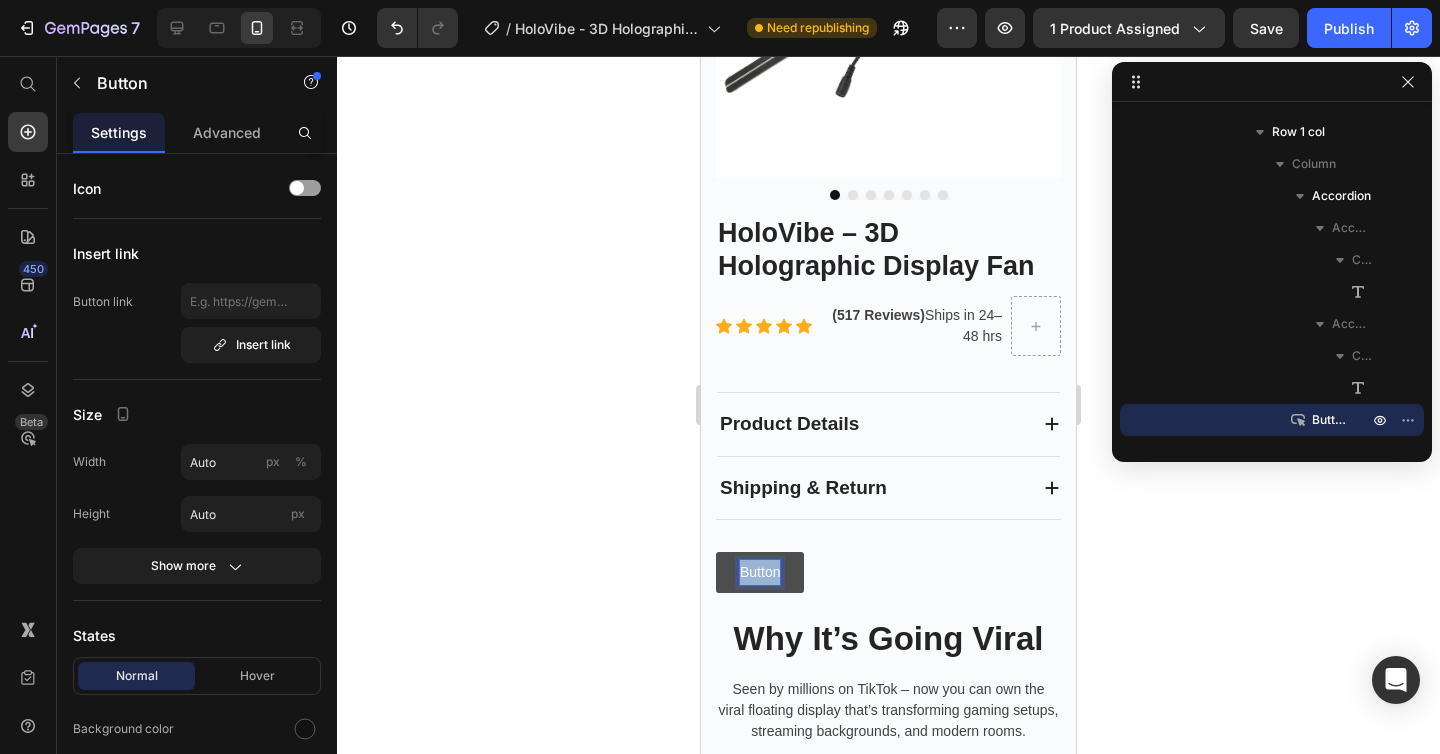 click on "Button" at bounding box center (760, 572) 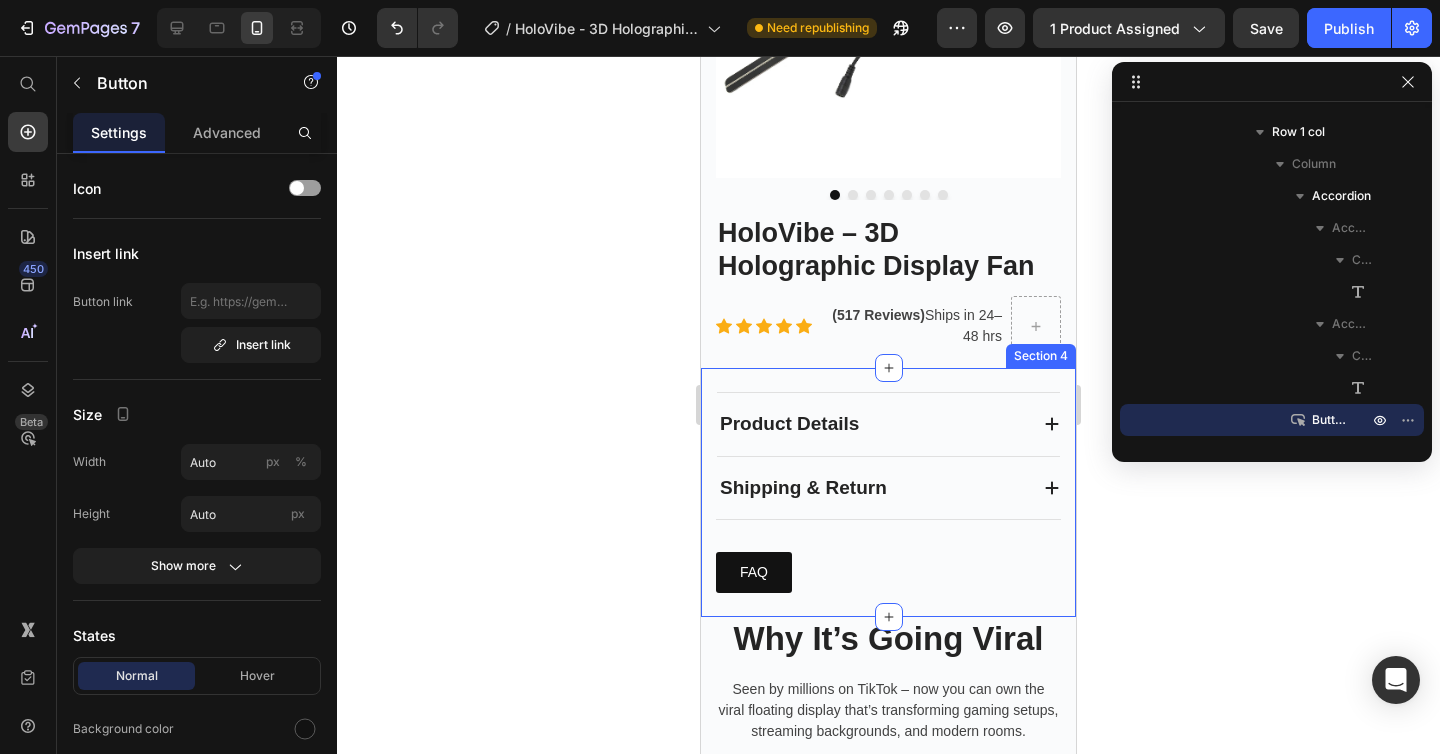 click 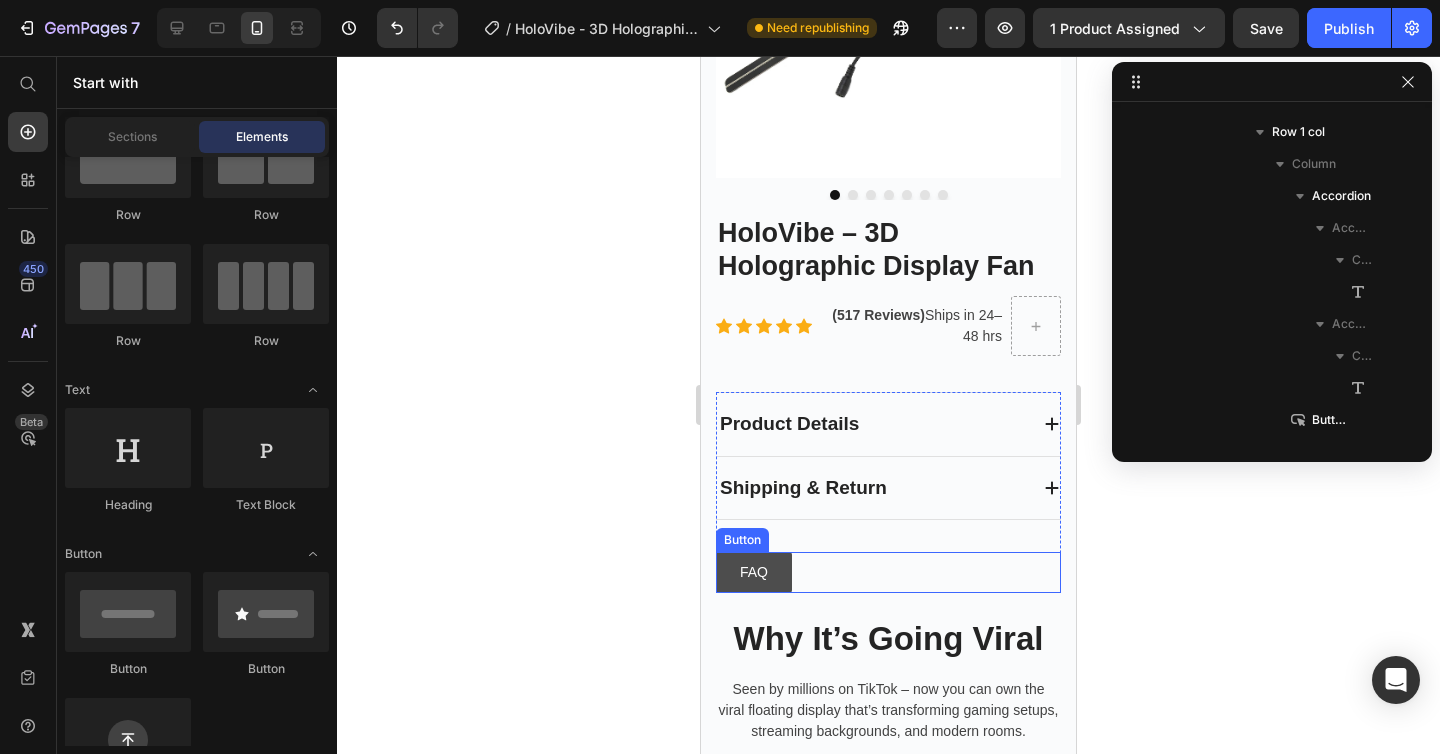 click on "FAQ" at bounding box center (754, 572) 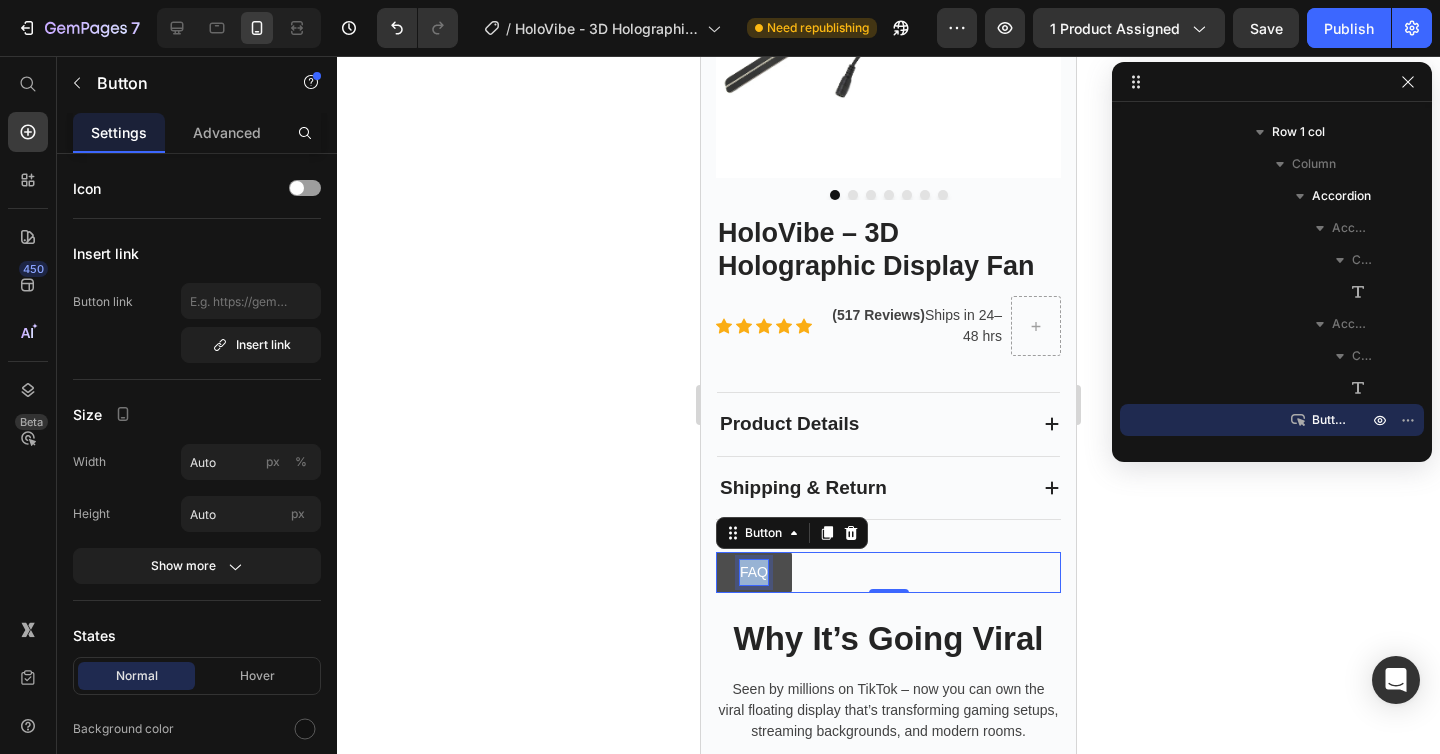 click on "FAQ" at bounding box center (754, 572) 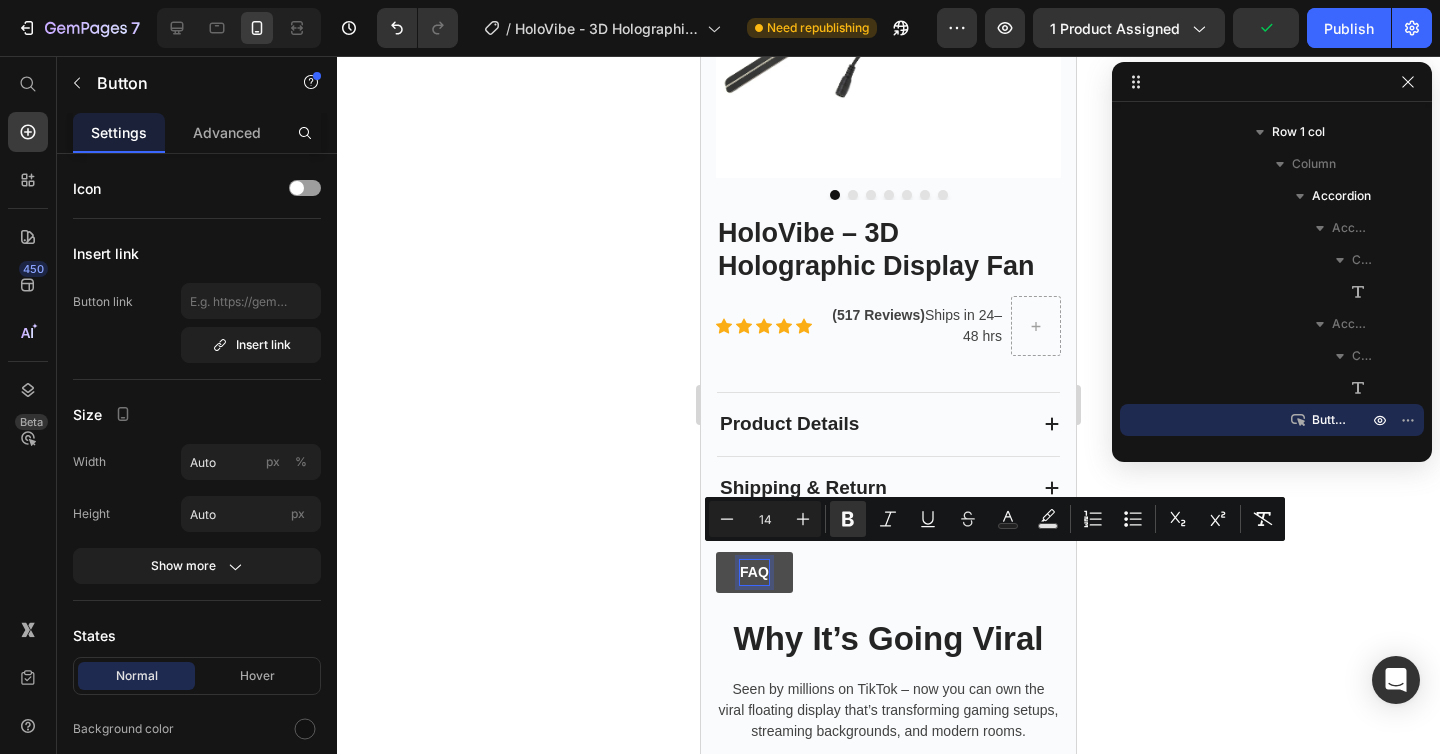 click 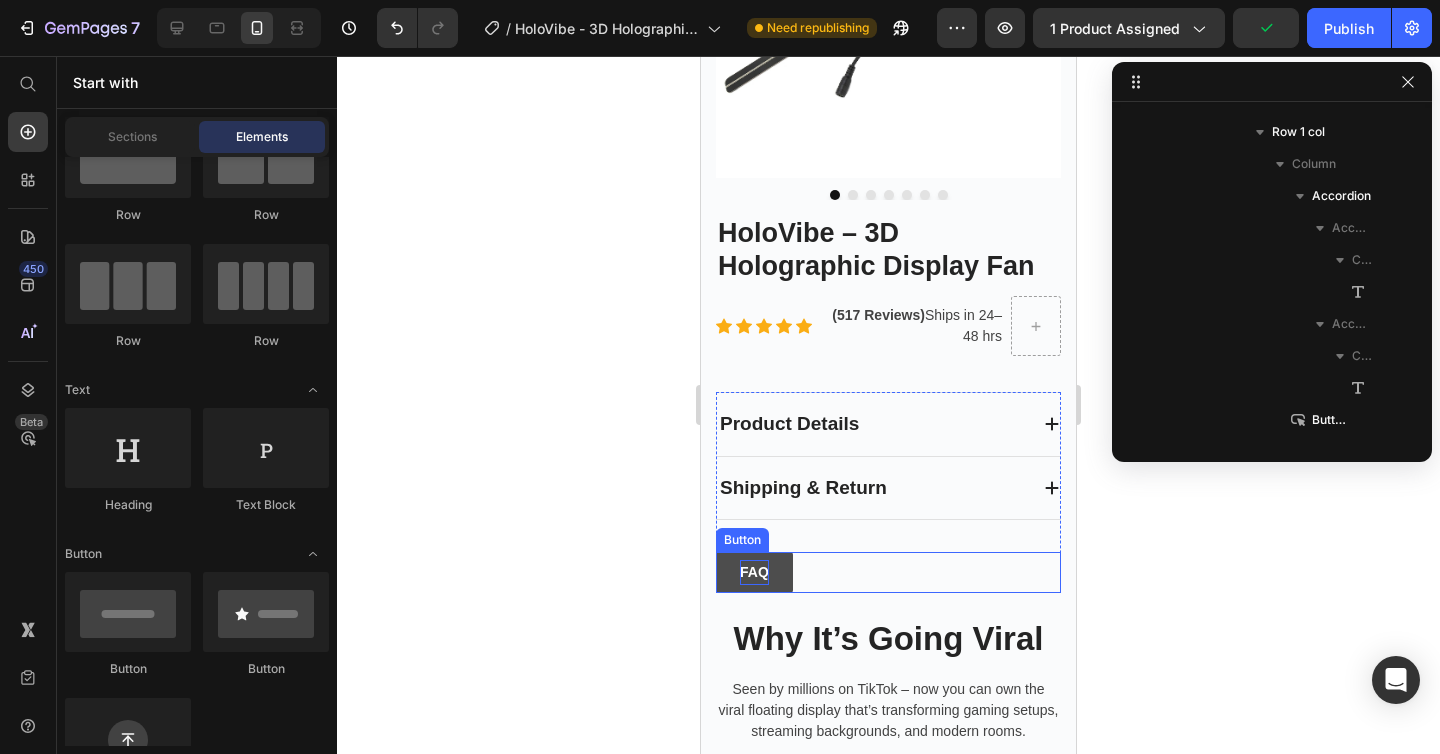click on "FAQ" at bounding box center (754, 572) 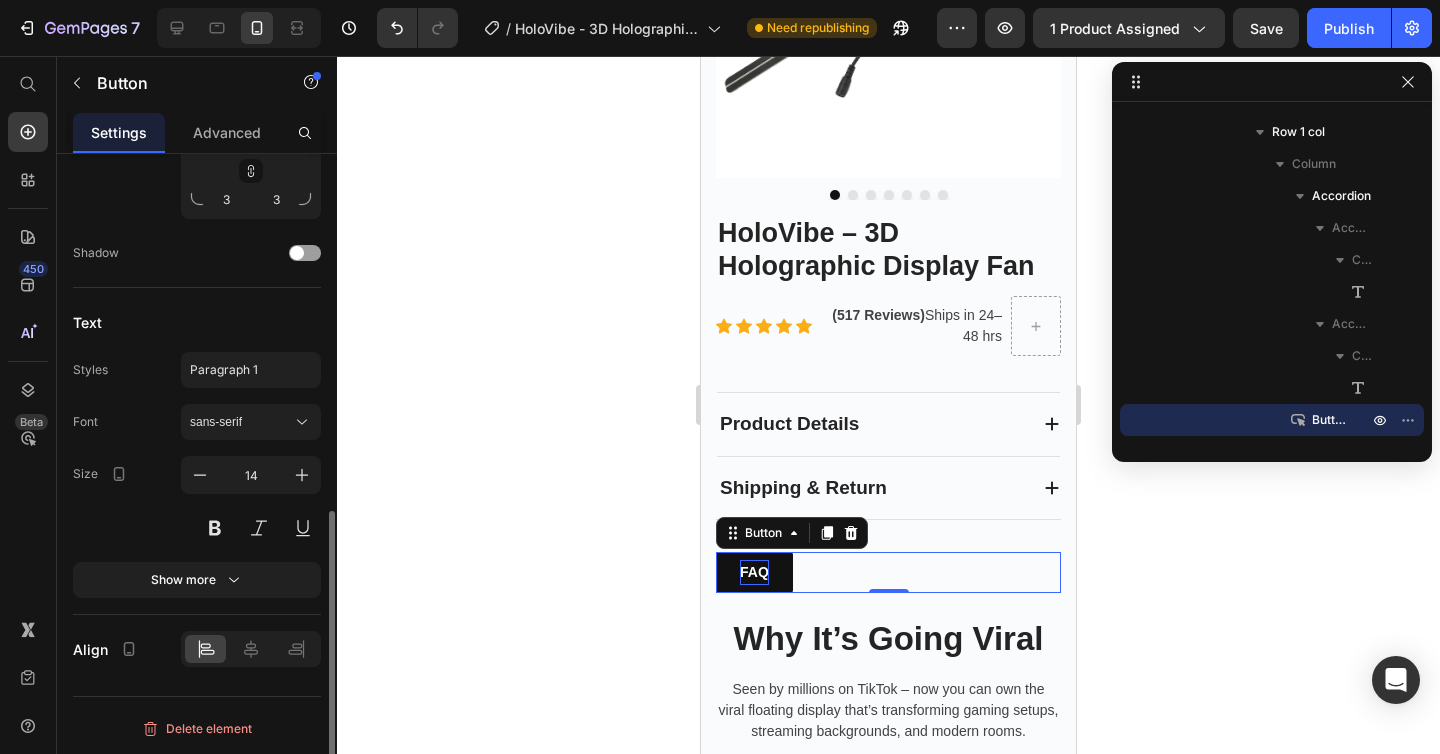 scroll, scrollTop: 787, scrollLeft: 0, axis: vertical 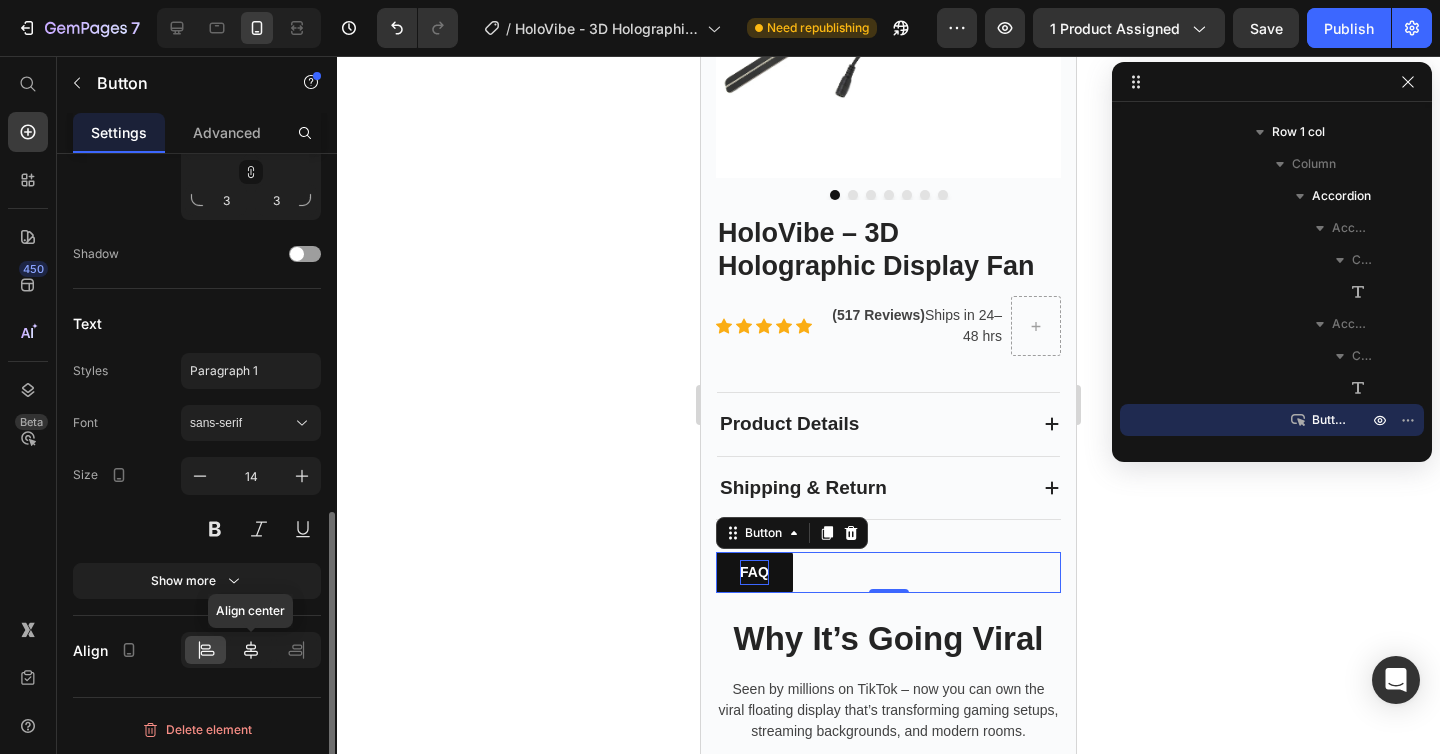 click 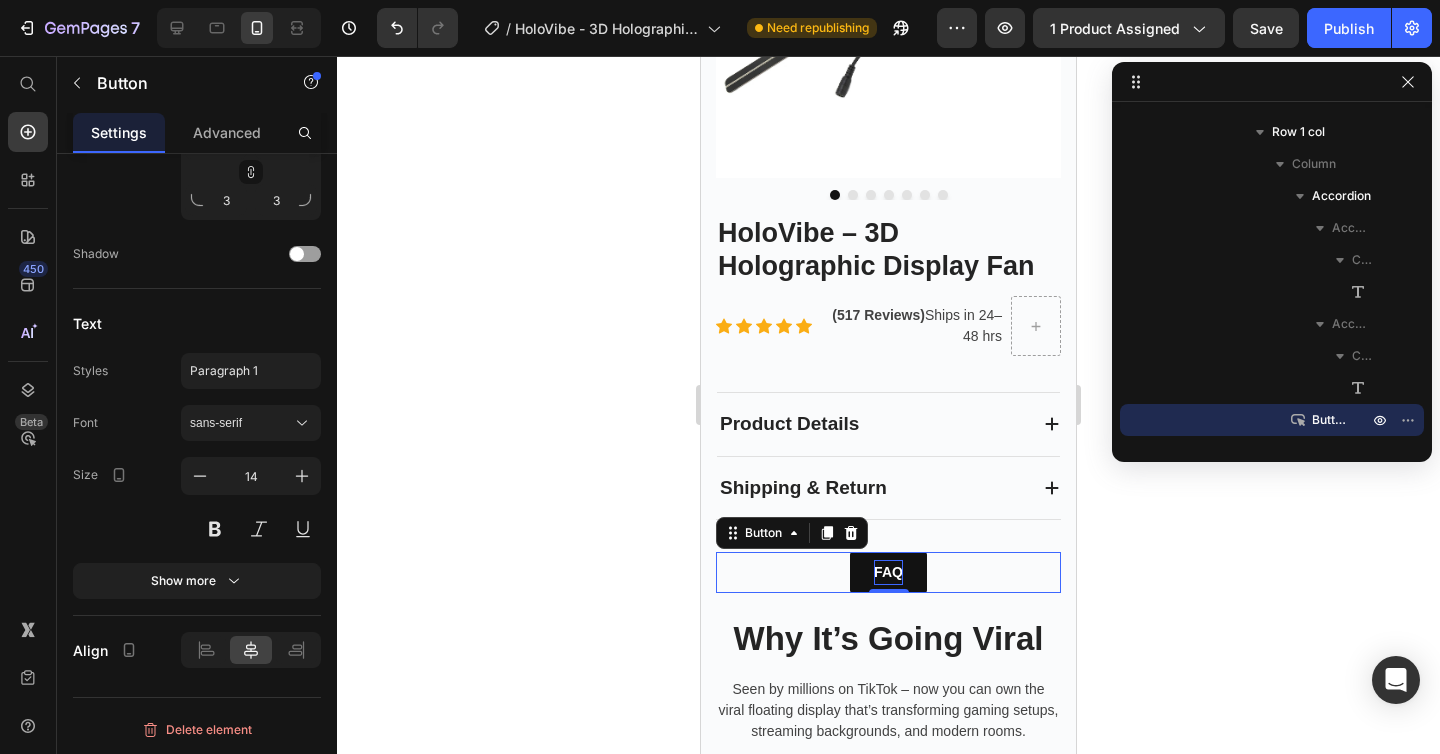 click 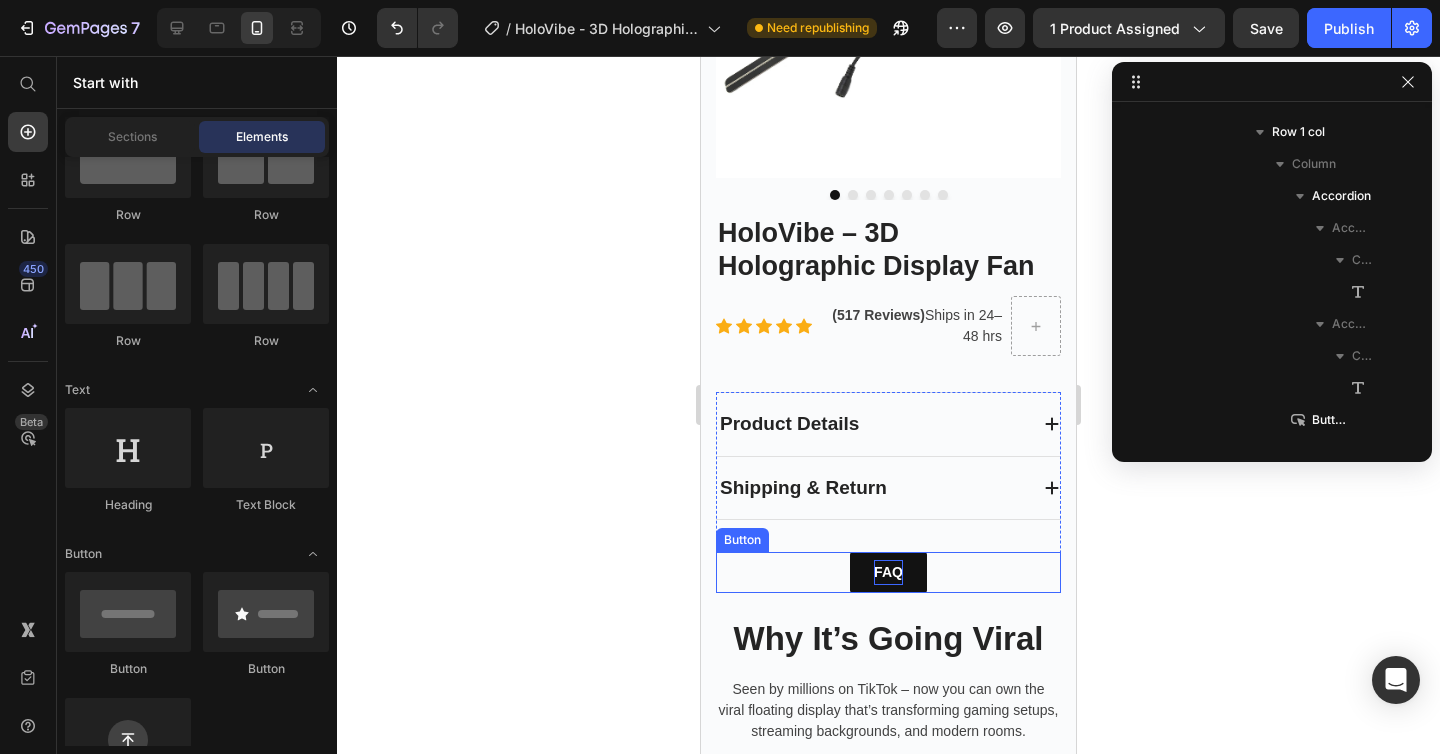 click on "FAQ Button" at bounding box center [888, 572] 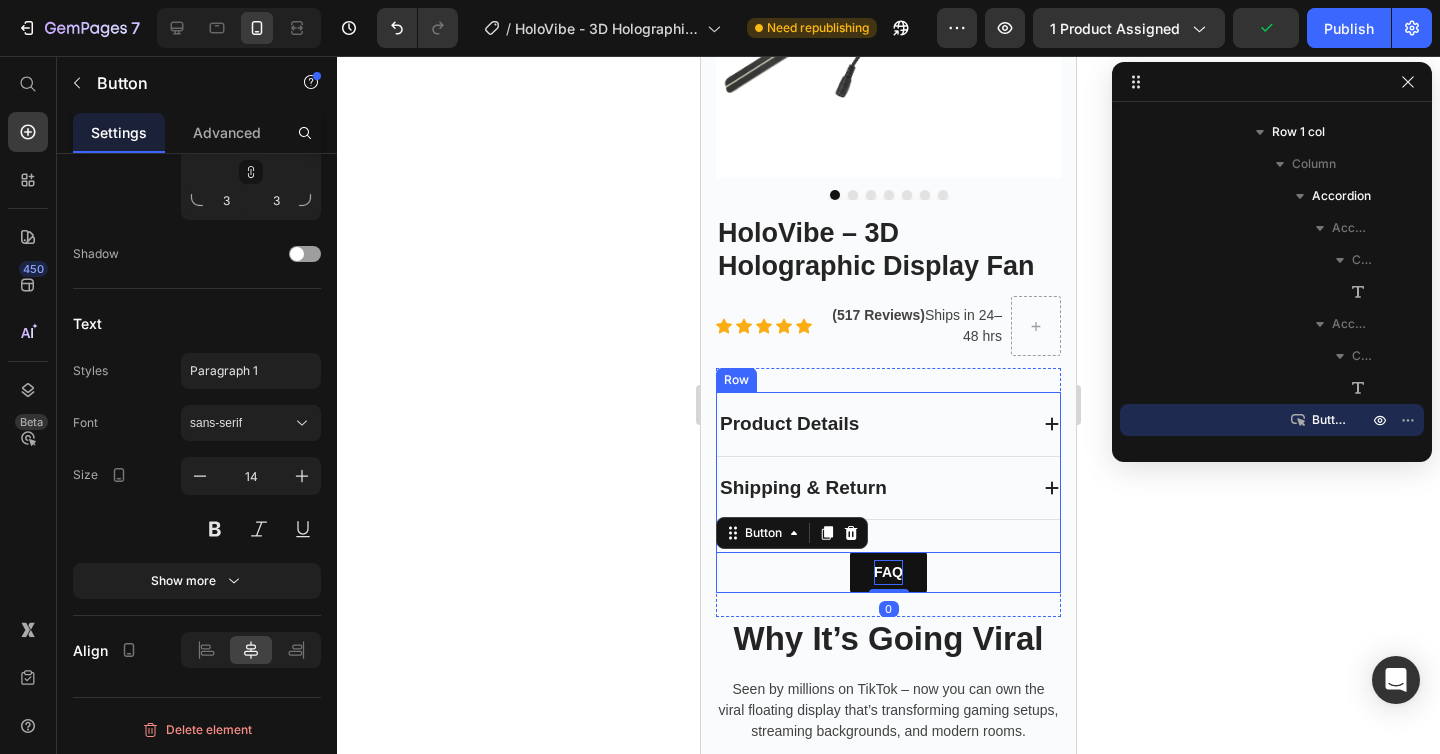 click on "Product Details Shipping & Return Accordion FAQ Button   0" at bounding box center (888, 492) 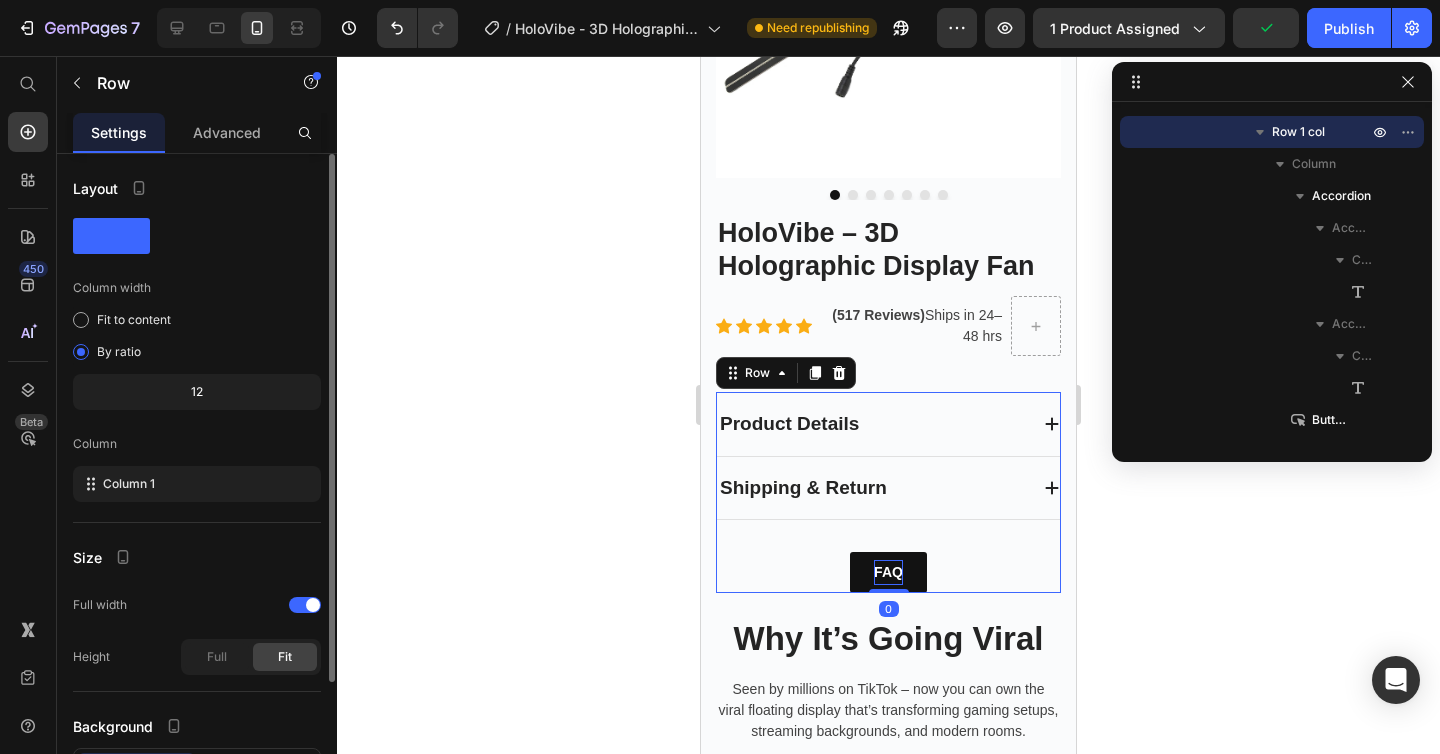 click on "Shipping & Return" at bounding box center (888, 488) 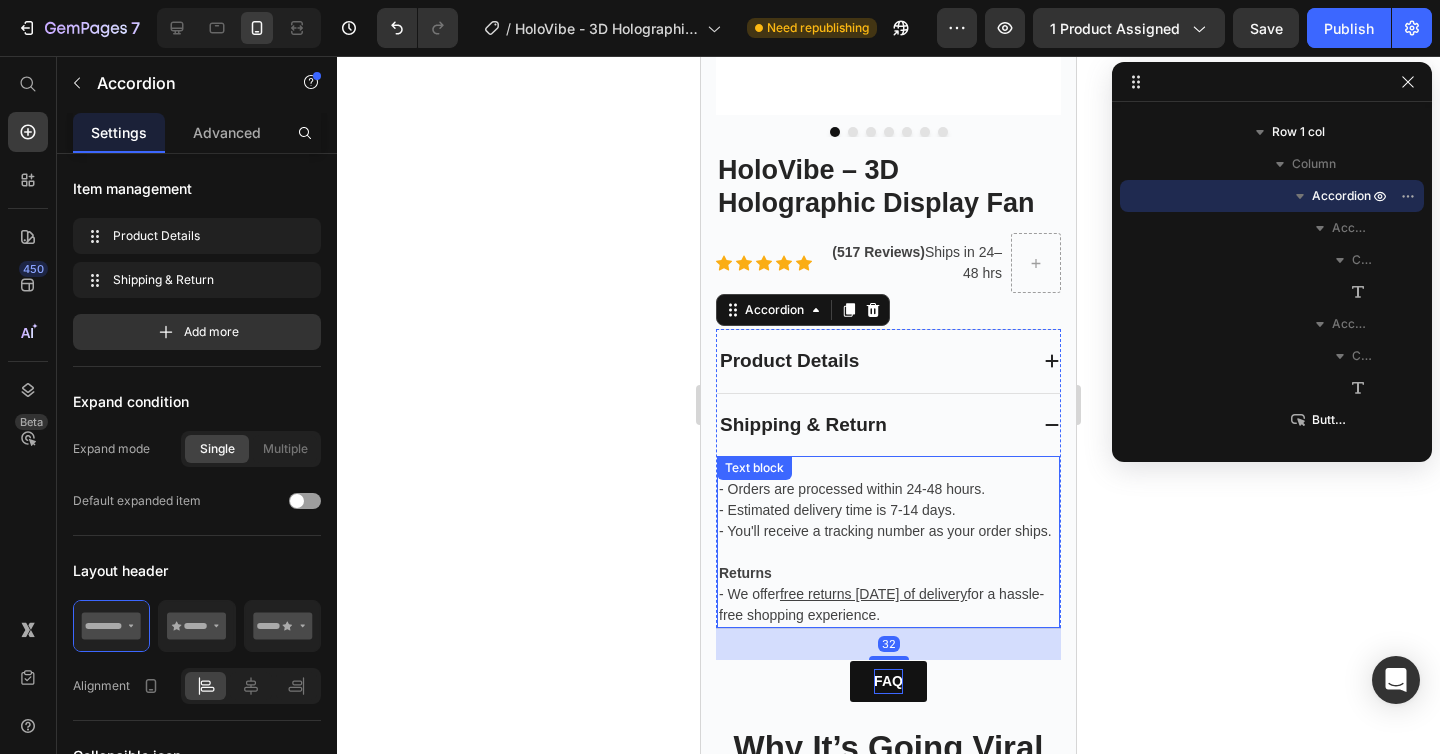 scroll, scrollTop: 1075, scrollLeft: 0, axis: vertical 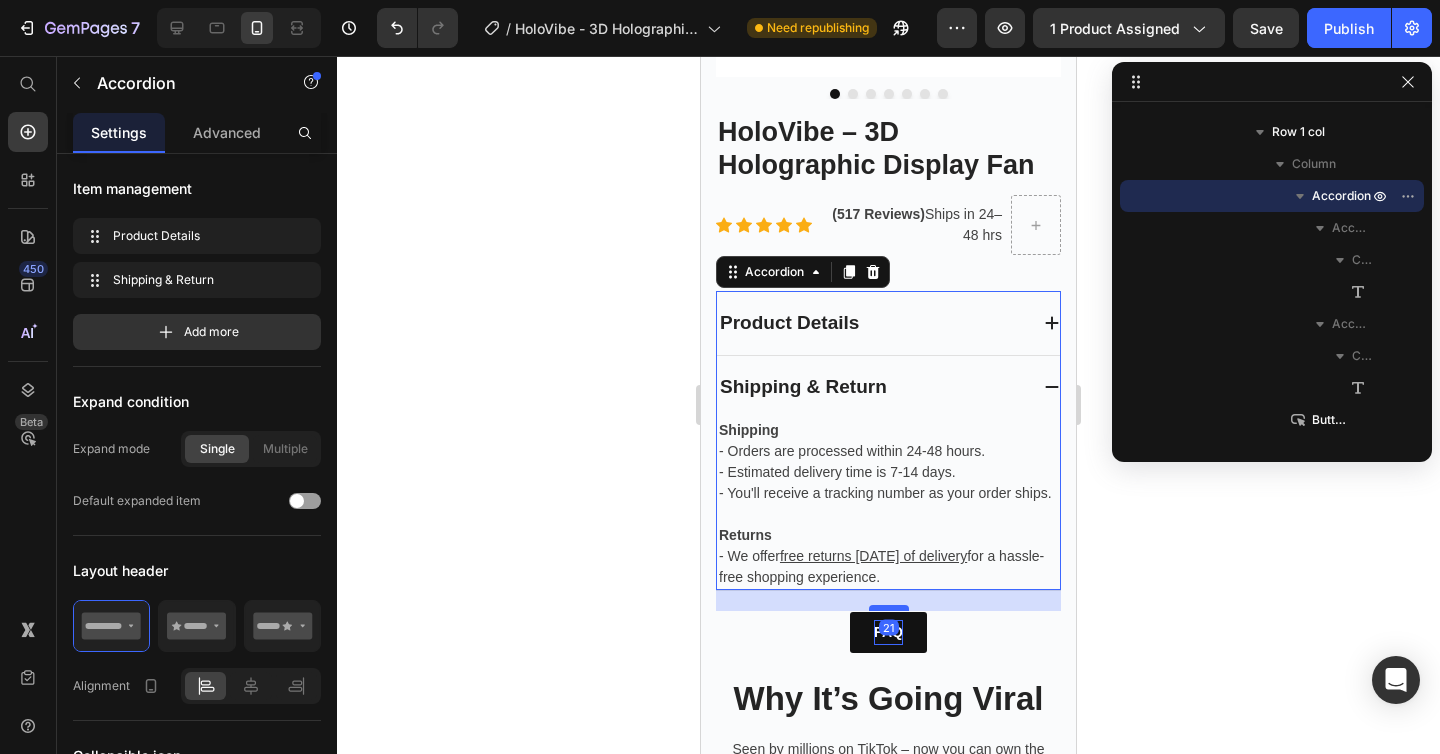 drag, startPoint x: 882, startPoint y: 624, endPoint x: 1378, endPoint y: 668, distance: 497.94778 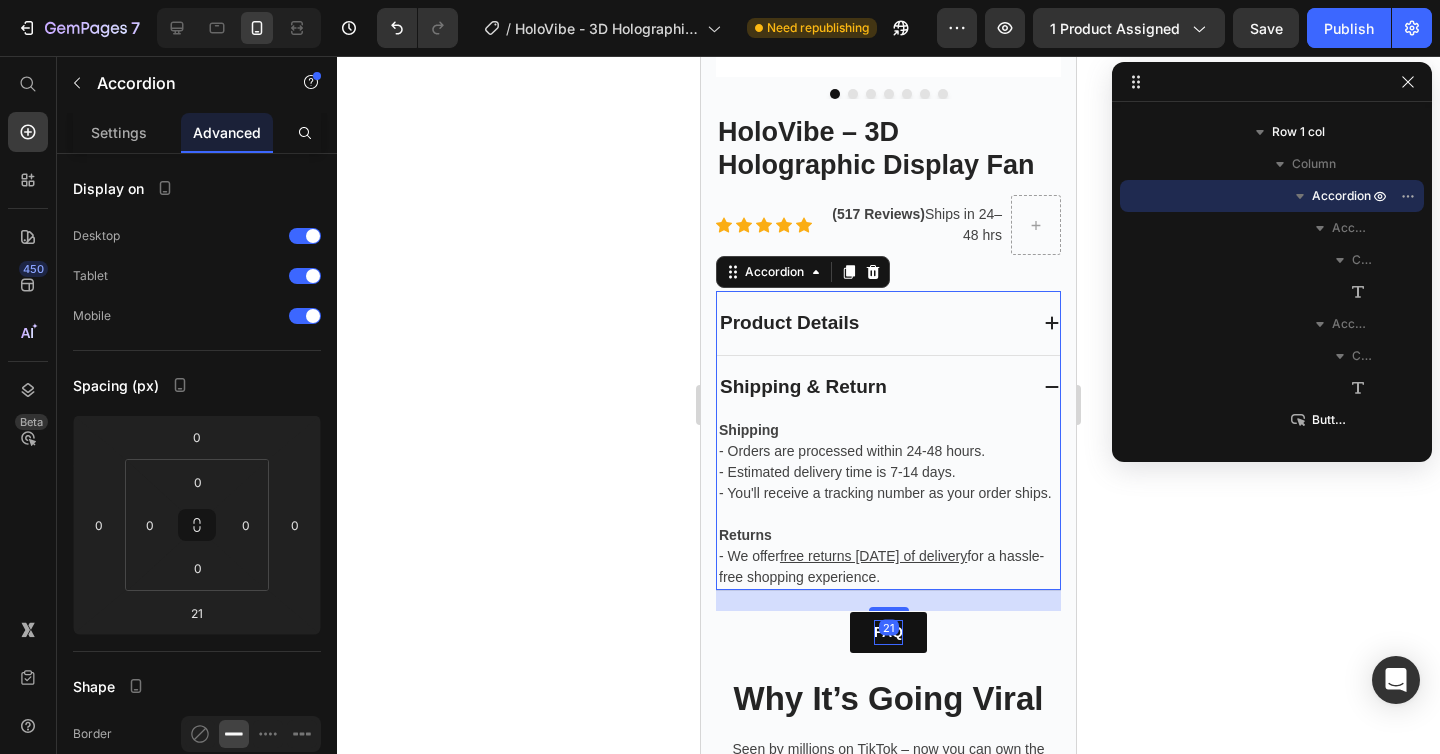 click 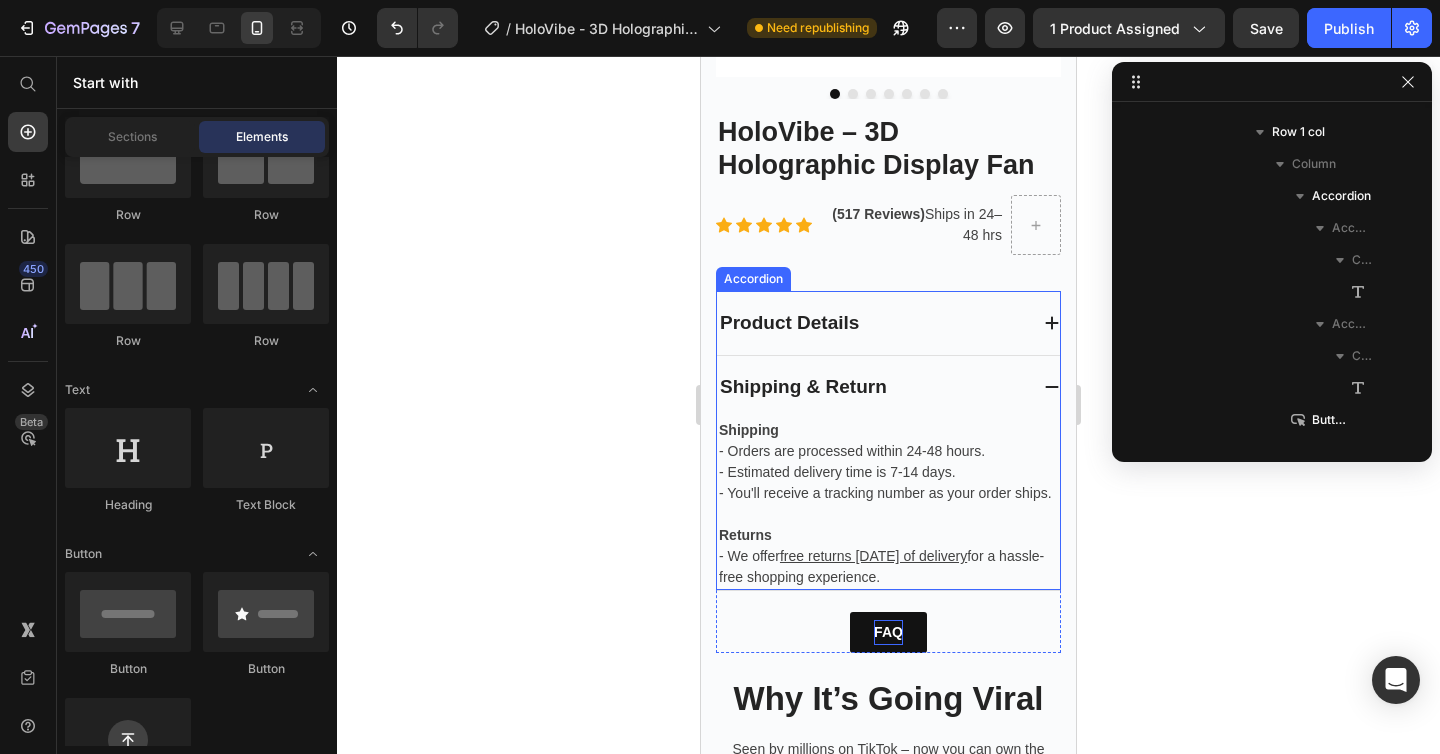 click 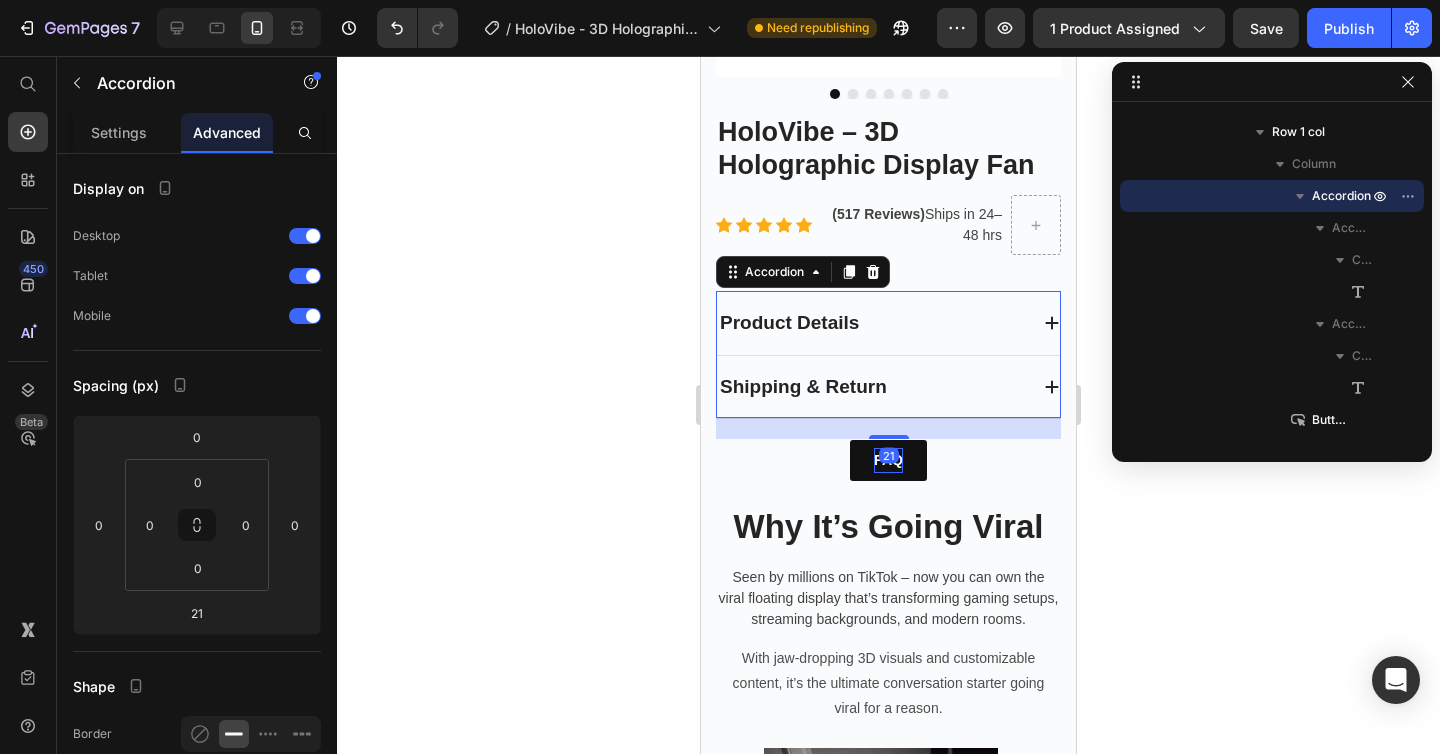 click 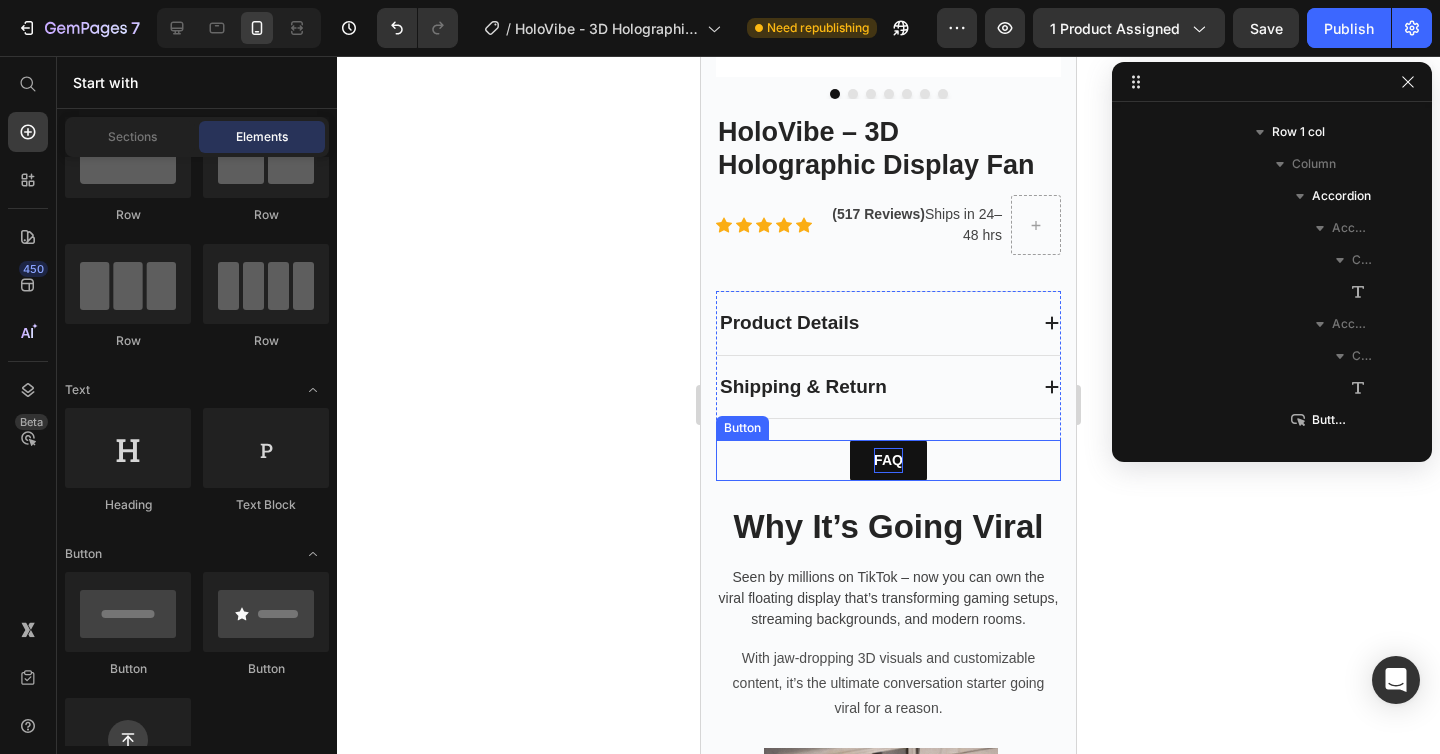 click on "FAQ Button" at bounding box center [888, 460] 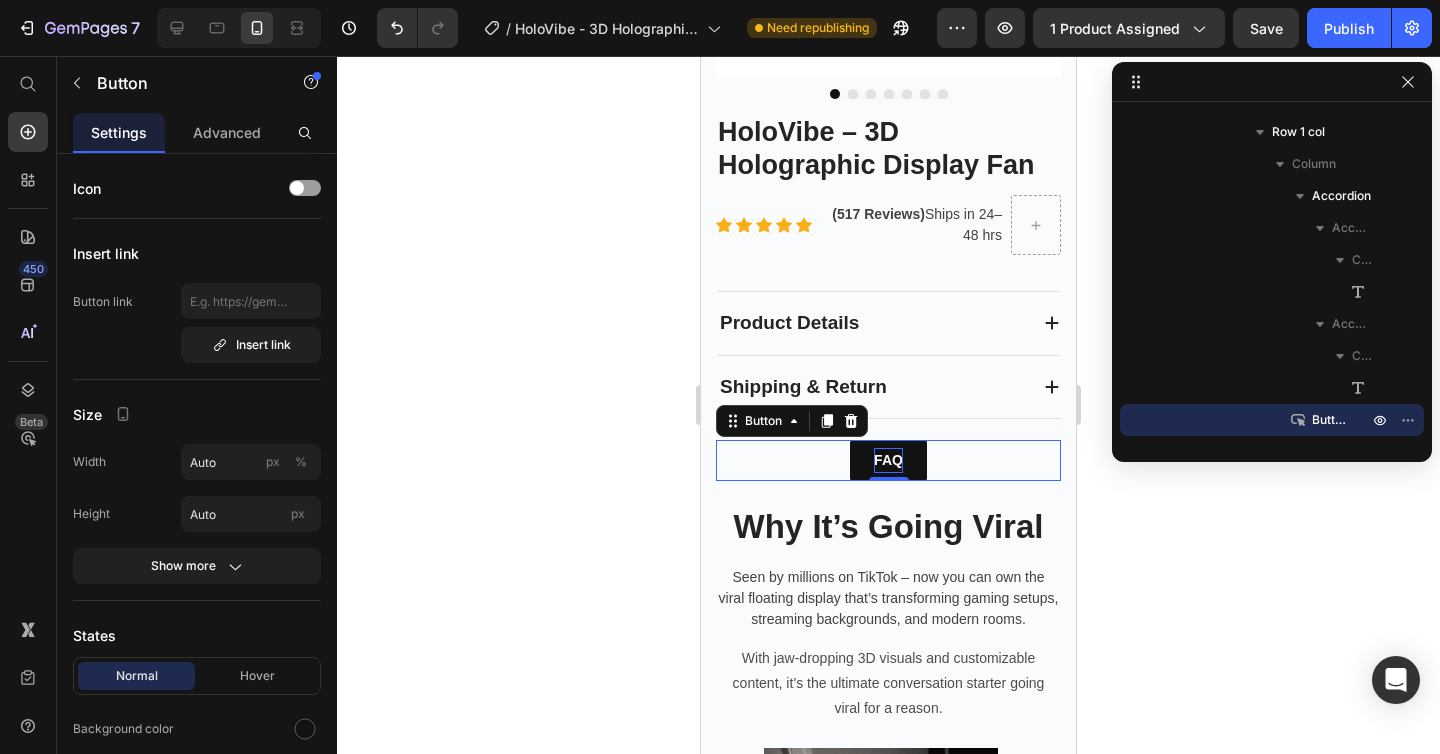 click 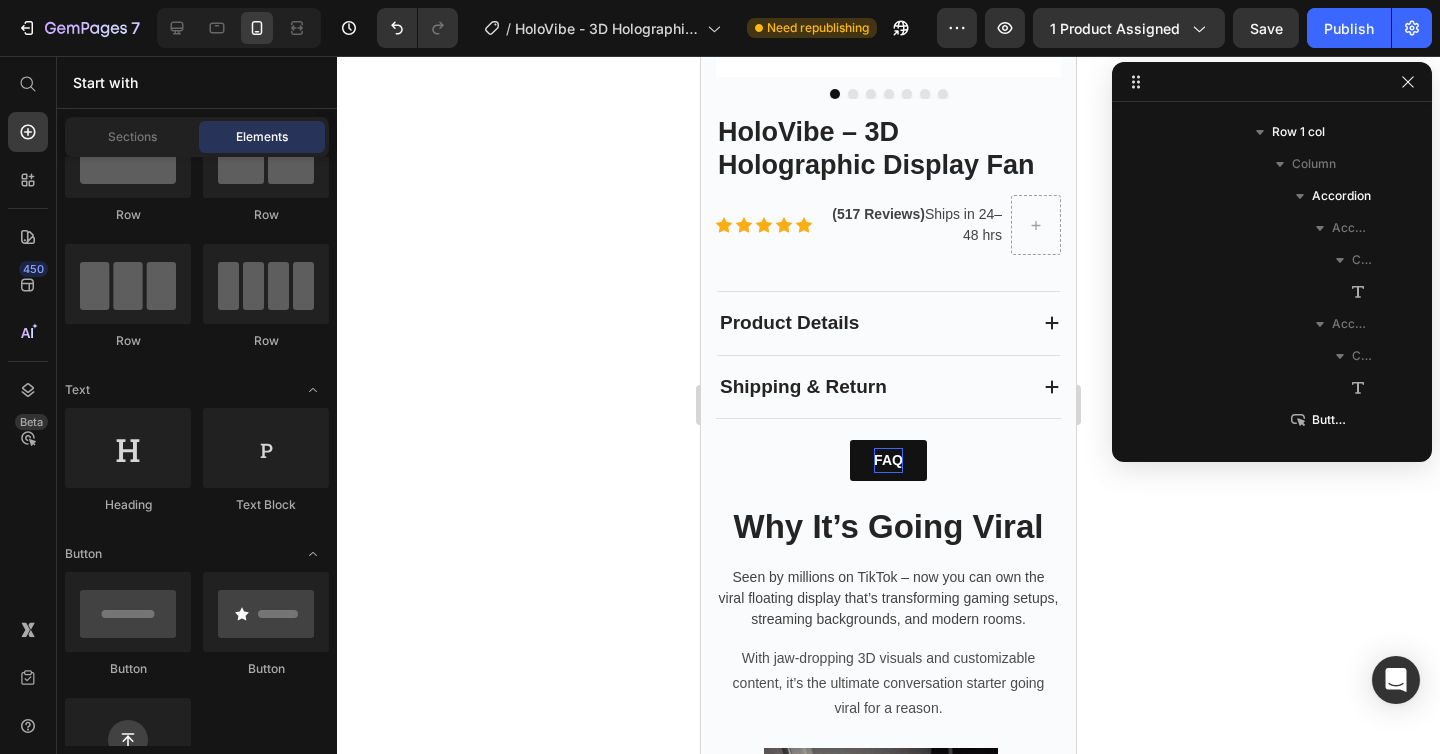 drag, startPoint x: 1349, startPoint y: 535, endPoint x: 856, endPoint y: 479, distance: 496.17032 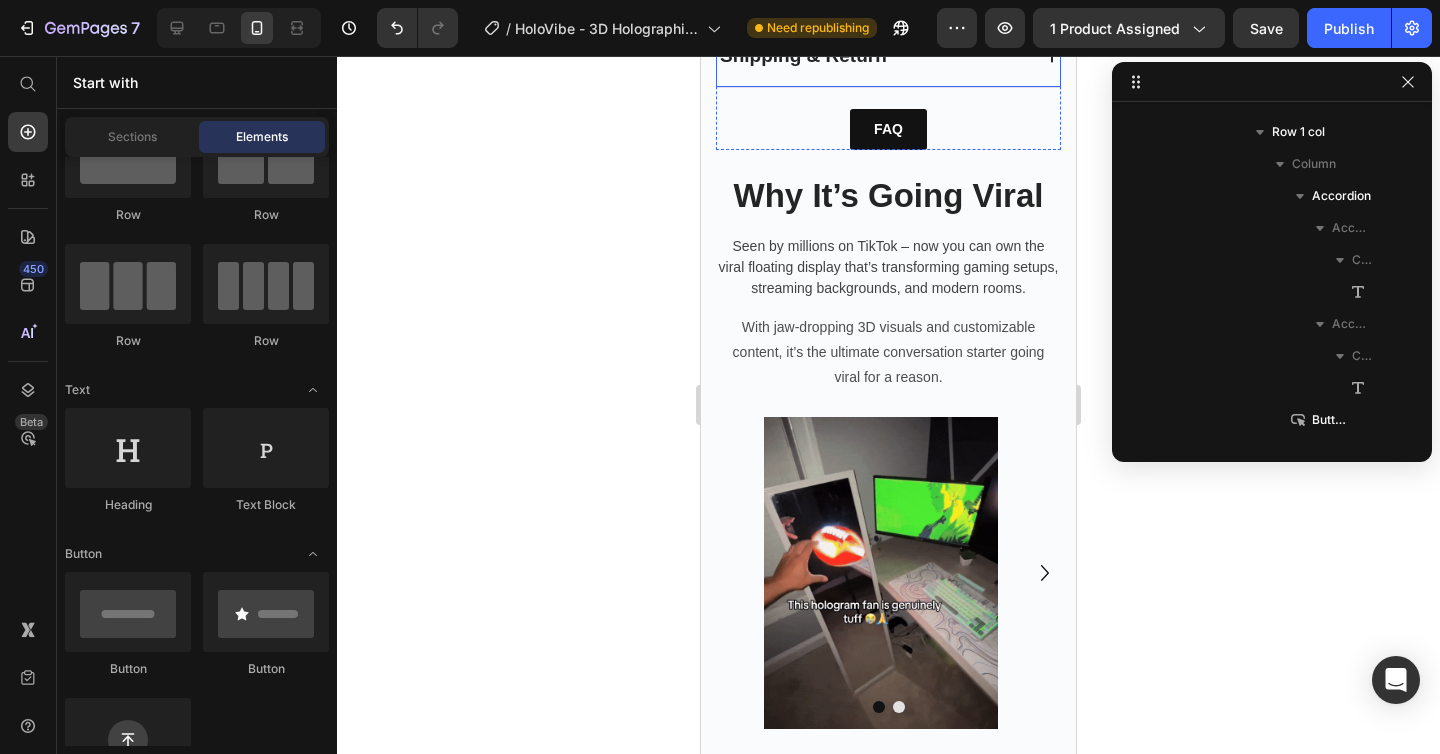 scroll, scrollTop: 1575, scrollLeft: 0, axis: vertical 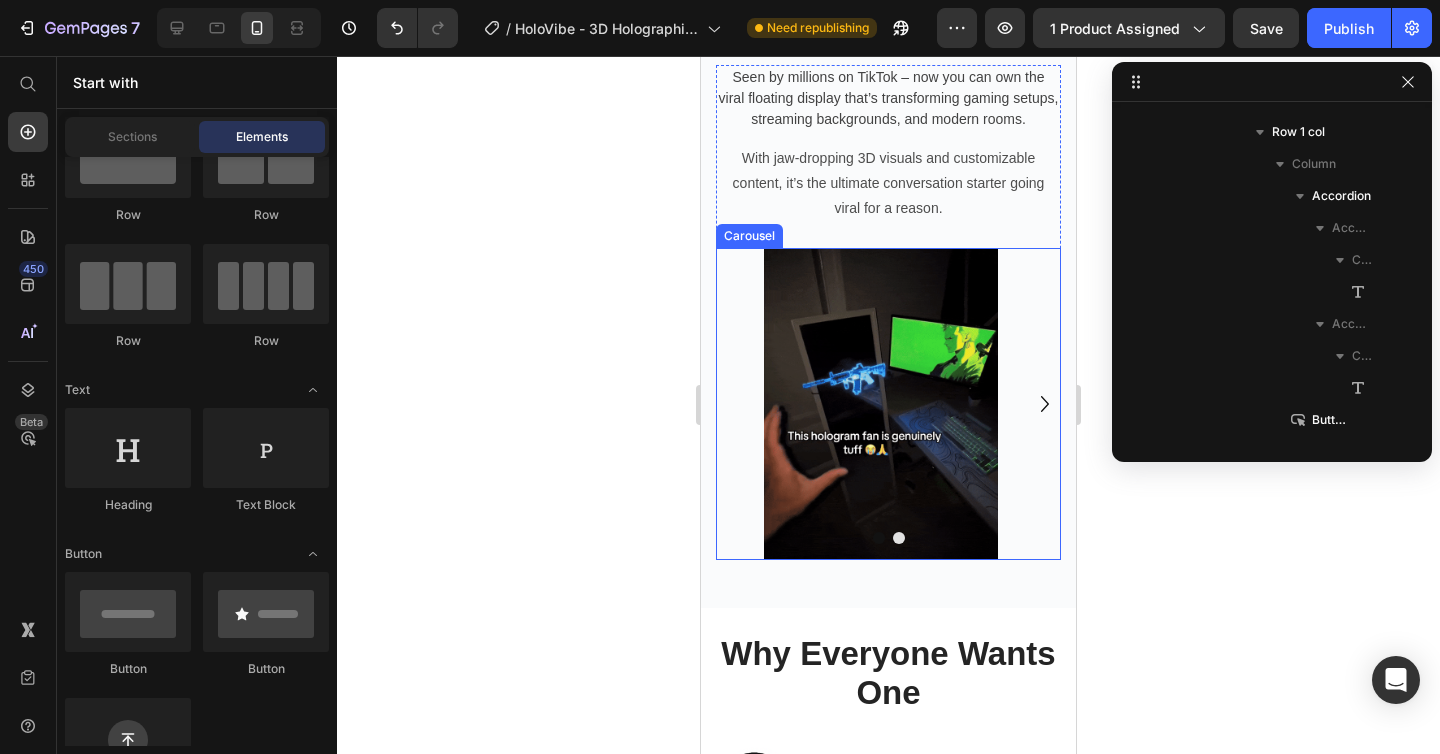 click 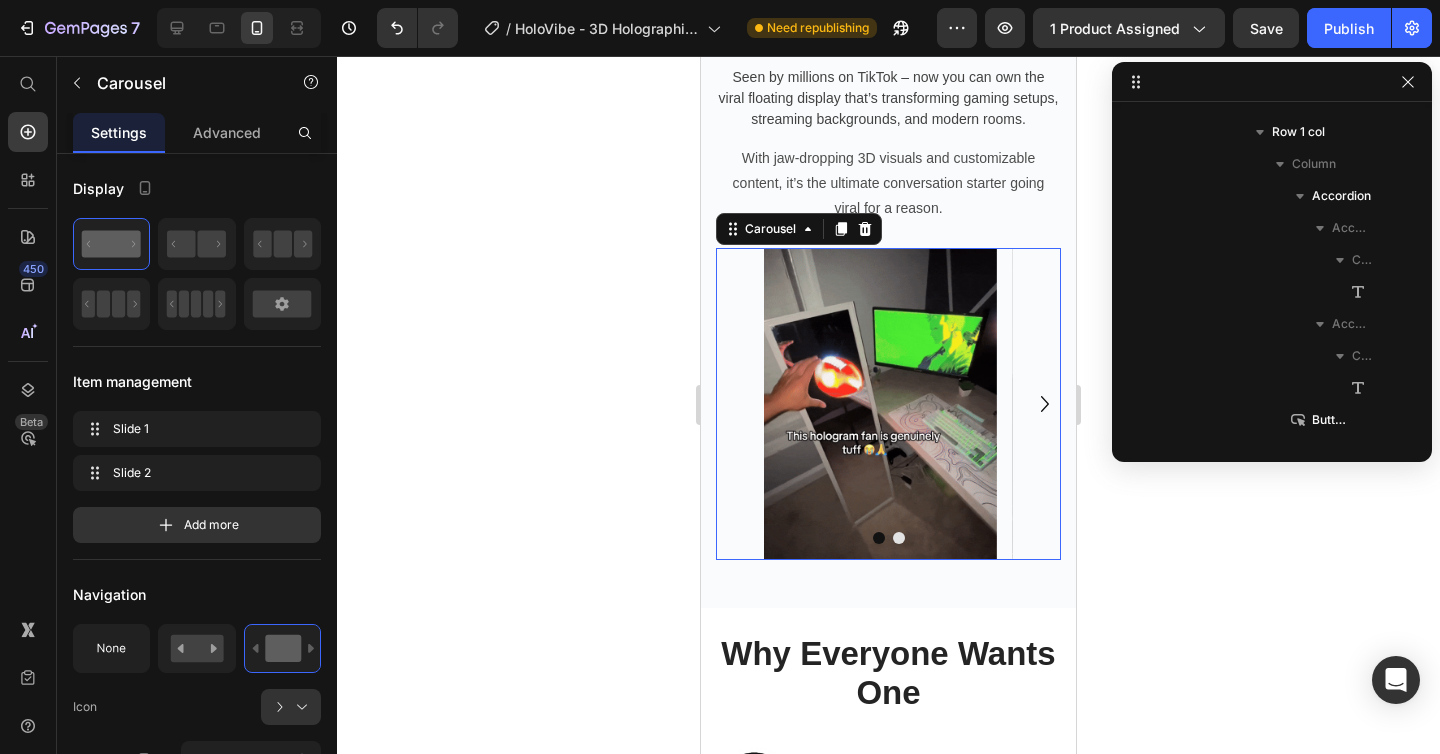 scroll, scrollTop: 758, scrollLeft: 0, axis: vertical 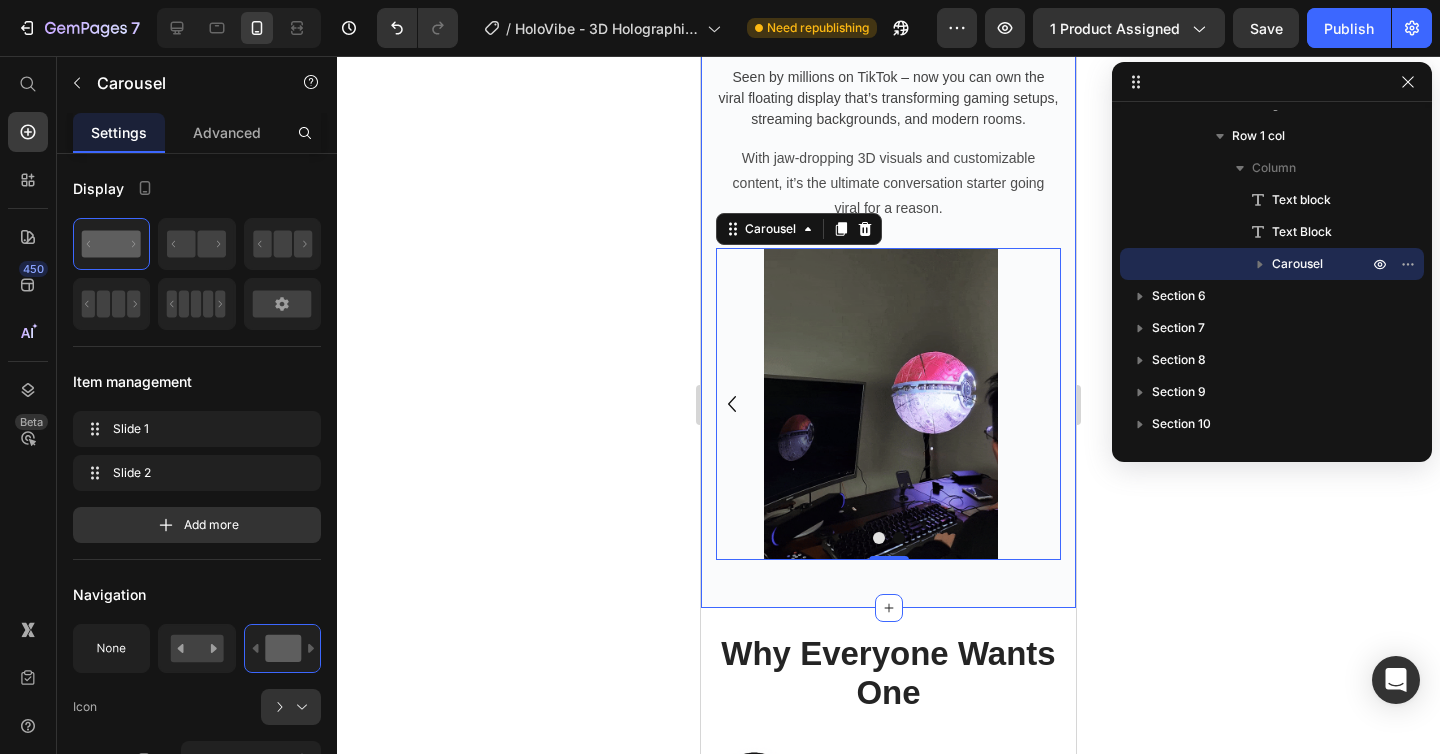 click 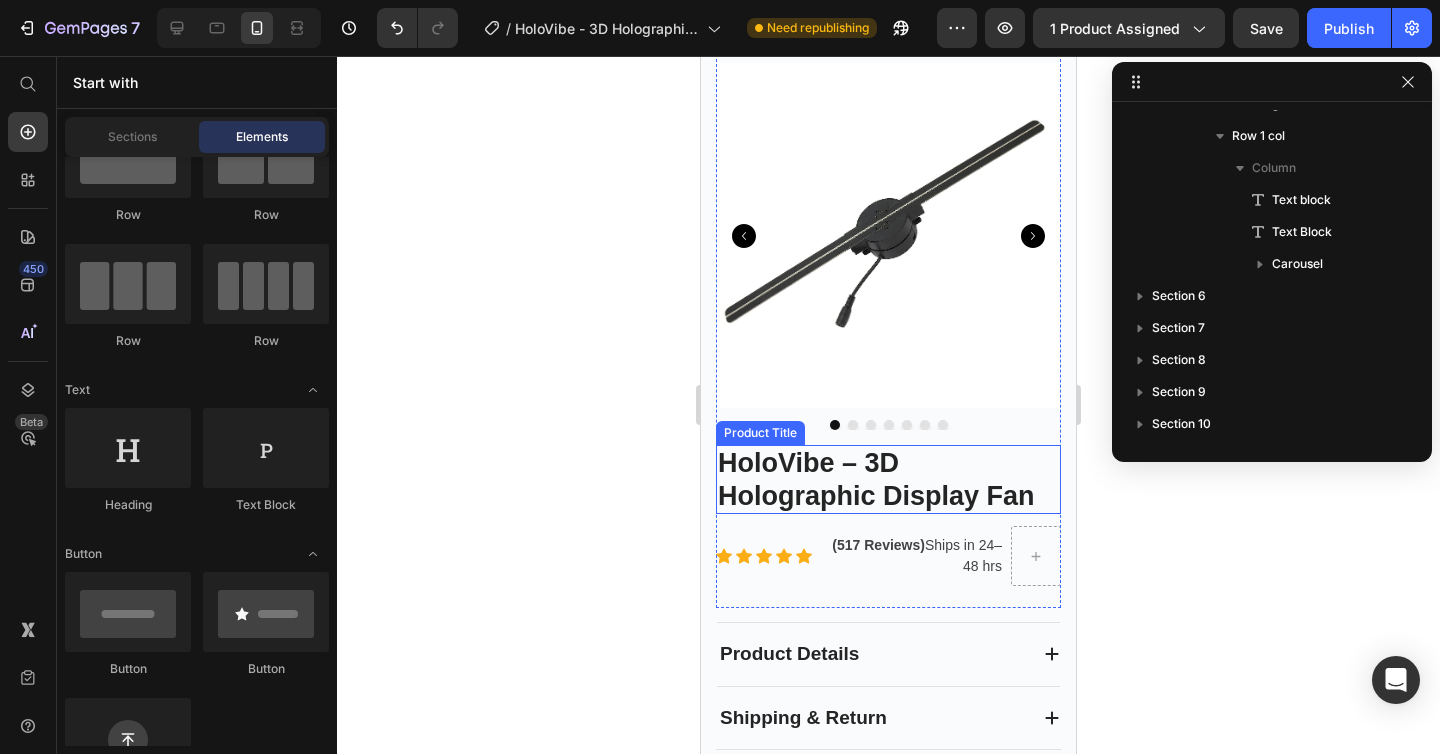 scroll, scrollTop: 671, scrollLeft: 0, axis: vertical 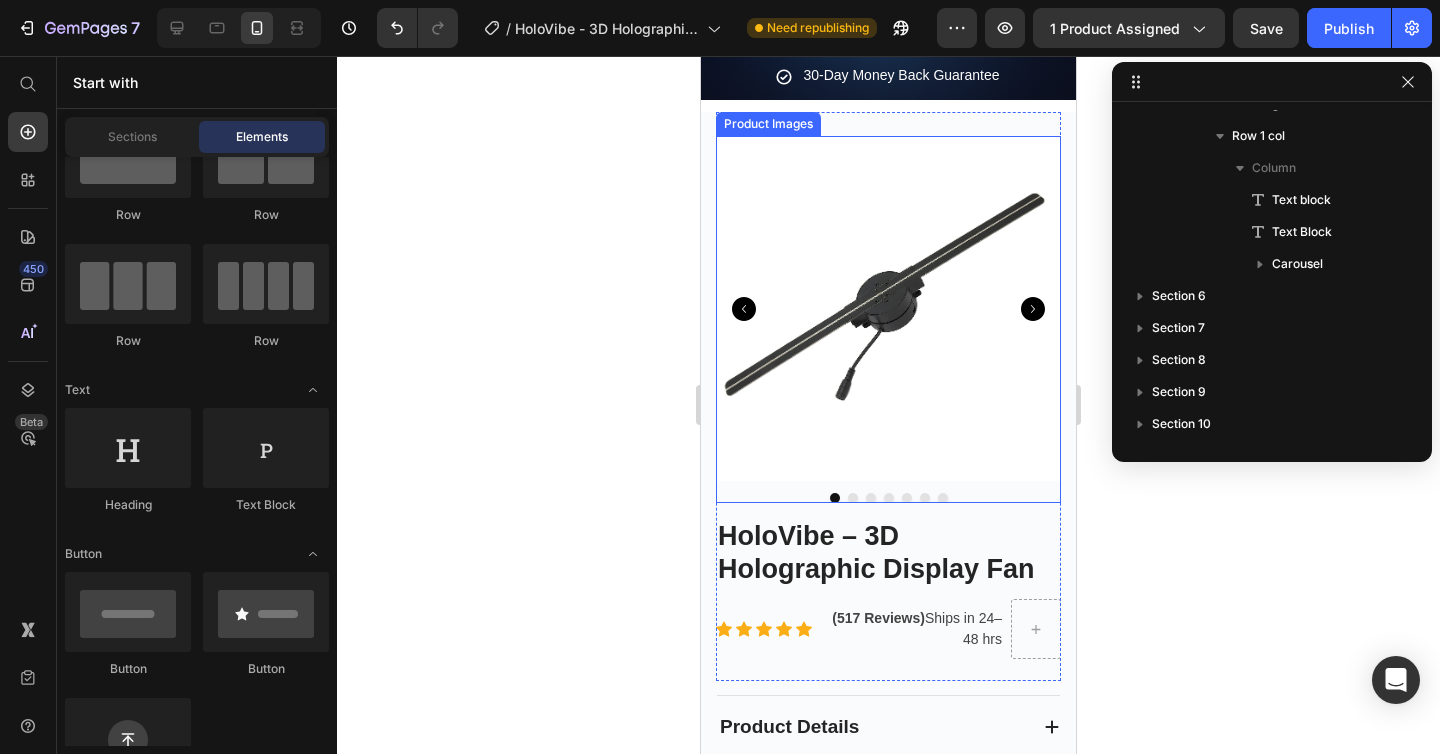 click 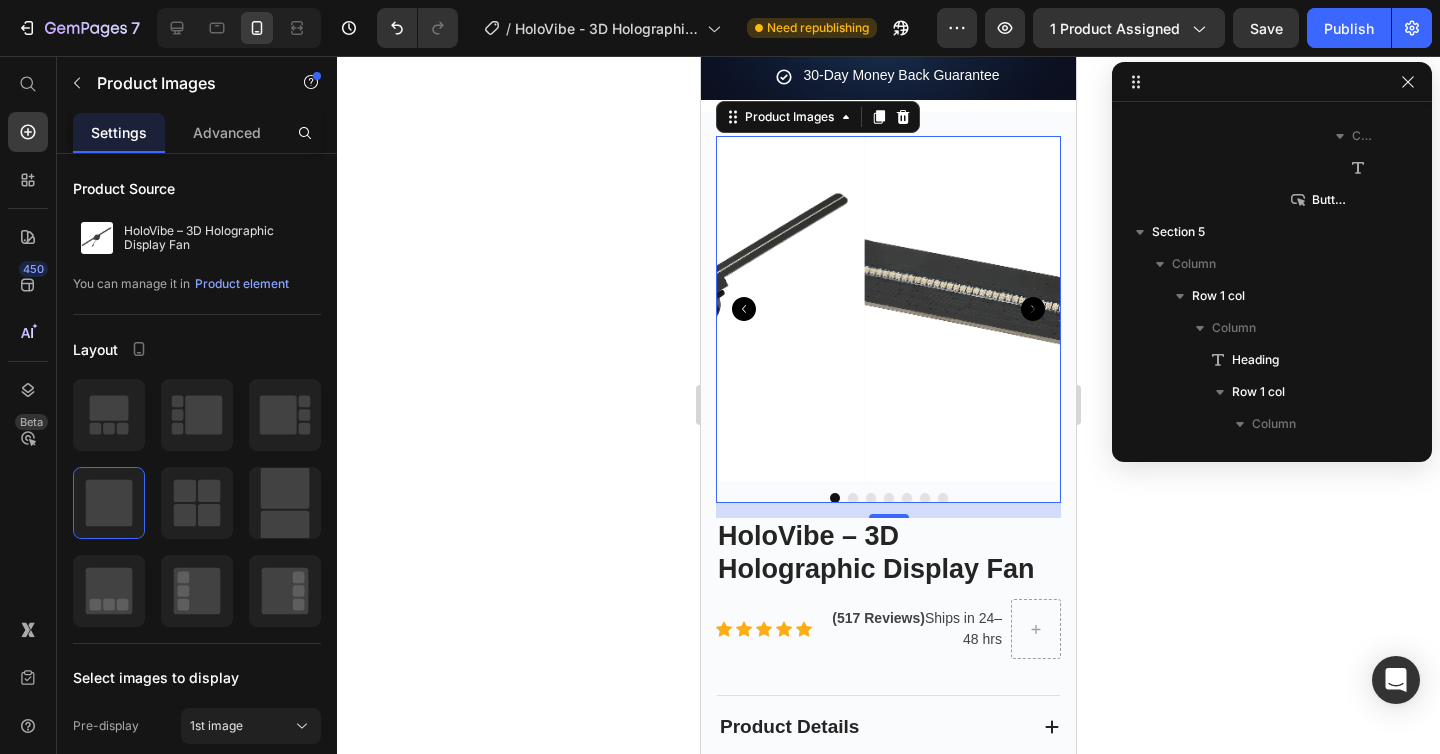 scroll, scrollTop: 122, scrollLeft: 0, axis: vertical 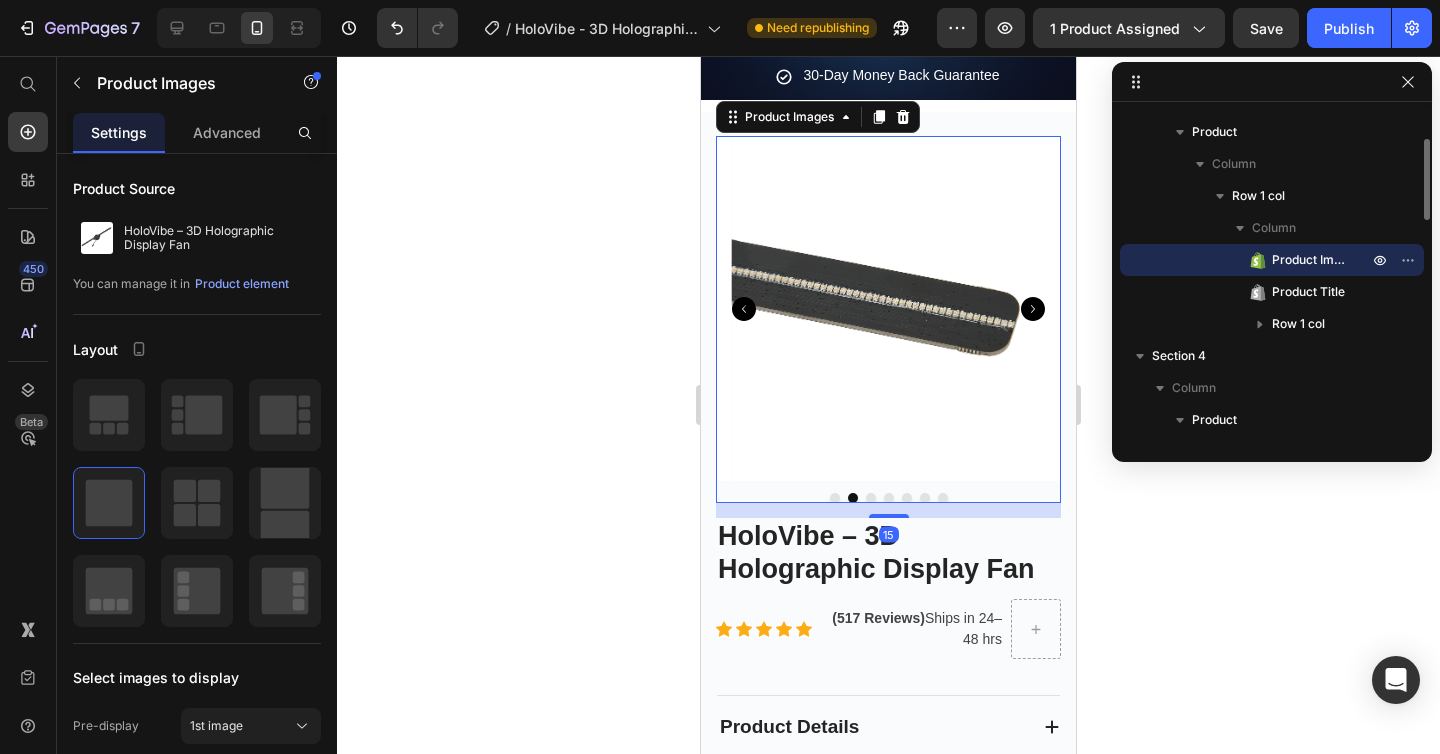 click 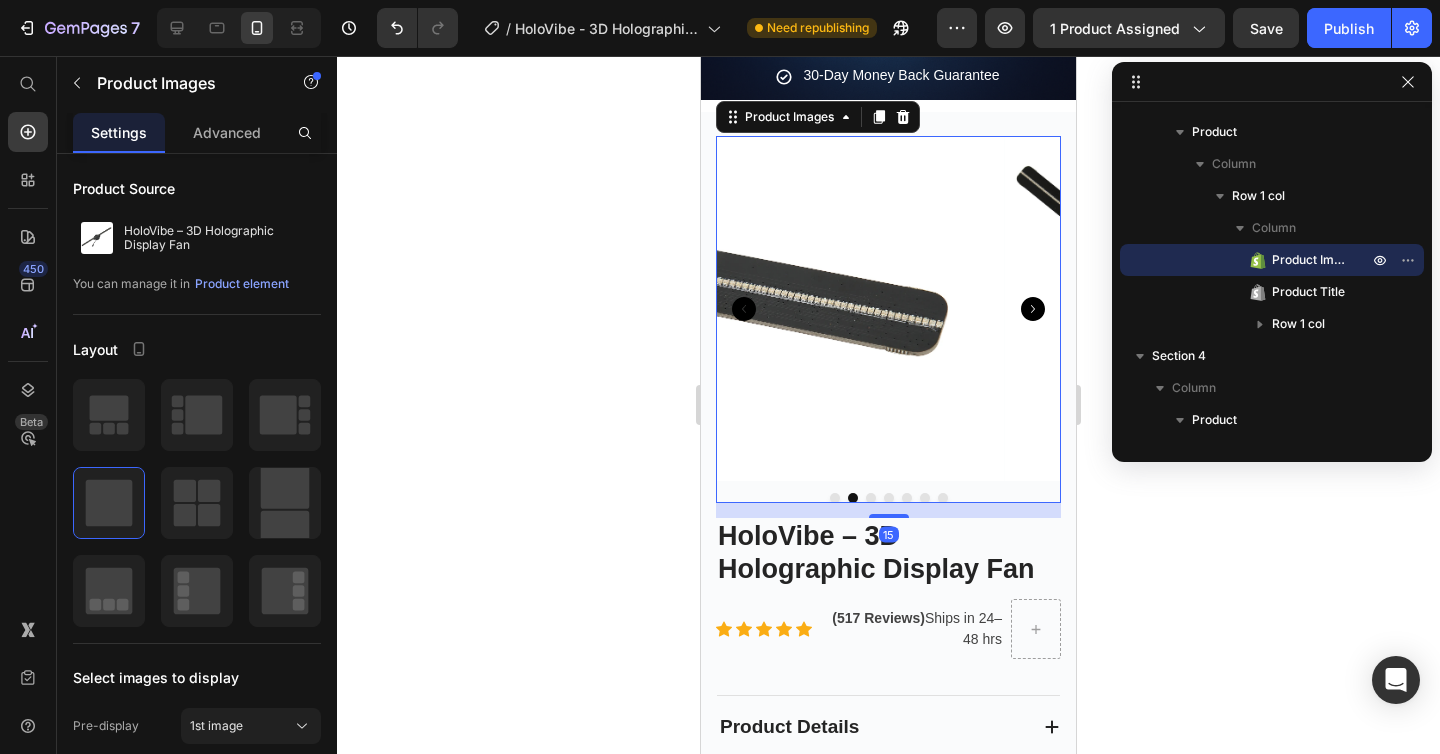 click 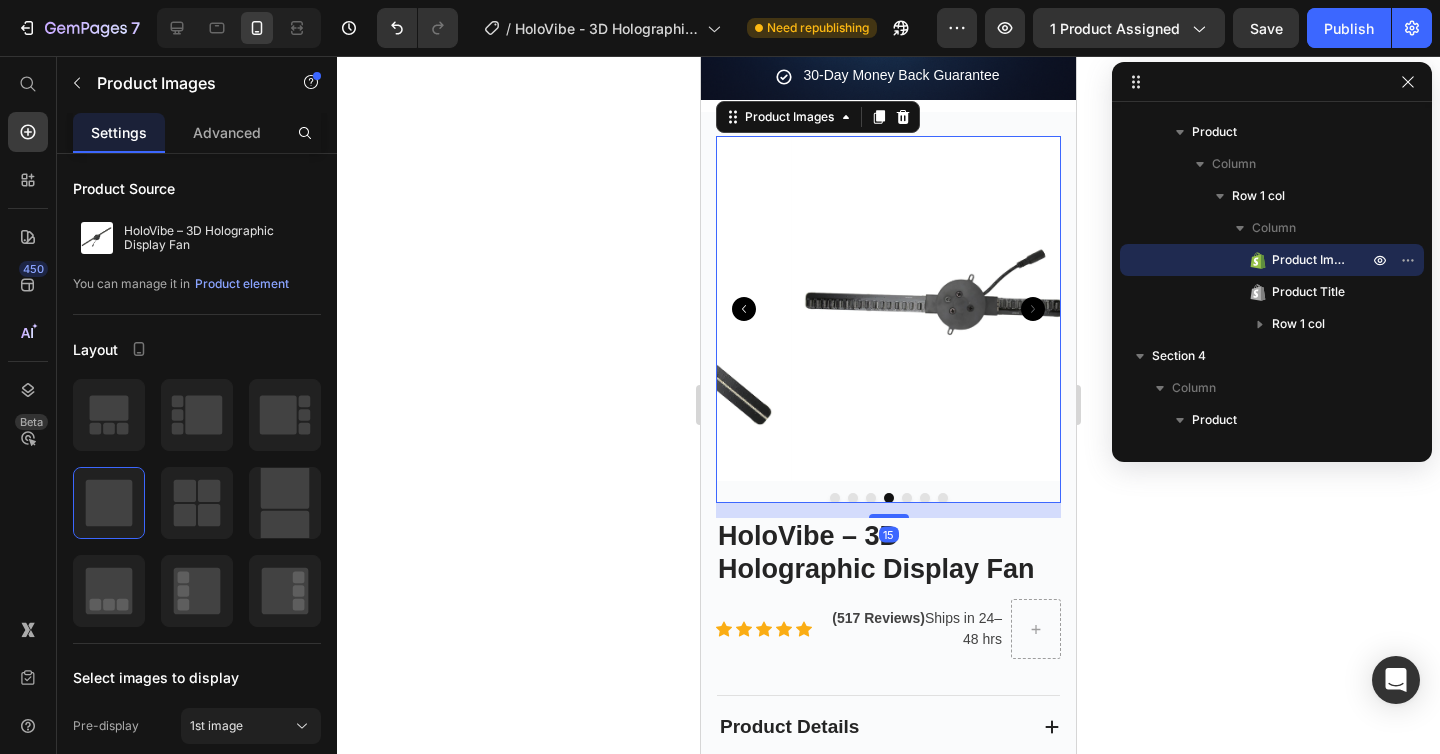 click 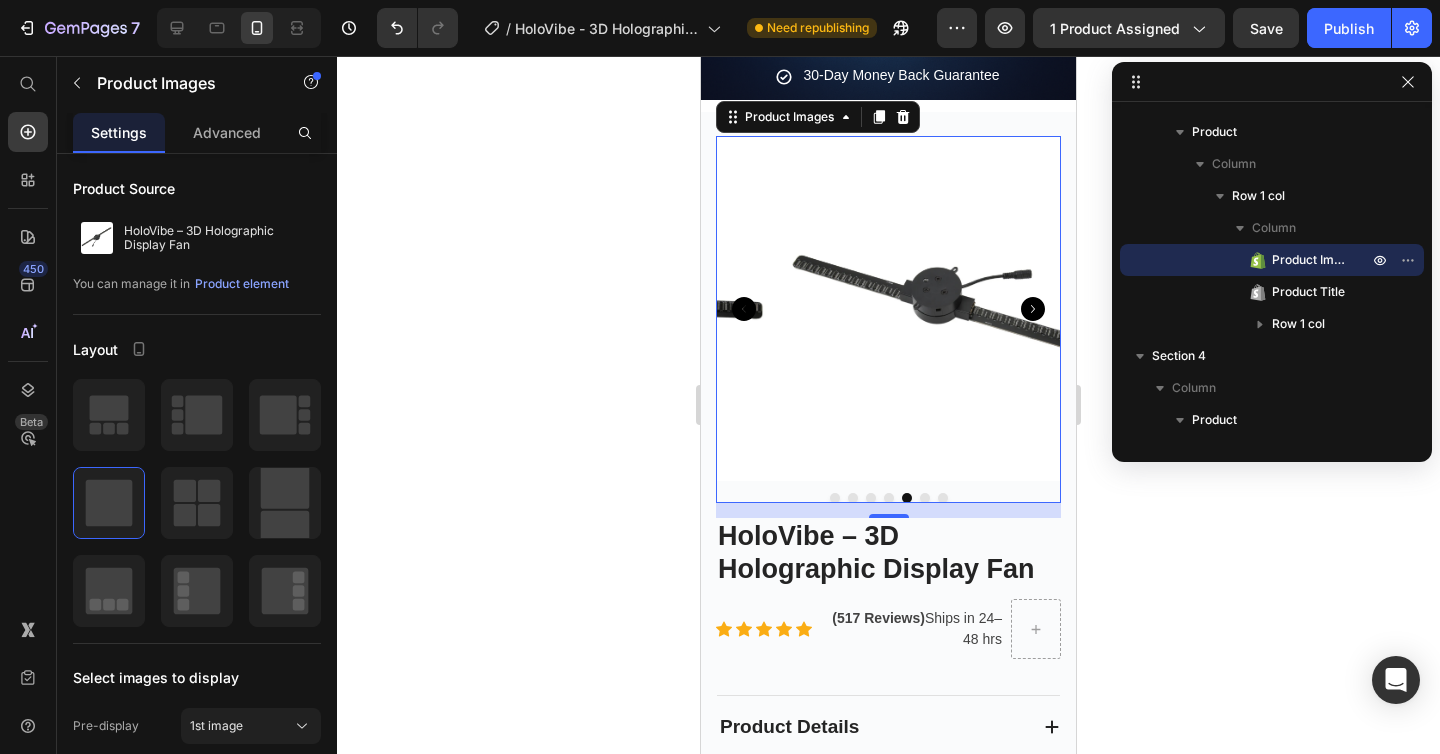click 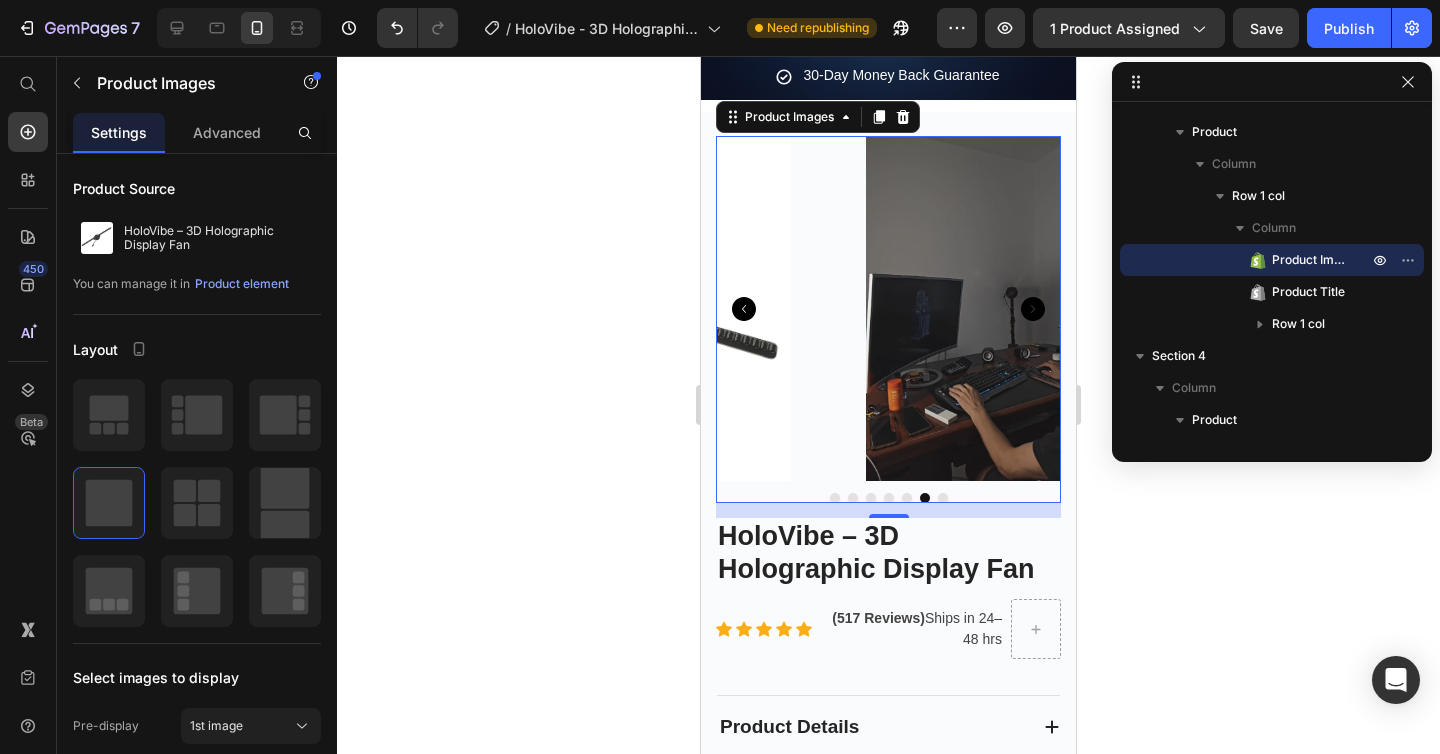 click 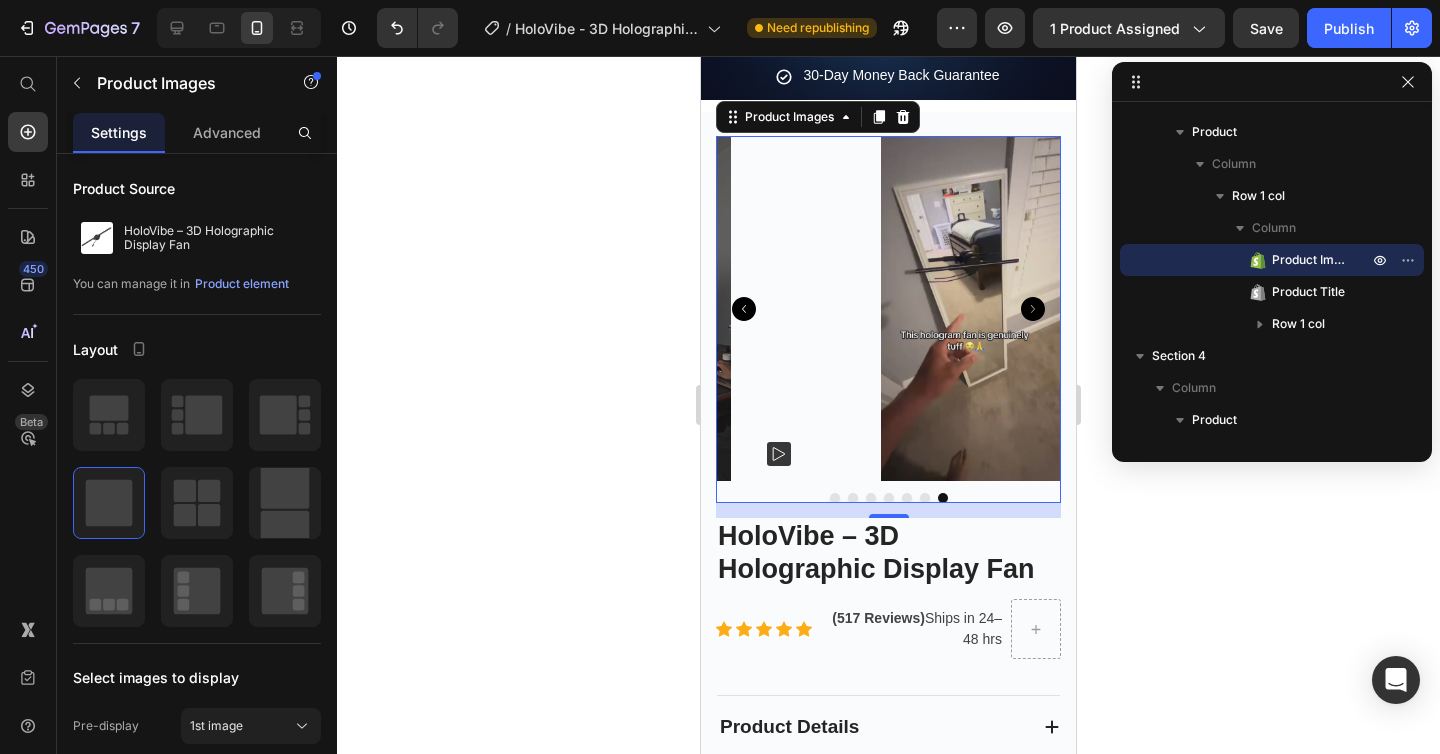 click 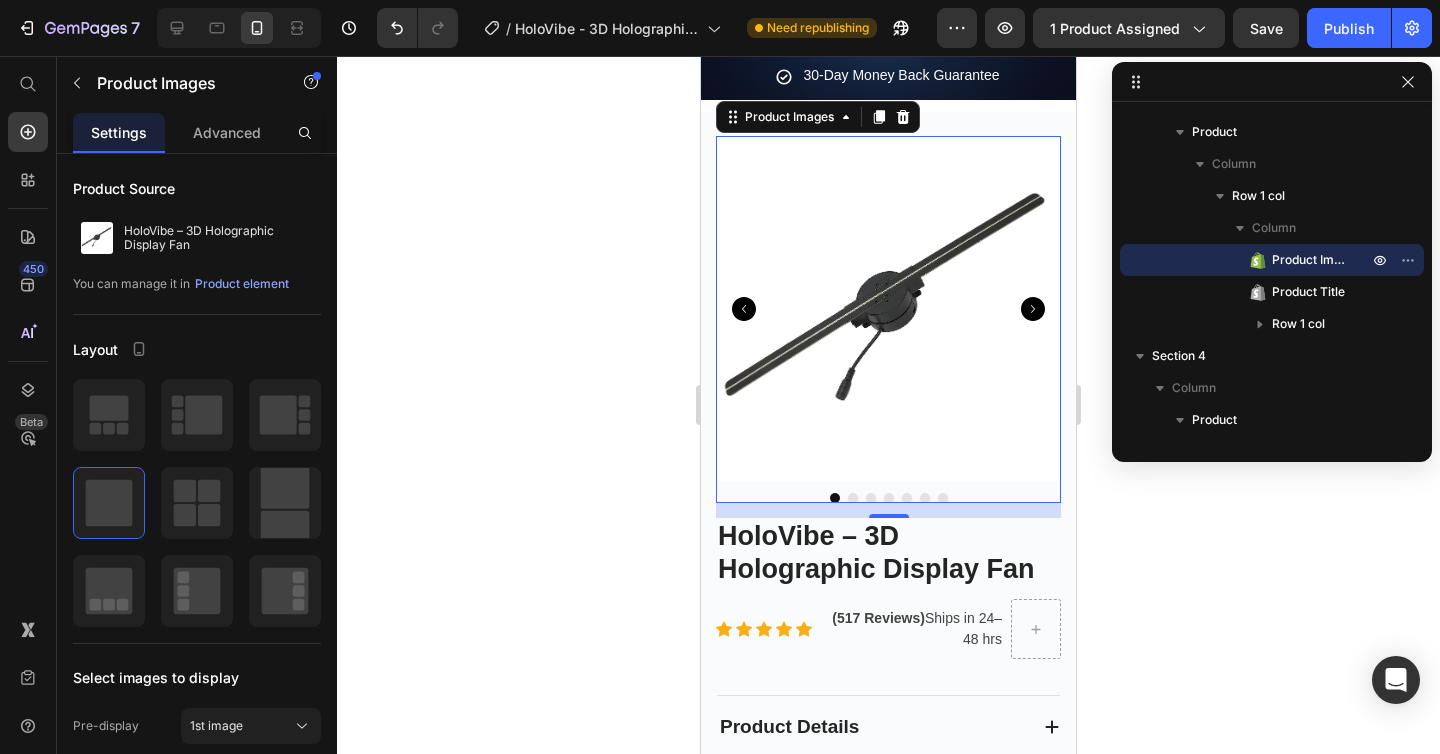 click 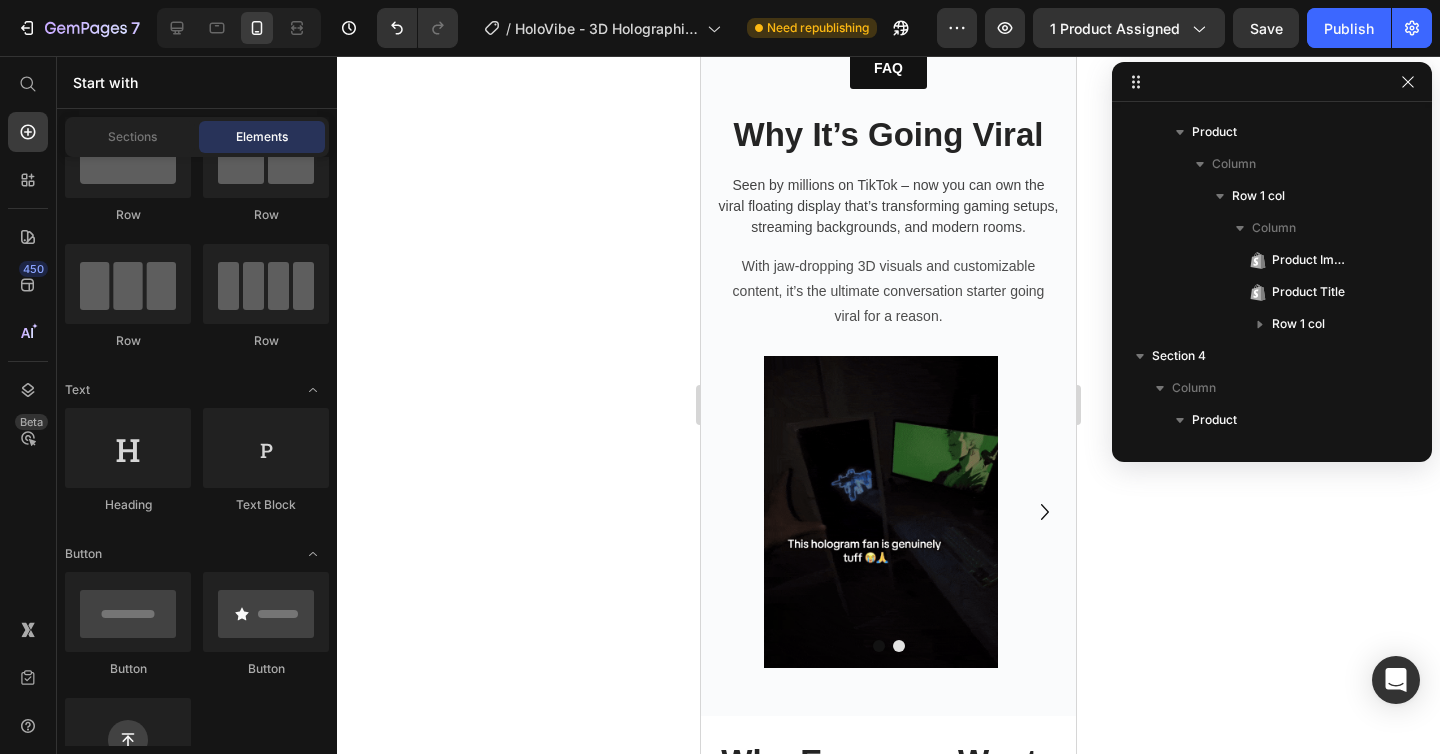 scroll, scrollTop: 1510, scrollLeft: 0, axis: vertical 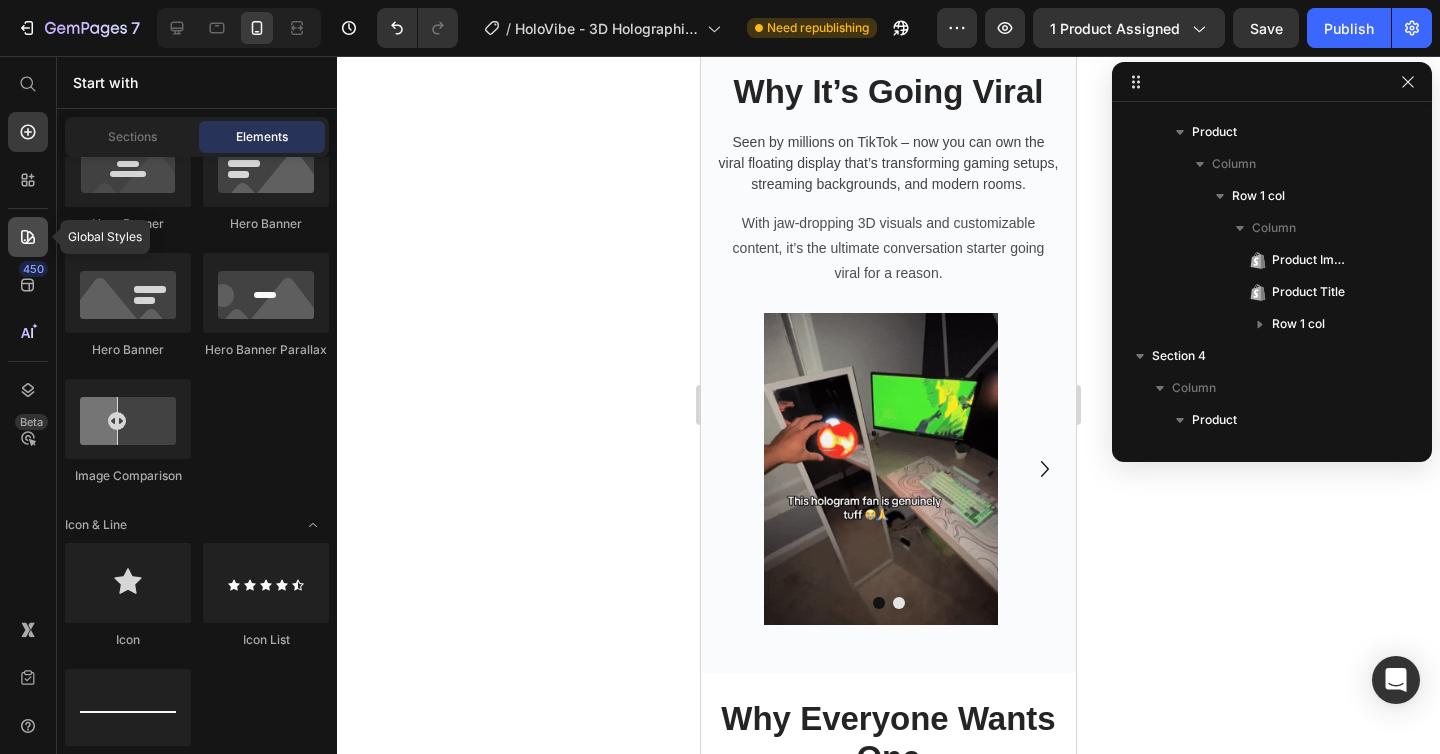 click 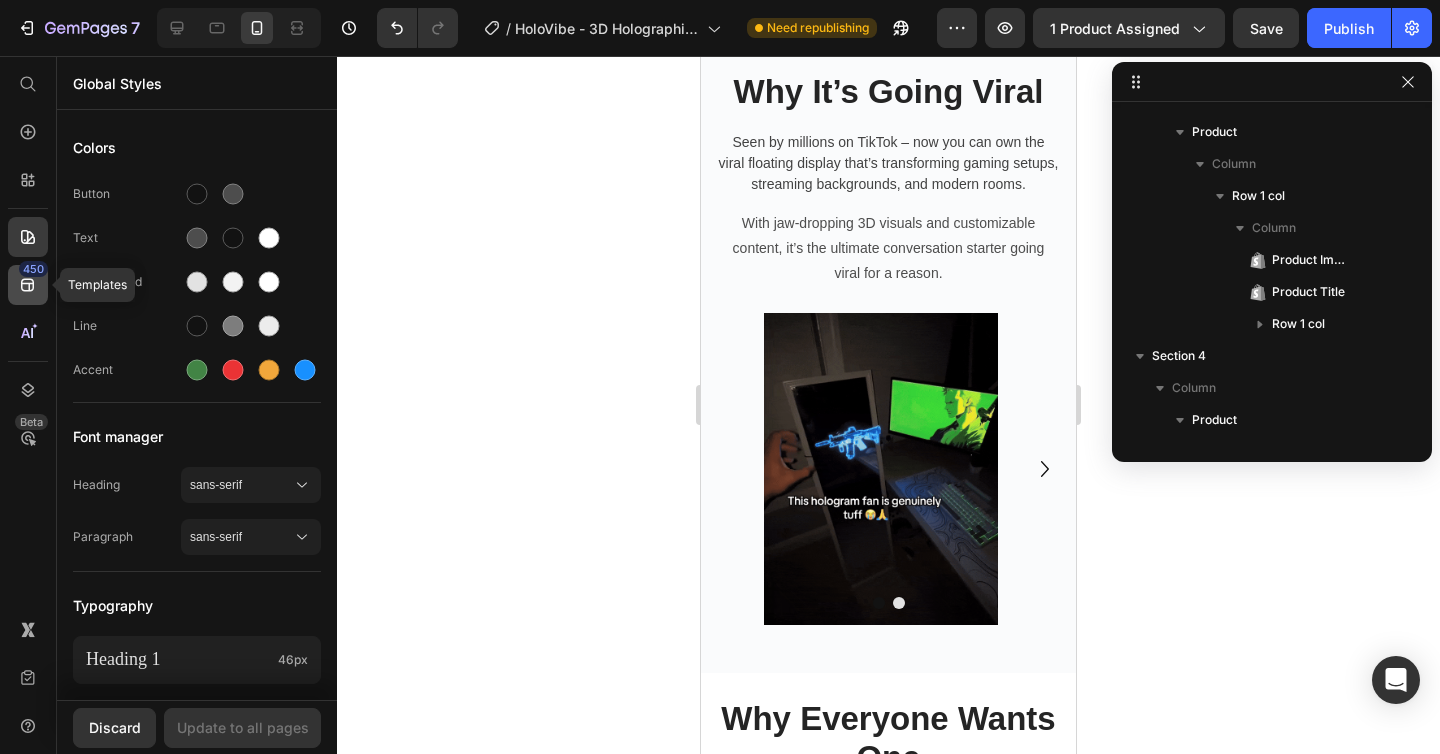 click on "450" at bounding box center (33, 269) 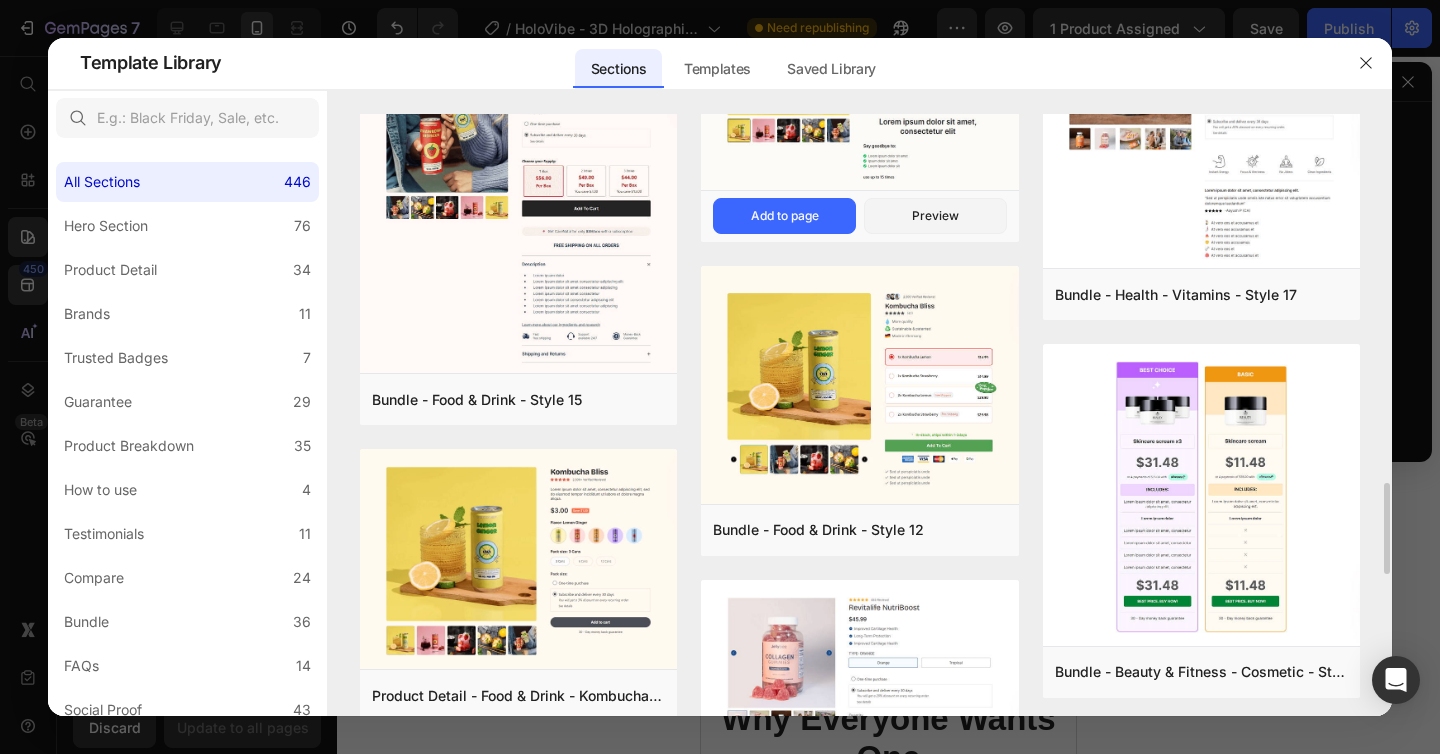 scroll, scrollTop: 2273, scrollLeft: 0, axis: vertical 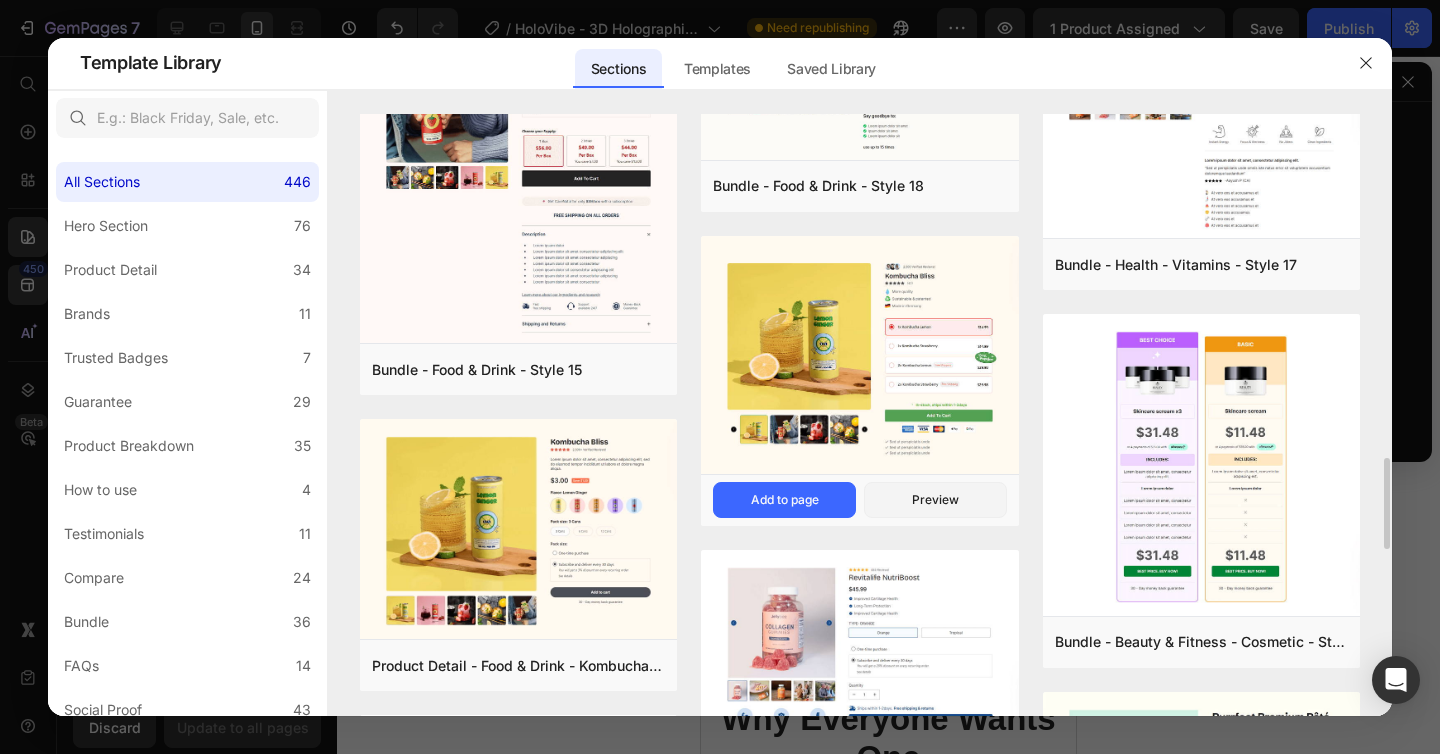 click at bounding box center (859, 357) 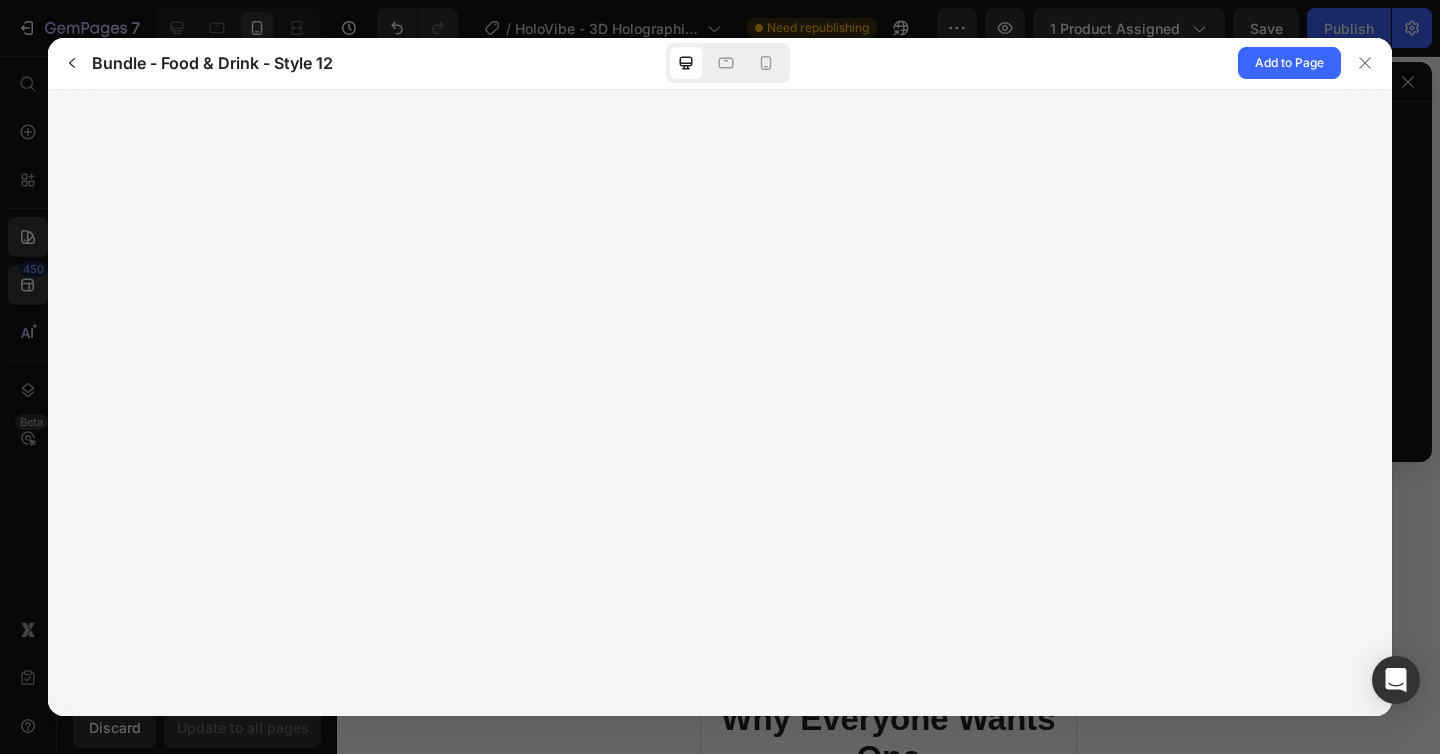 click on "Bundle - Food & Drink - Style 12 Add to Page" at bounding box center (720, 64) 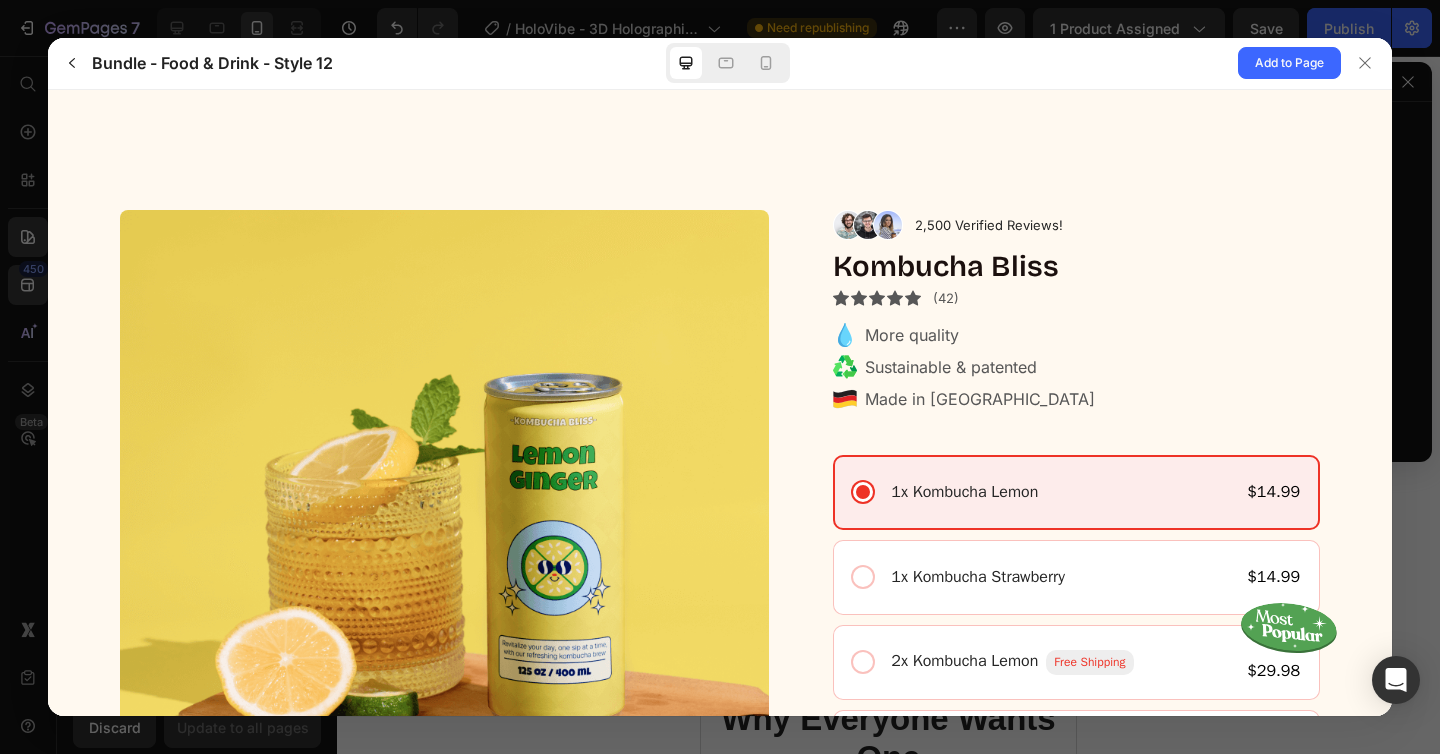 scroll, scrollTop: 0, scrollLeft: 0, axis: both 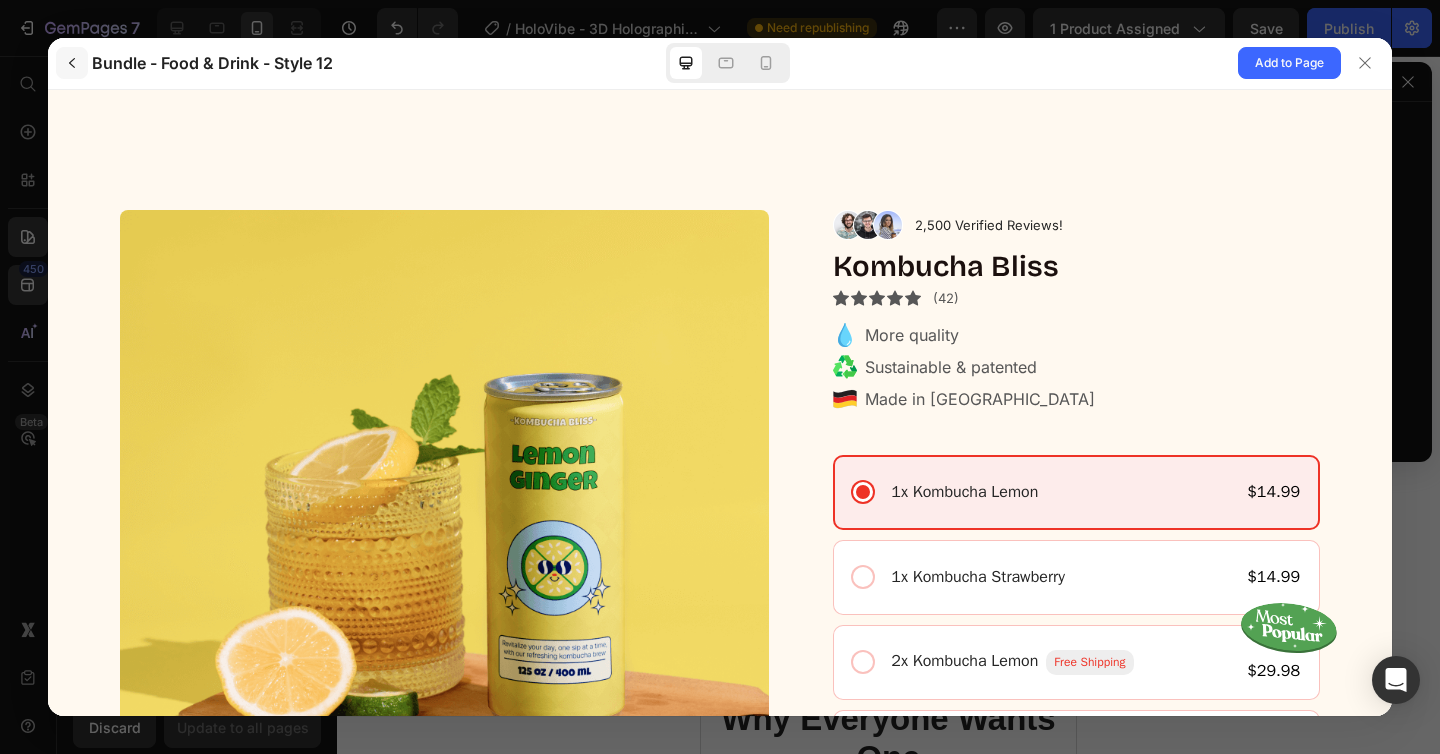 click at bounding box center [72, 63] 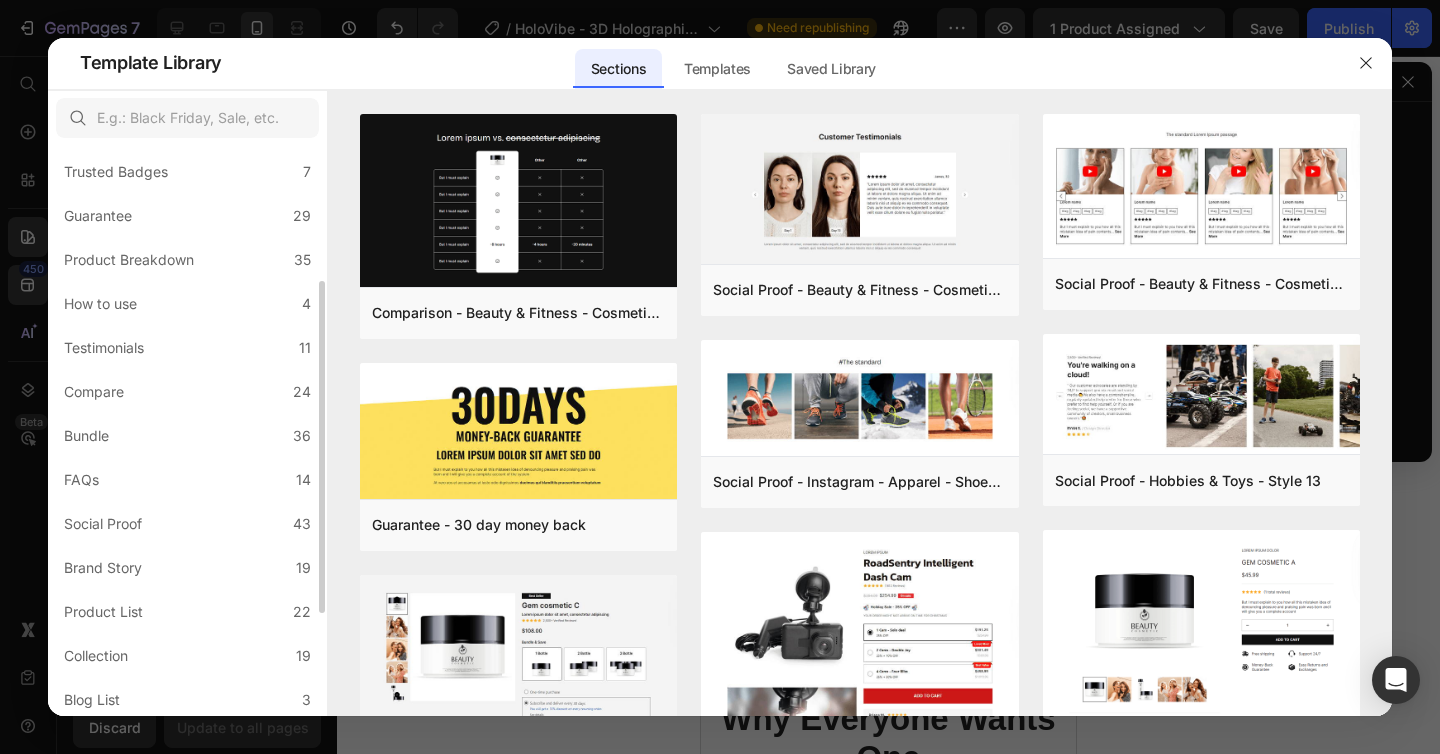 scroll, scrollTop: 210, scrollLeft: 0, axis: vertical 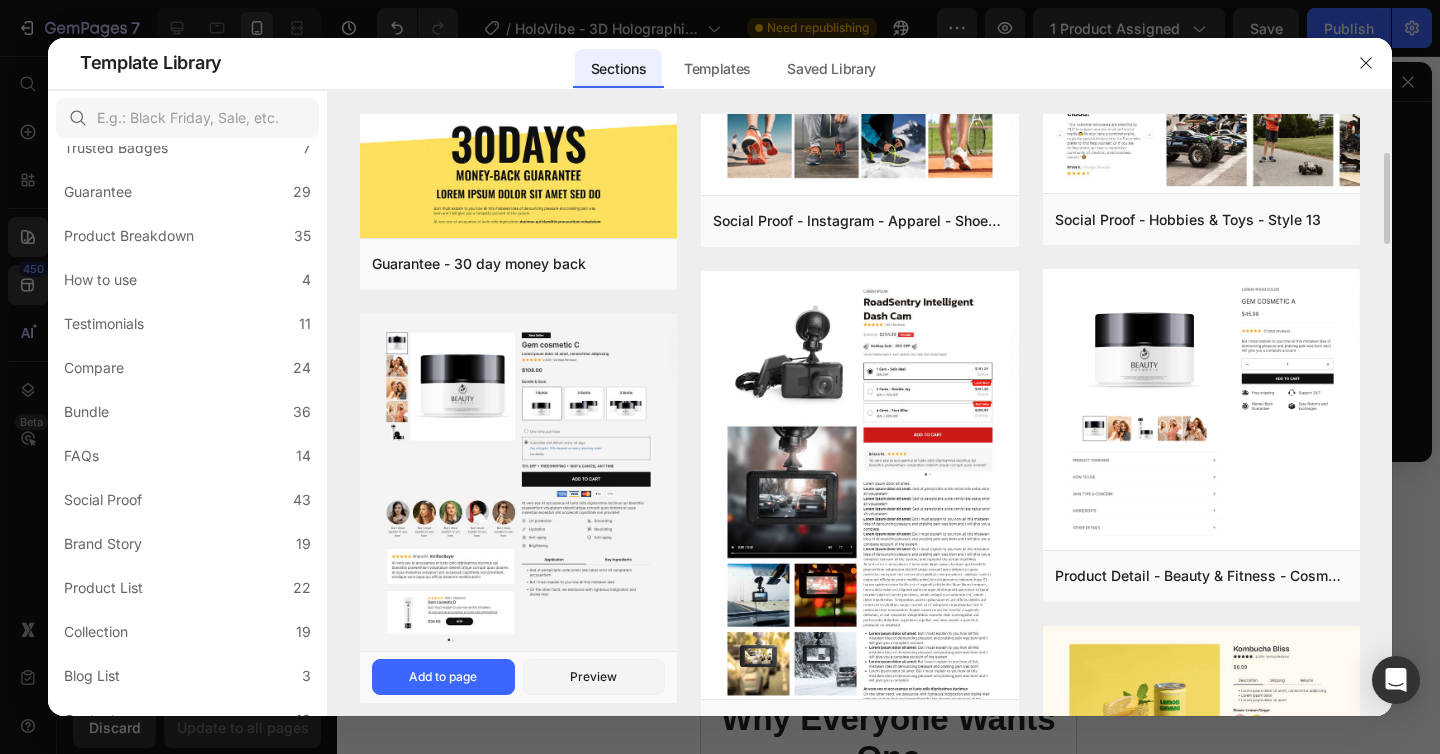 click at bounding box center (518, 484) 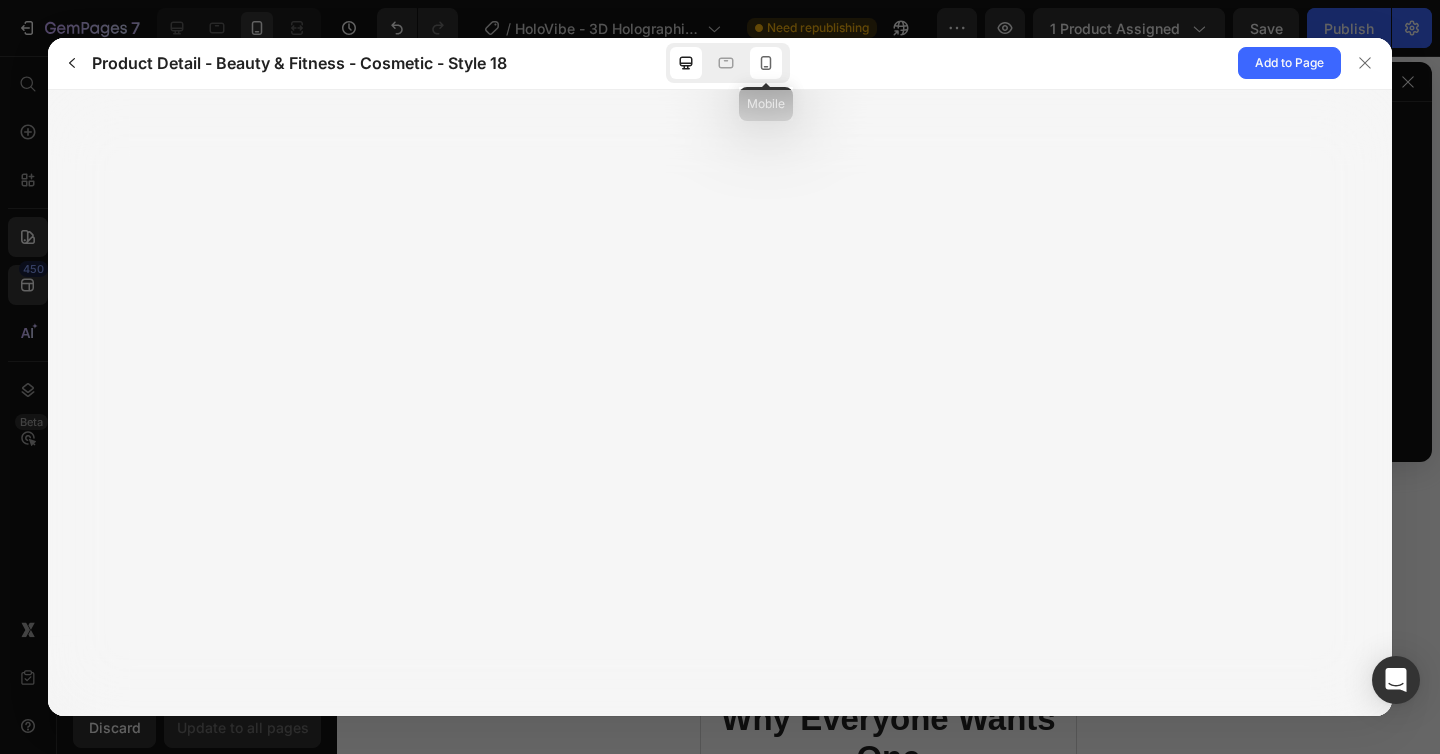 click 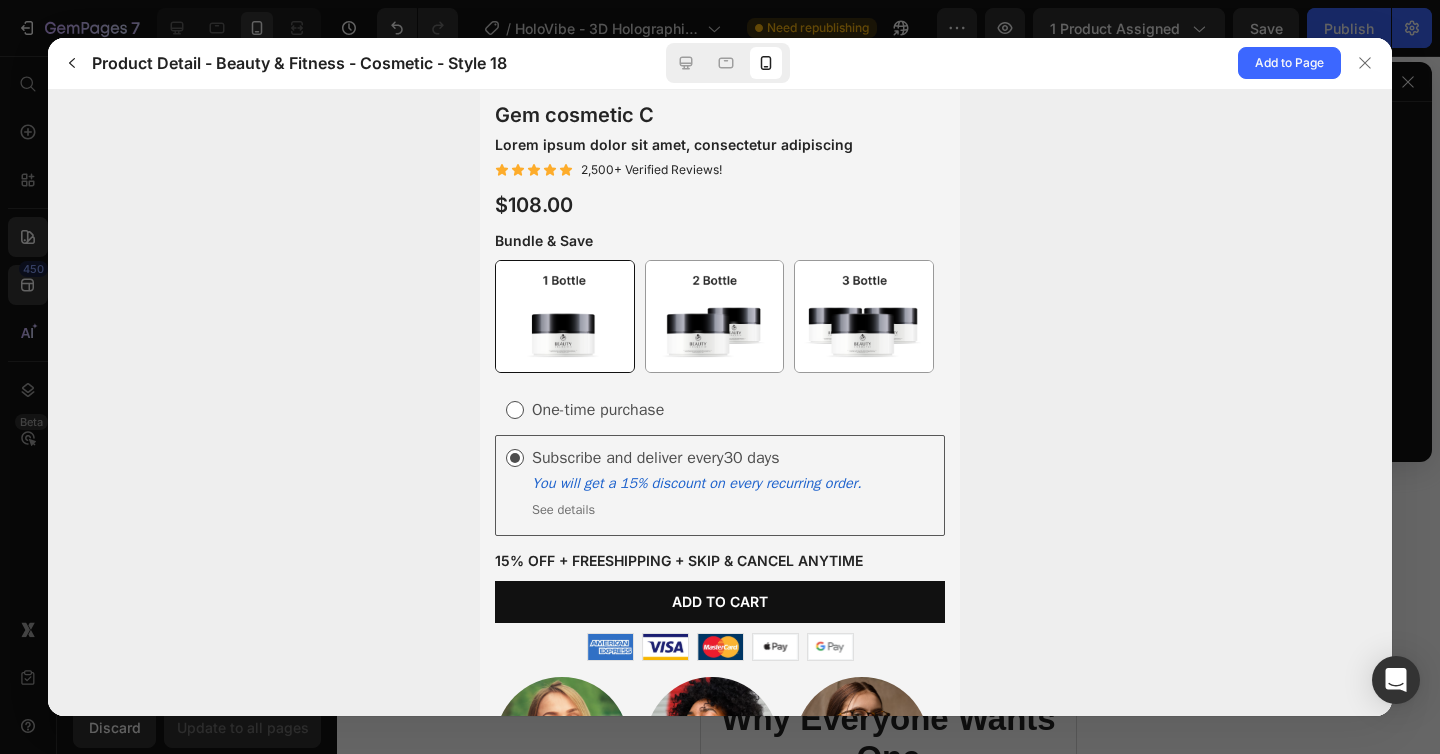 scroll, scrollTop: 564, scrollLeft: 0, axis: vertical 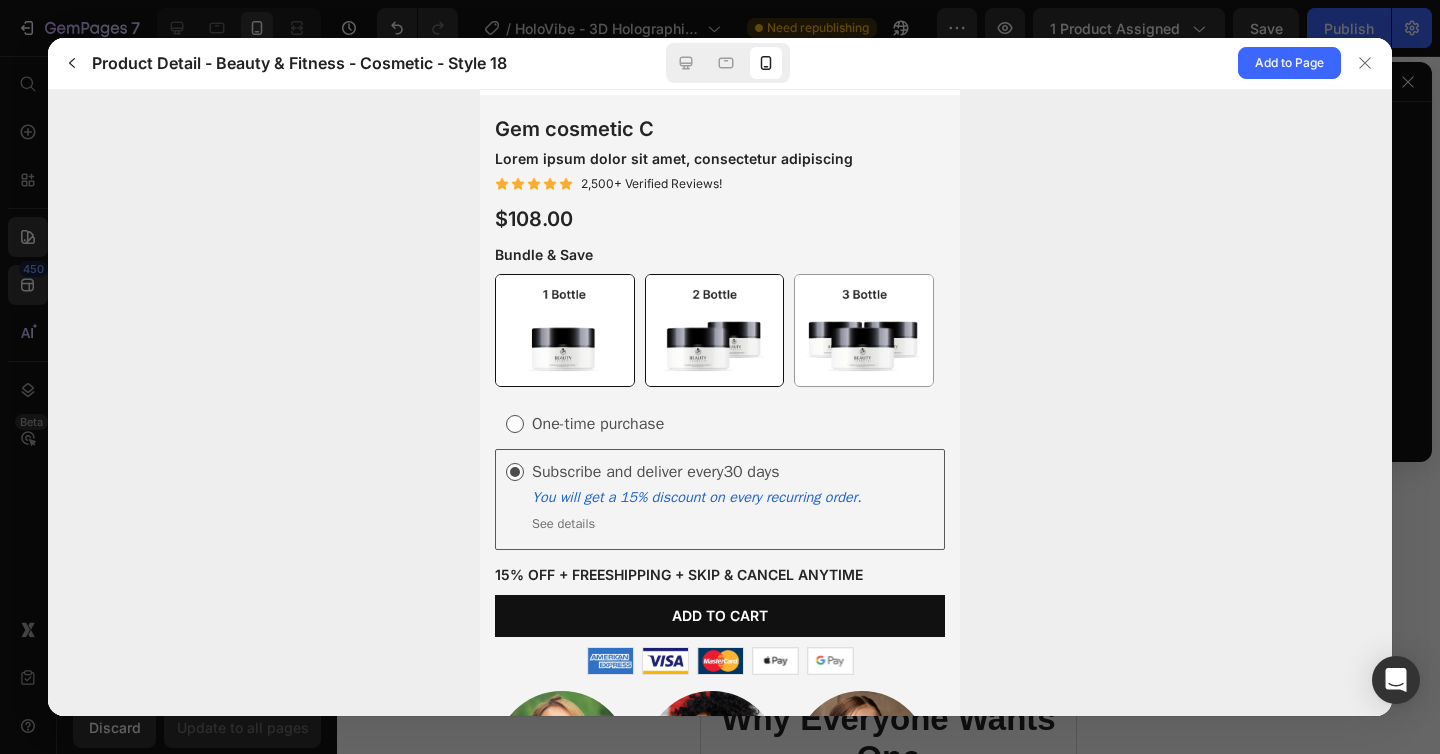 click at bounding box center [715, 329] 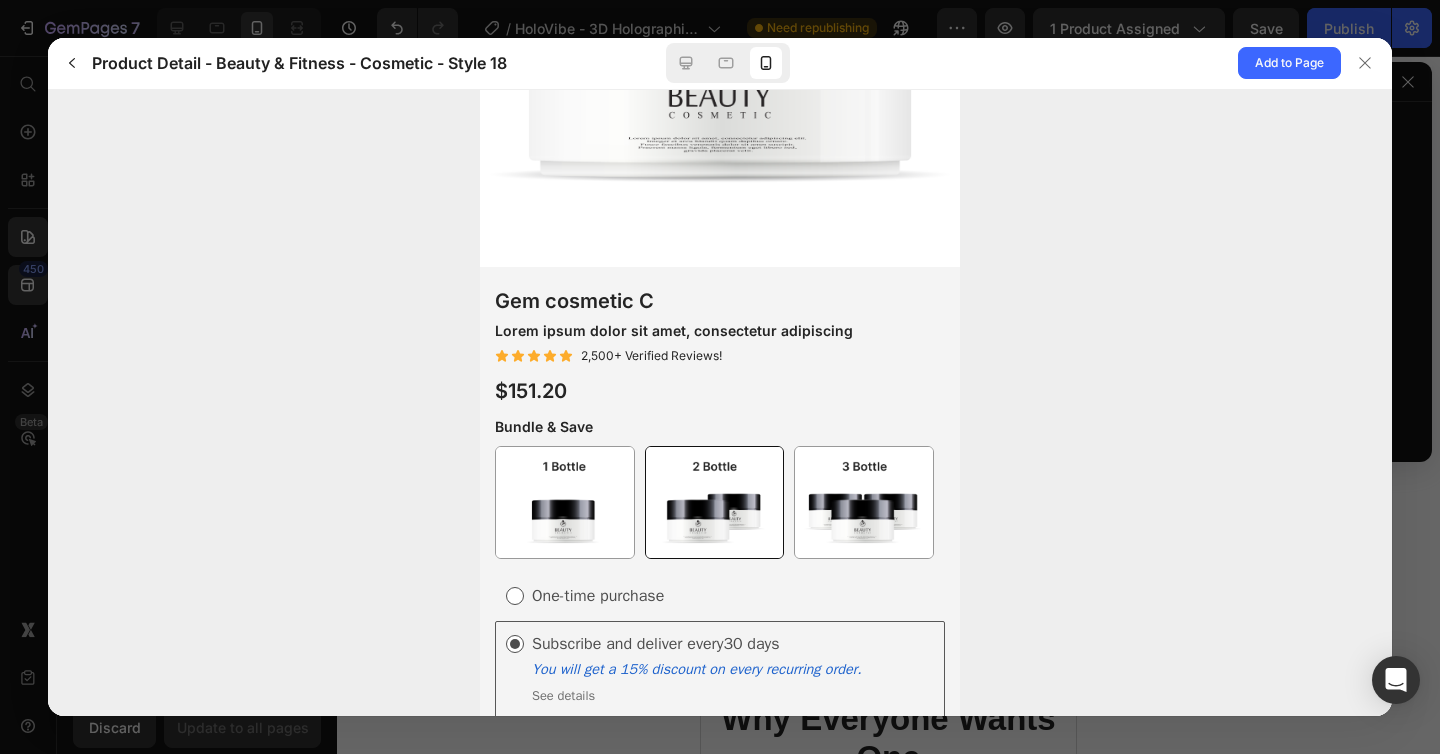 scroll, scrollTop: 457, scrollLeft: 0, axis: vertical 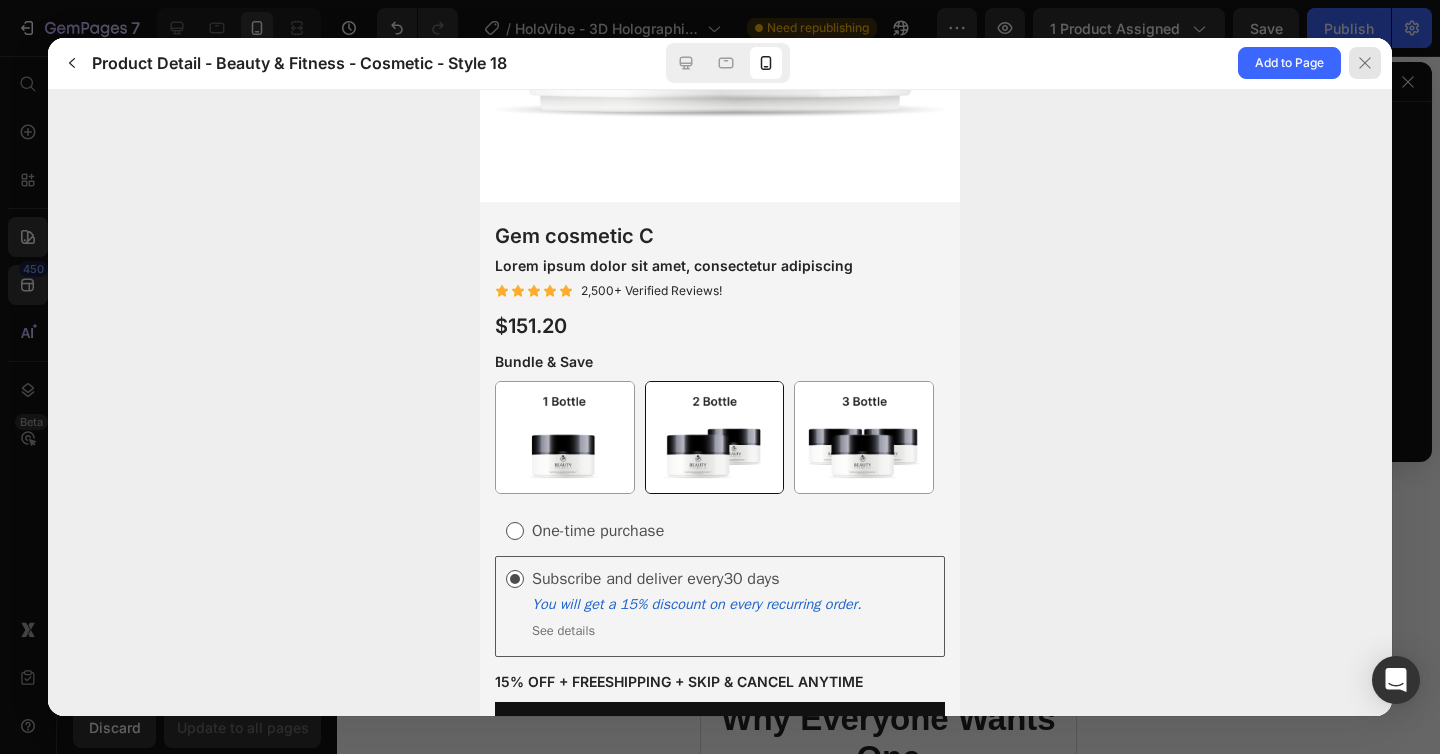 click at bounding box center (1365, 63) 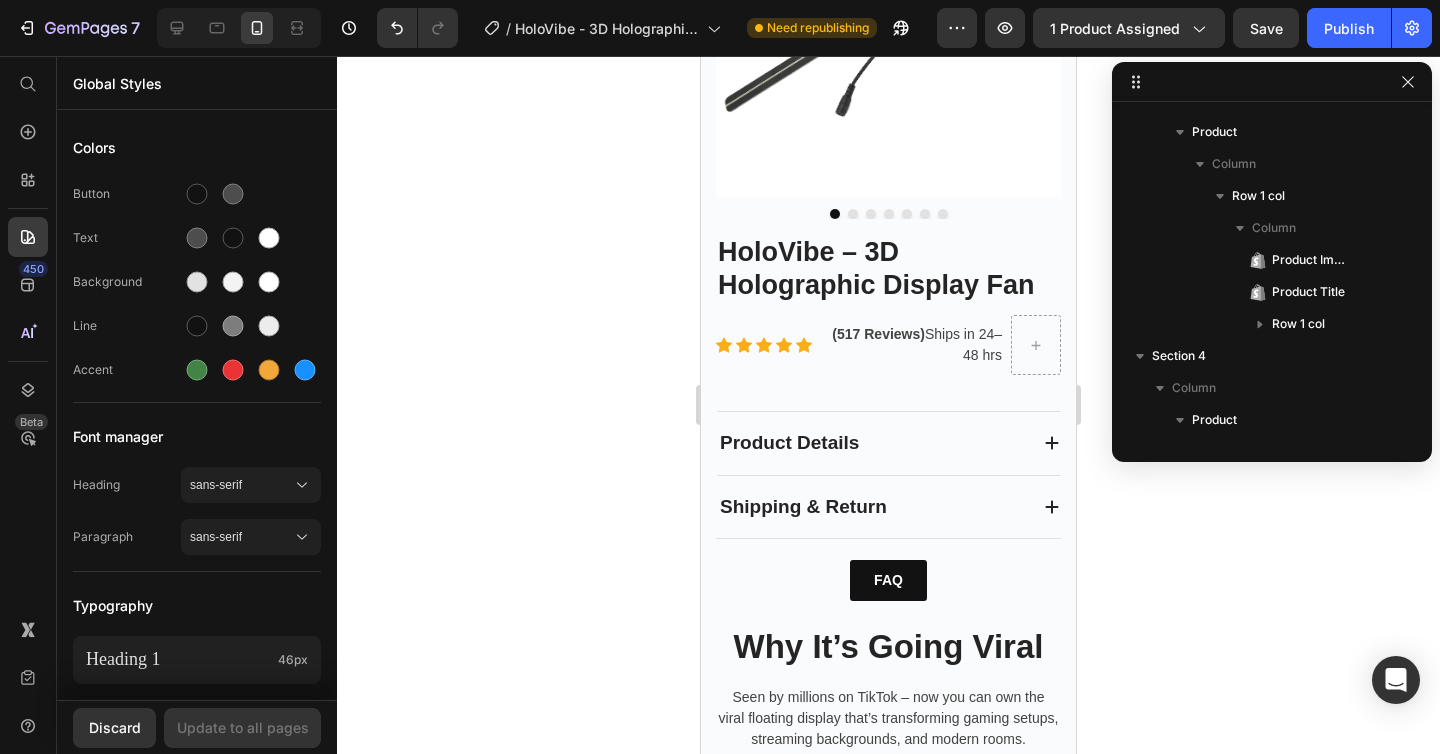 scroll, scrollTop: 952, scrollLeft: 0, axis: vertical 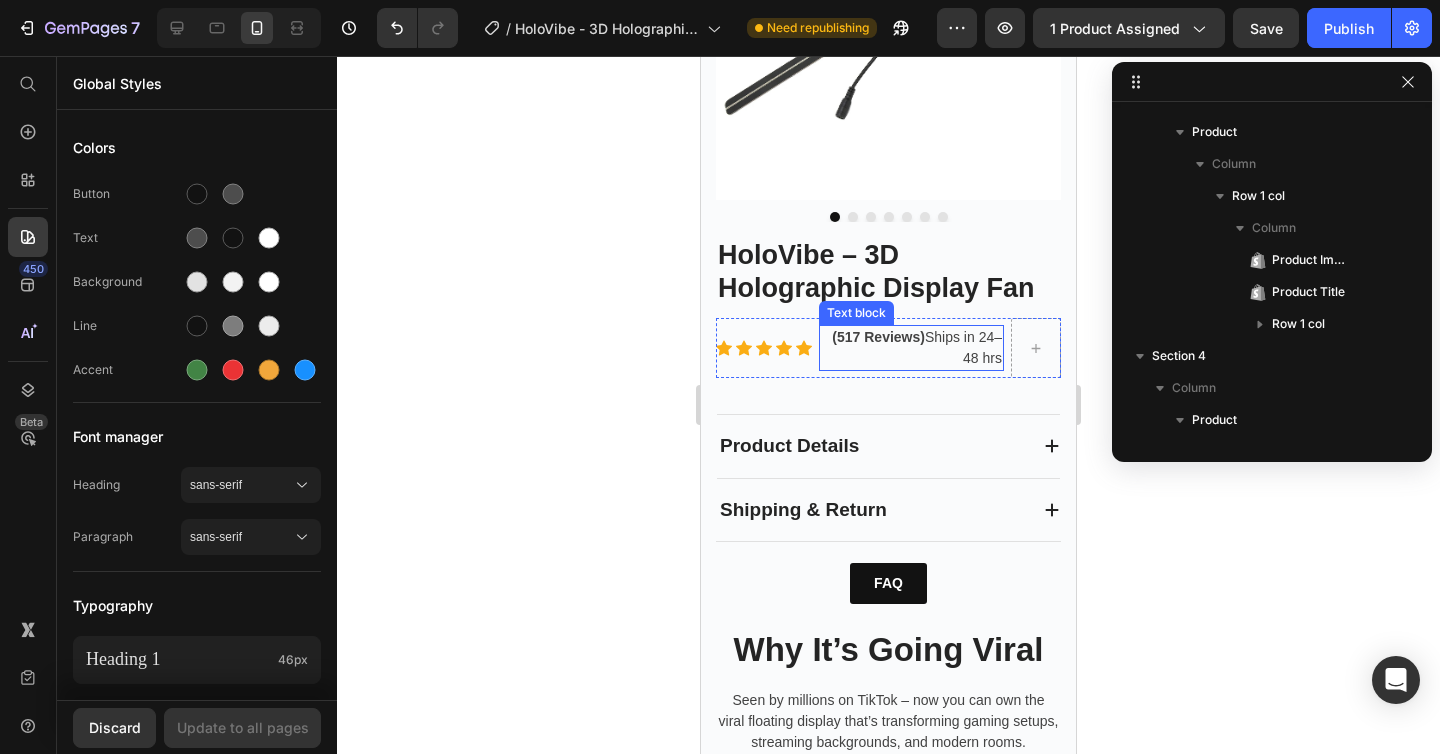 click on "(517 Reviews)" at bounding box center [878, 337] 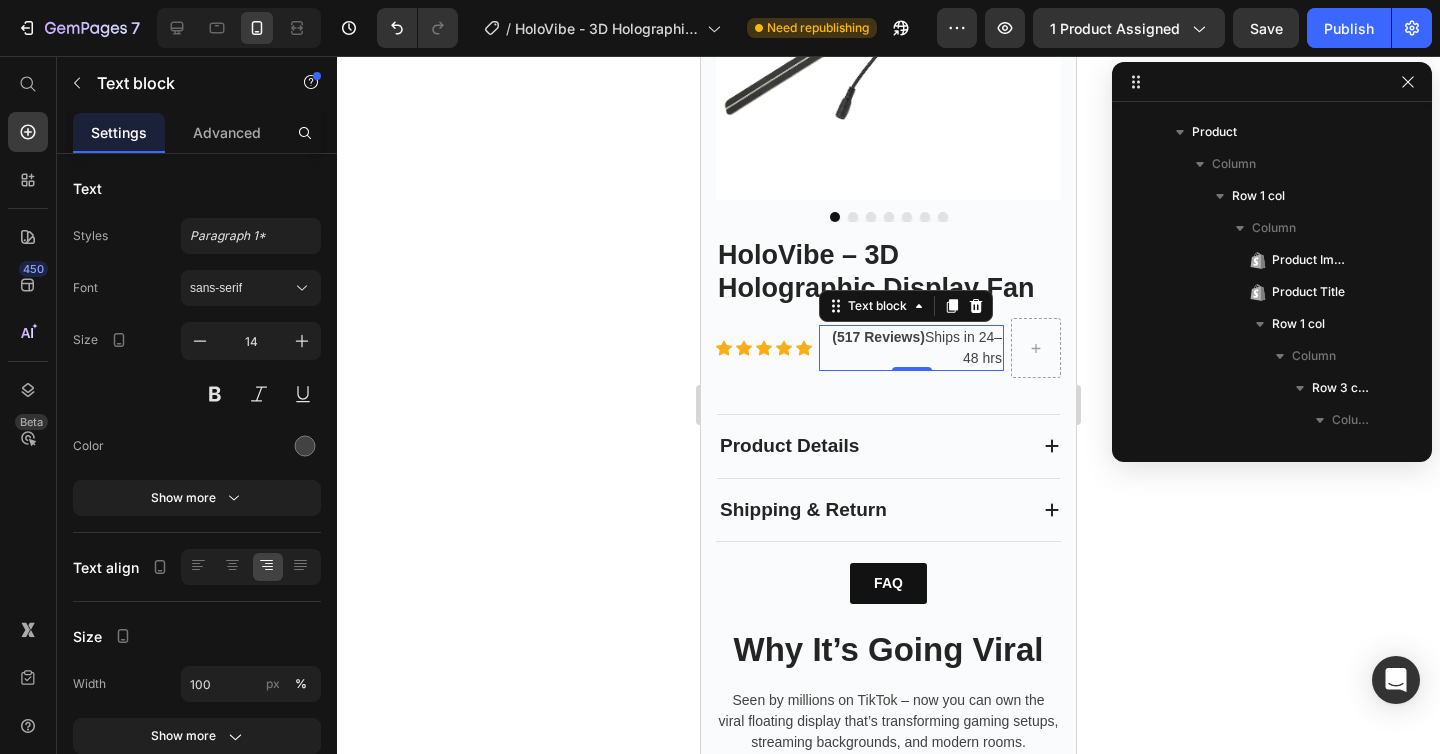 scroll, scrollTop: 378, scrollLeft: 0, axis: vertical 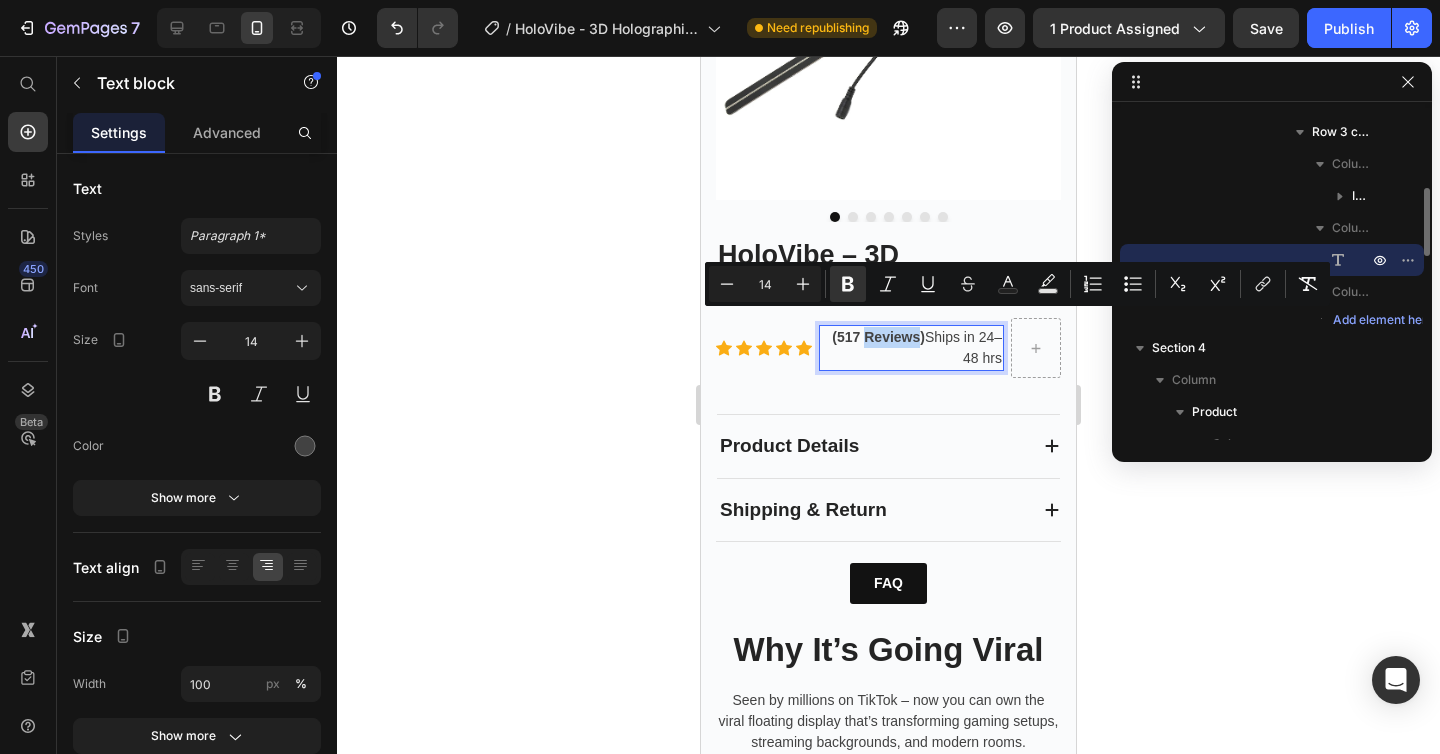 click on "(517 Reviews)" at bounding box center [878, 337] 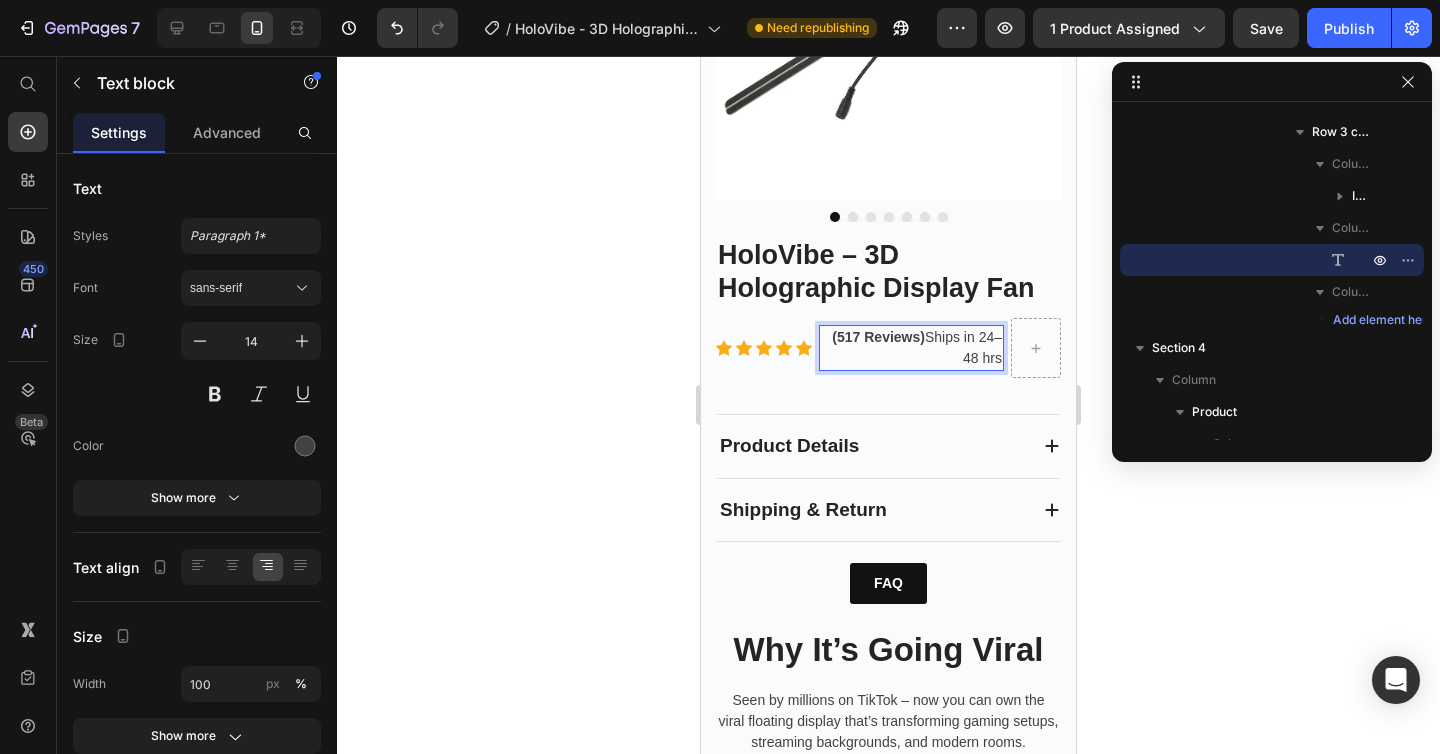 click on "(517 Reviews)     Ships in 24–48 hrs" at bounding box center [911, 348] 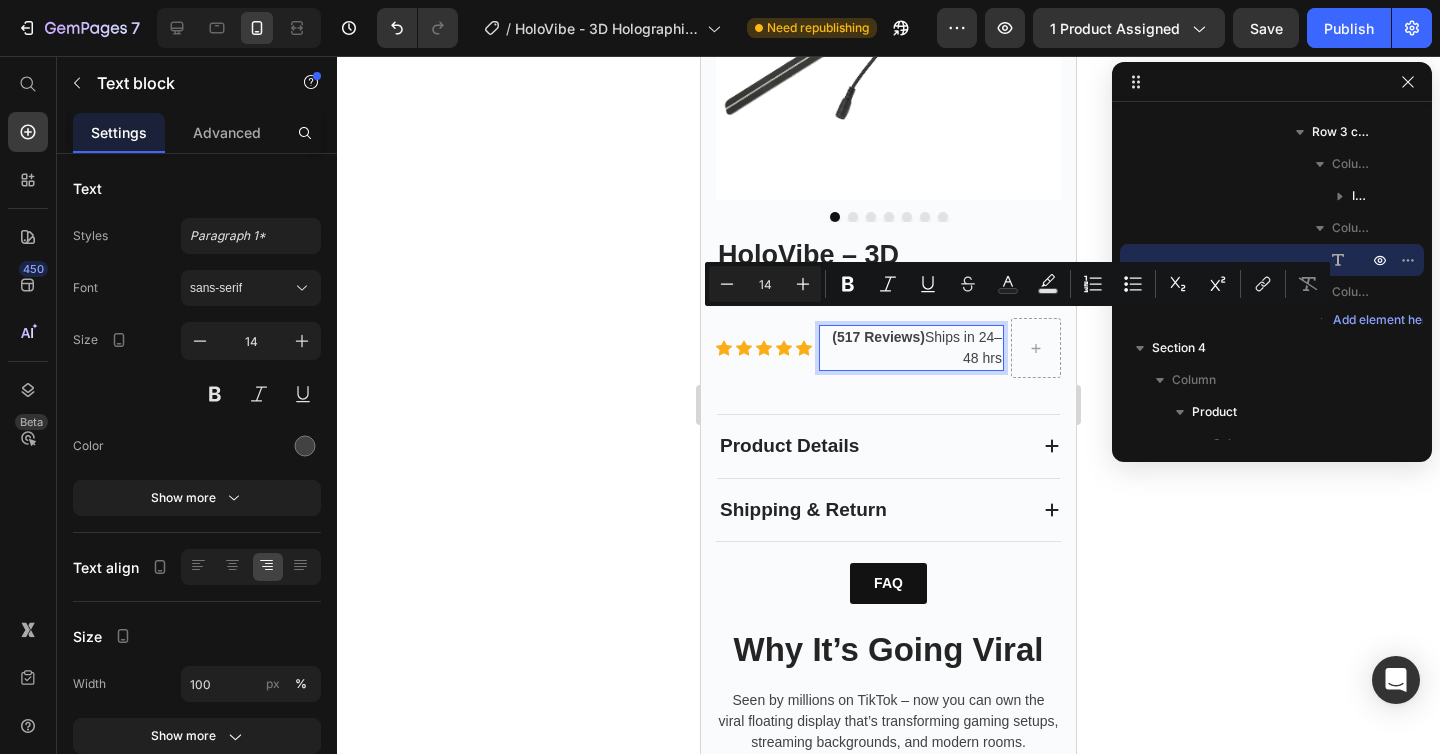 drag, startPoint x: 983, startPoint y: 347, endPoint x: 937, endPoint y: 315, distance: 56.0357 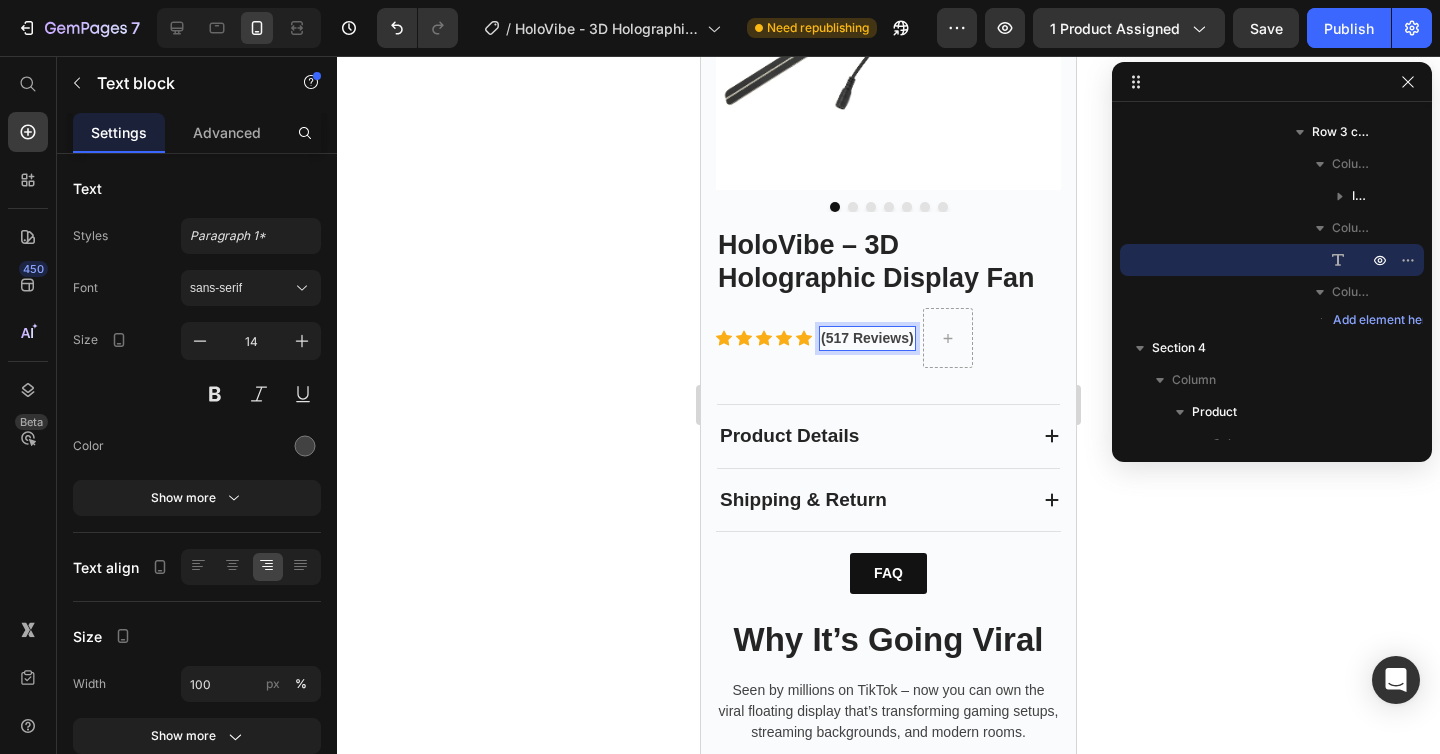 click on "(517 Reviews)" at bounding box center (867, 338) 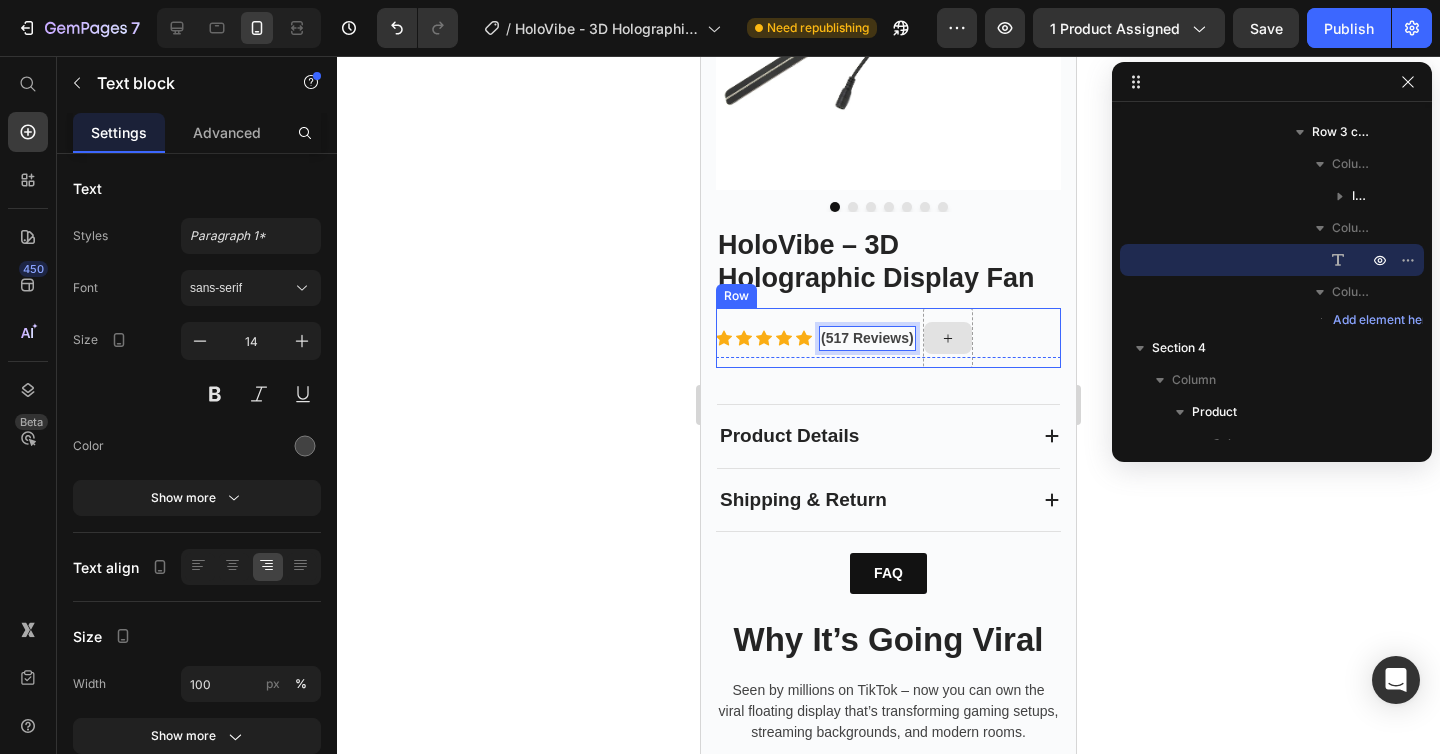 click on "Icon                Icon                Icon                Icon                Icon Icon List Hoz (517 Reviews) Text block   0
Row" at bounding box center [888, 338] 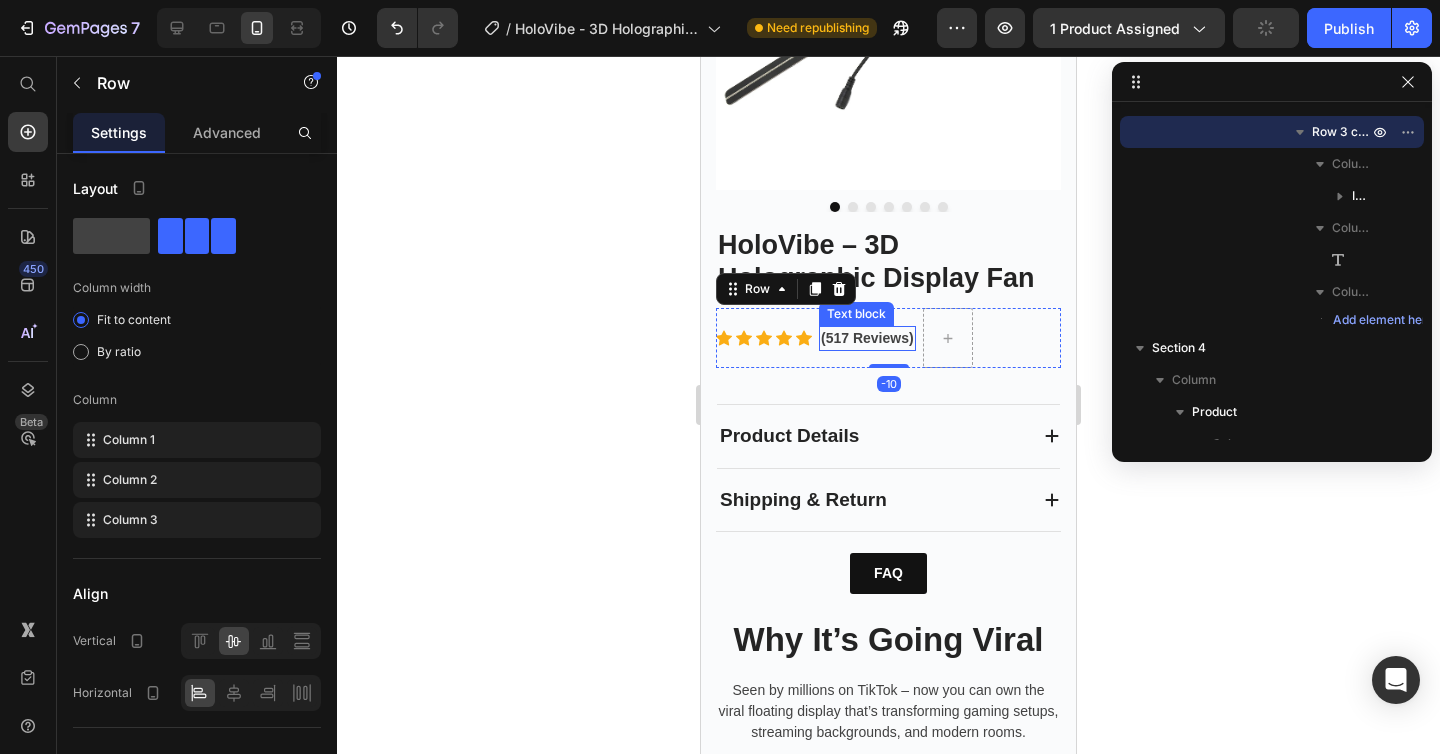 click on "(517 Reviews)" at bounding box center [867, 338] 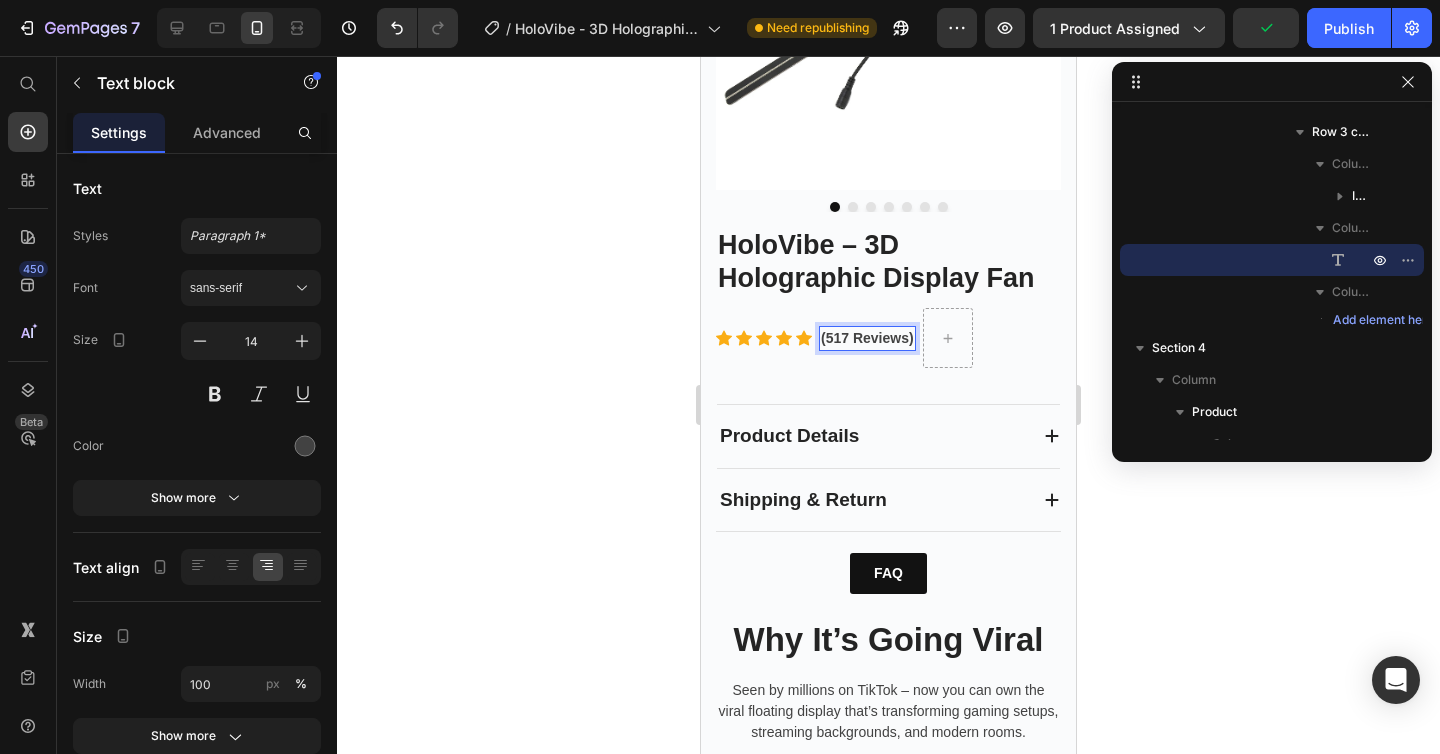 click on "(517 Reviews)" at bounding box center [867, 338] 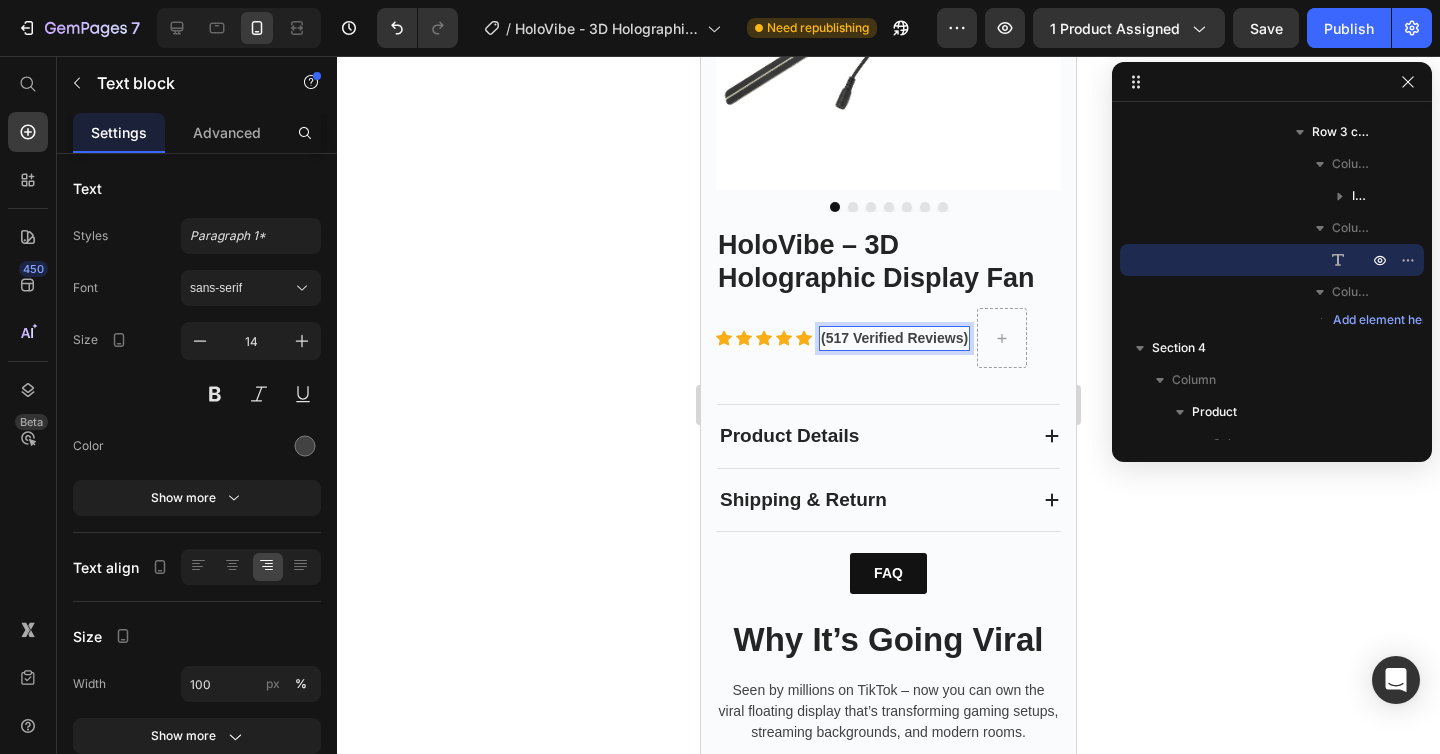 click on "(517 Verified Reviews)" at bounding box center (894, 338) 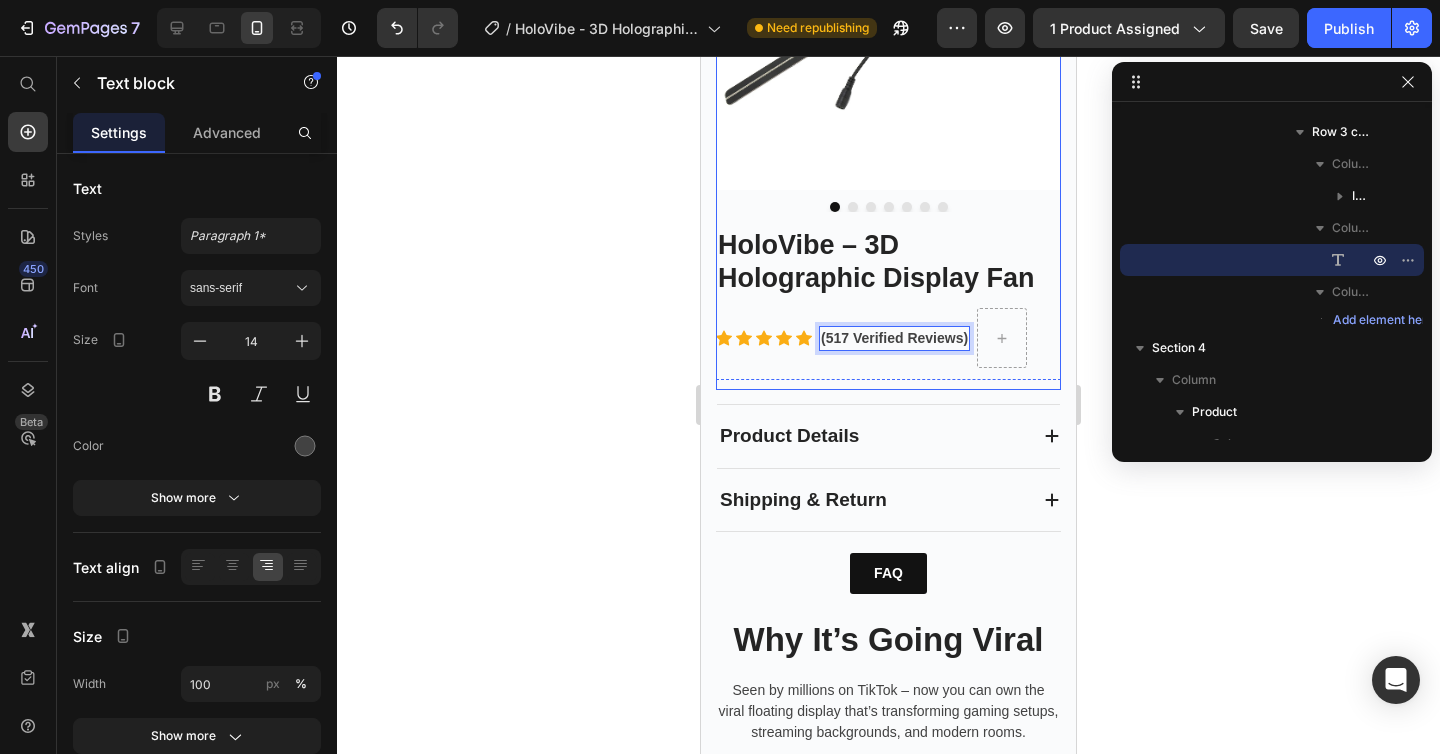 click 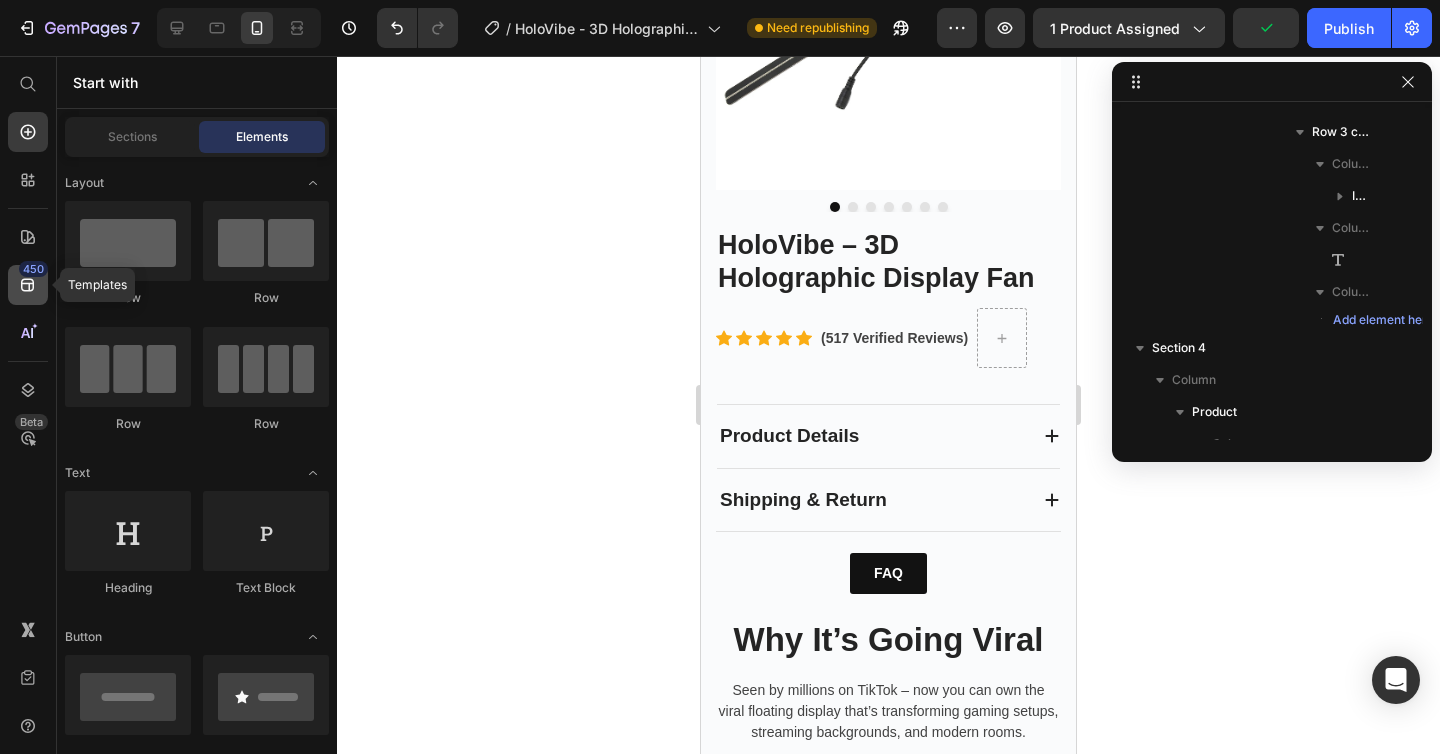 click 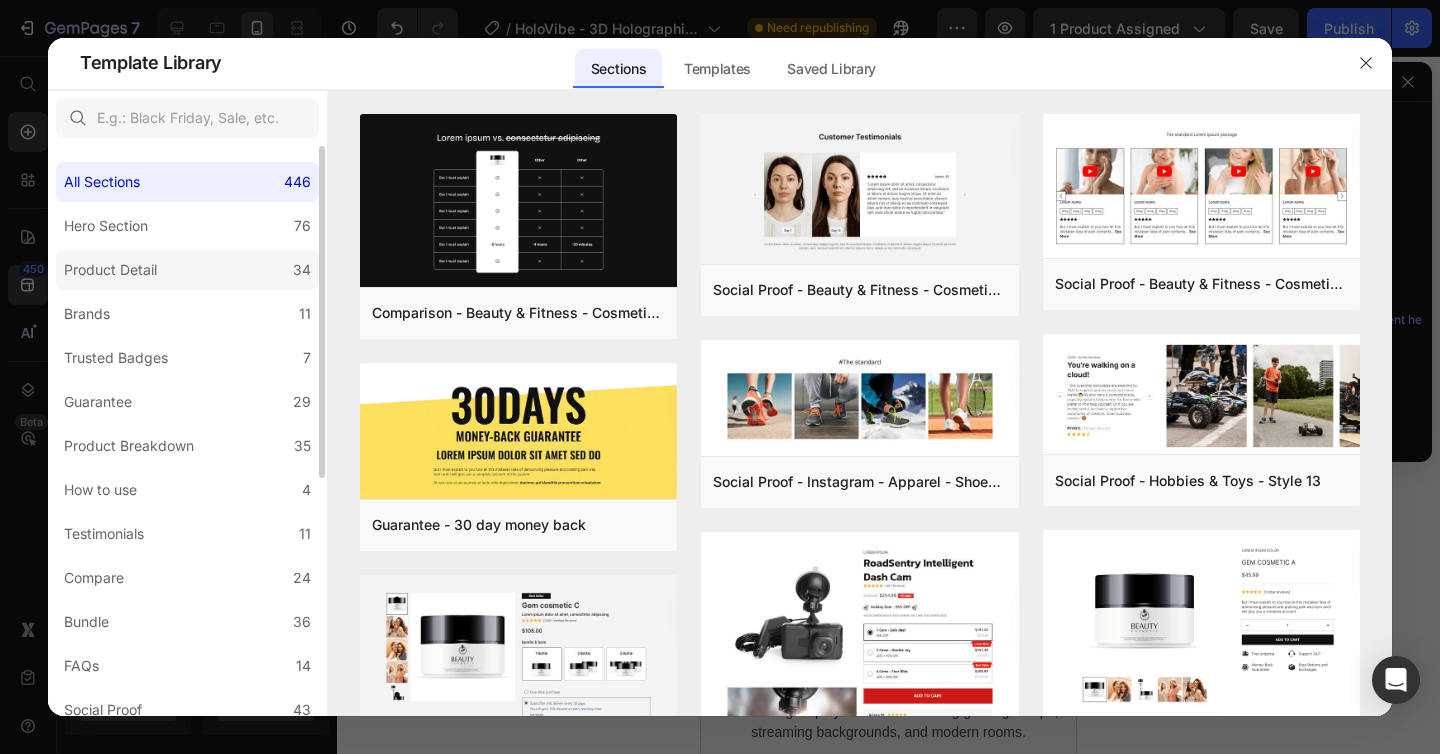 click on "Product Detail 34" 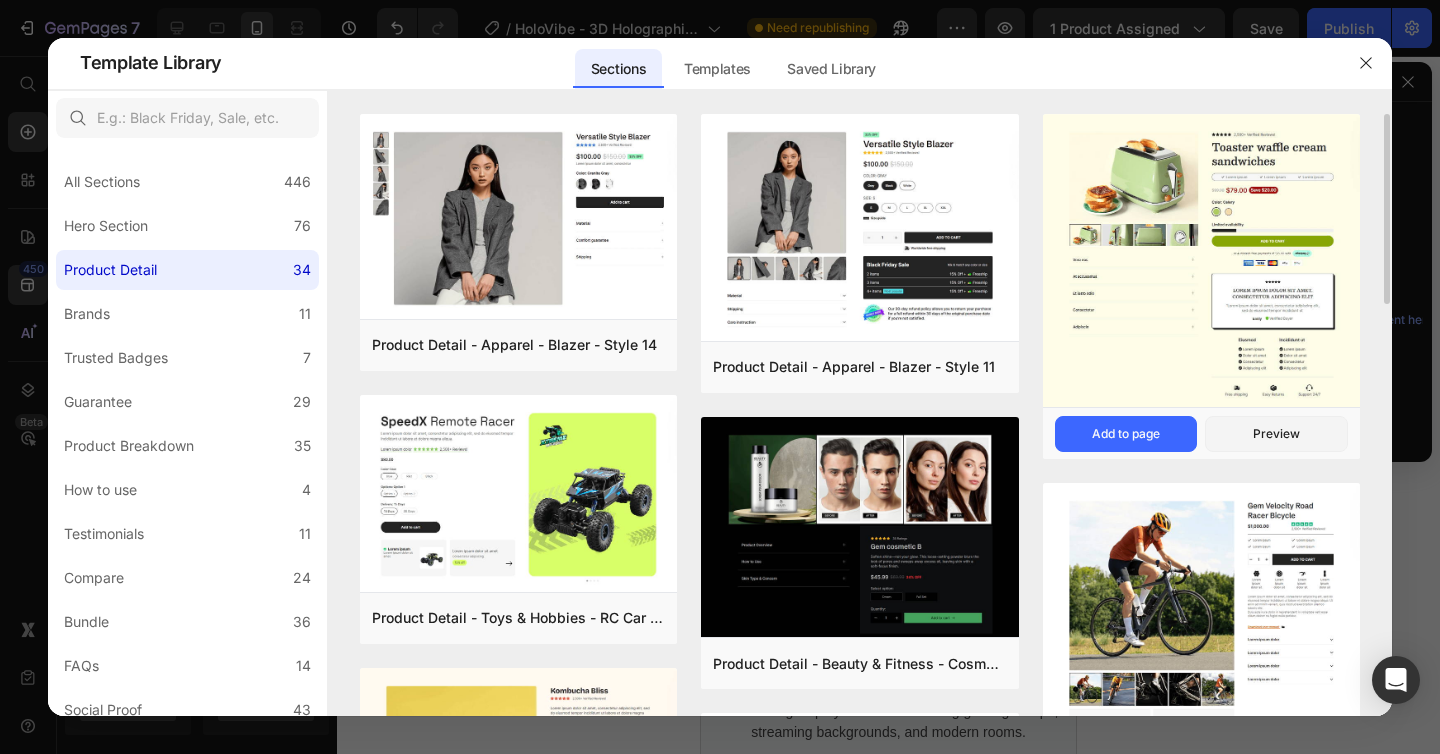 click at bounding box center (1201, 263) 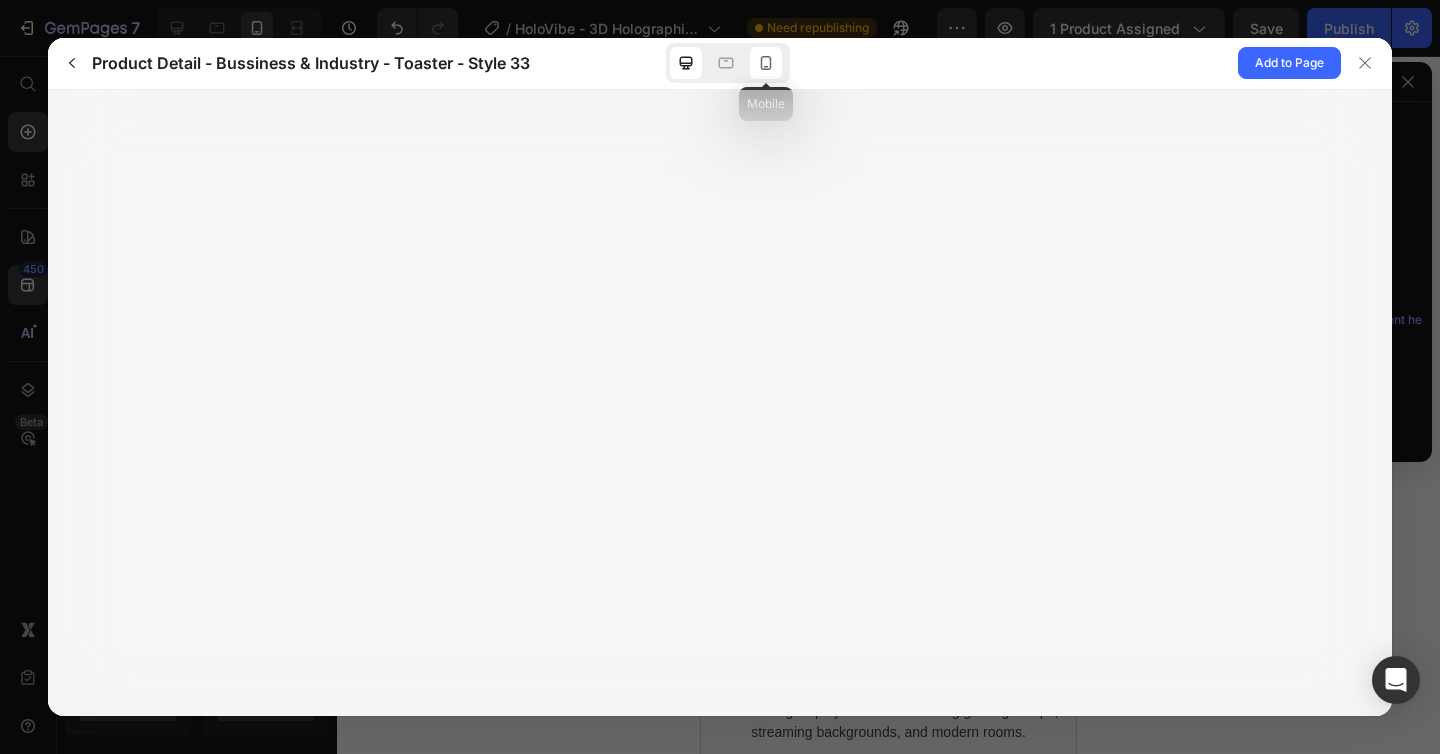 click 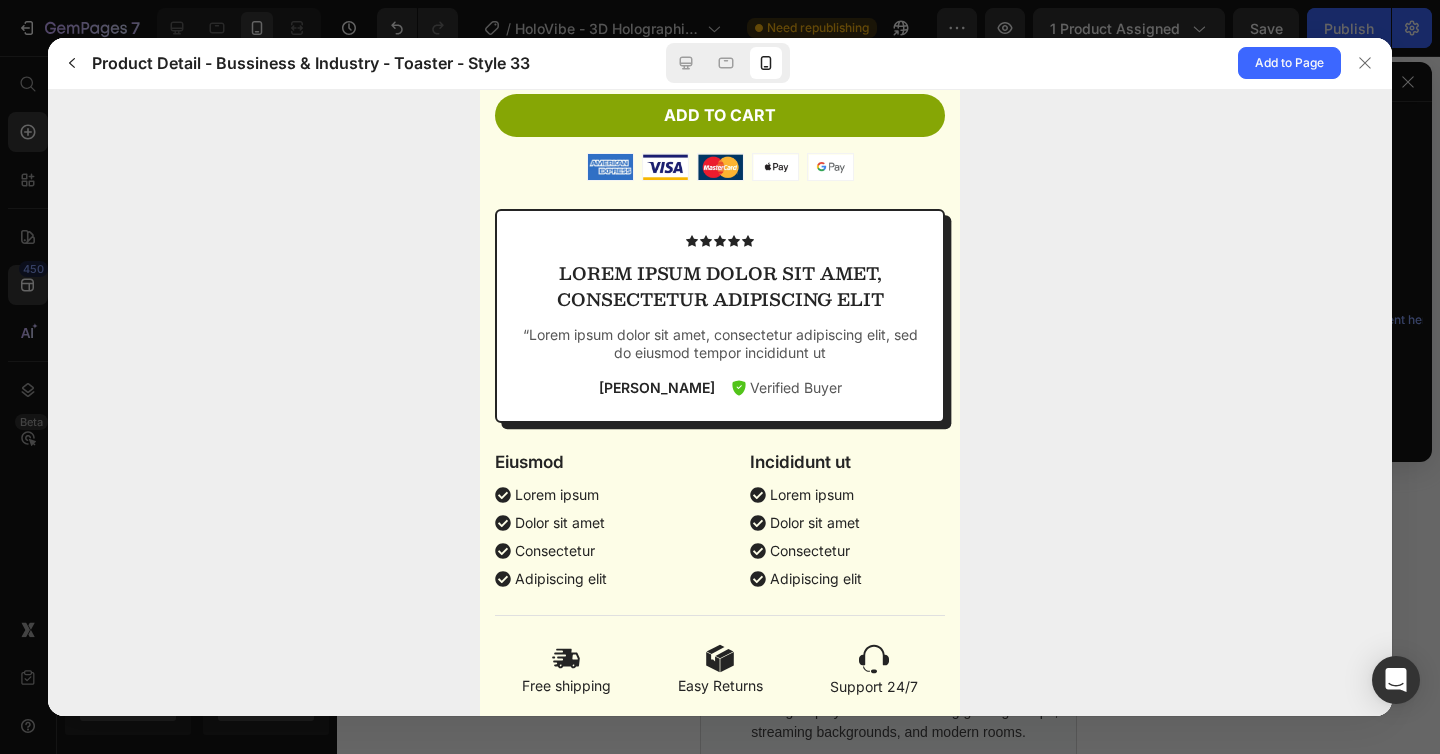 scroll, scrollTop: 732, scrollLeft: 0, axis: vertical 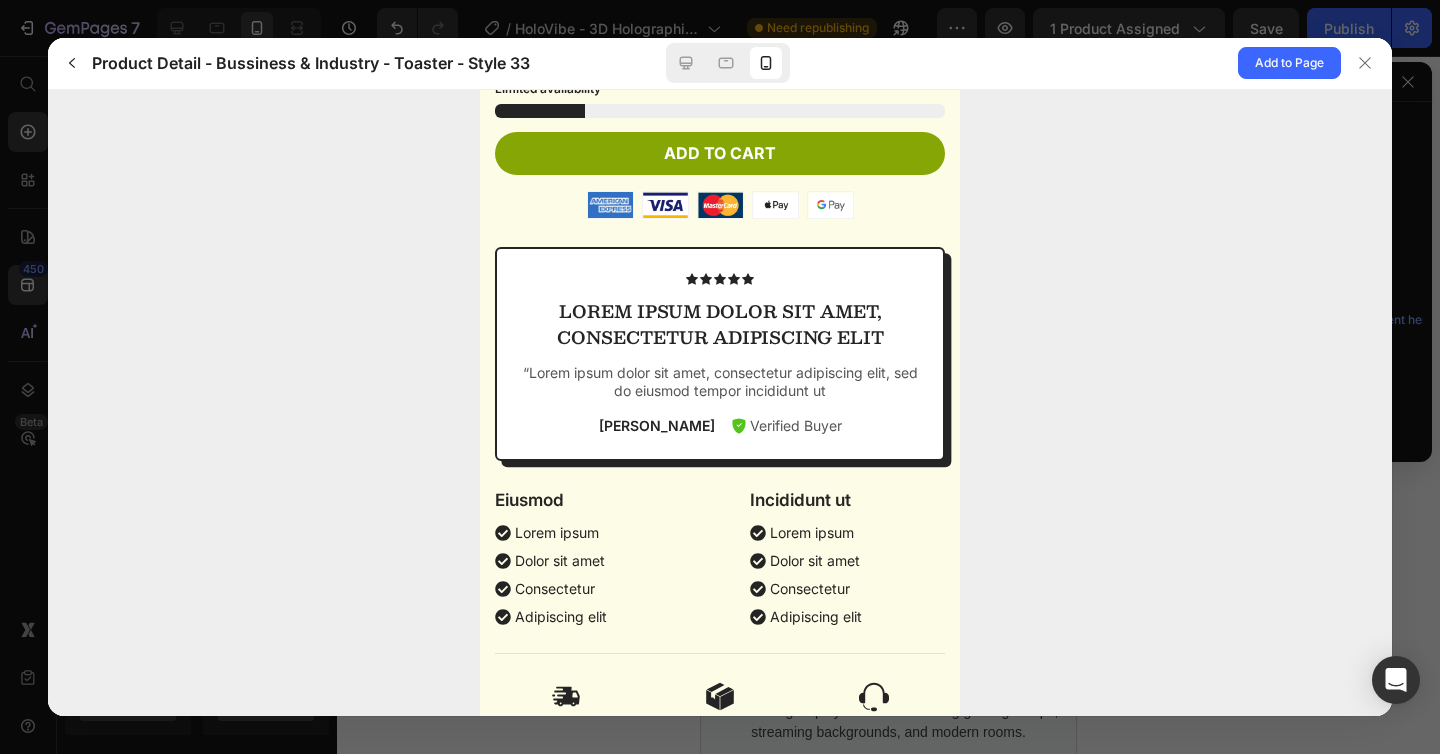 click on "Lorem ipsum dolor sit amet, consectetur adipiscing elit" at bounding box center [720, 323] 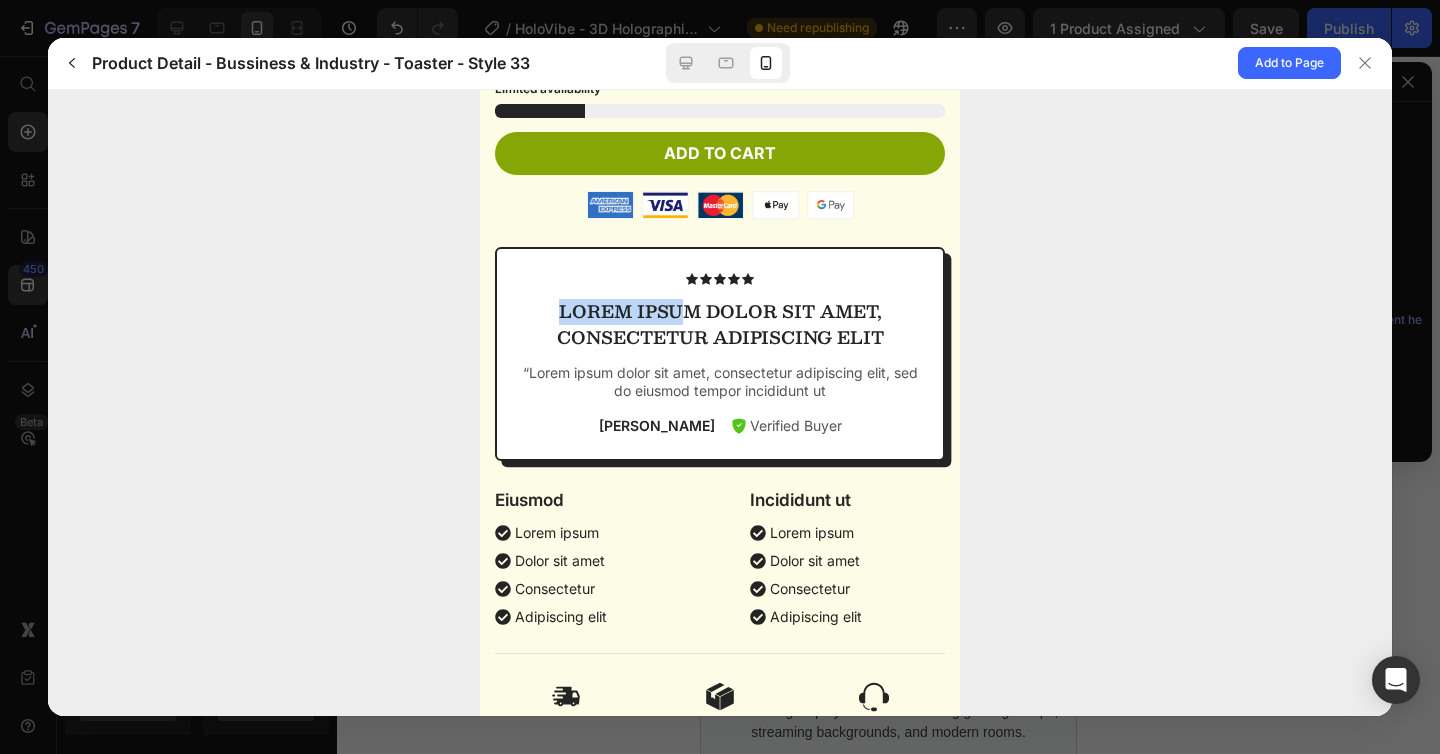 drag, startPoint x: 548, startPoint y: 319, endPoint x: 668, endPoint y: 325, distance: 120.14991 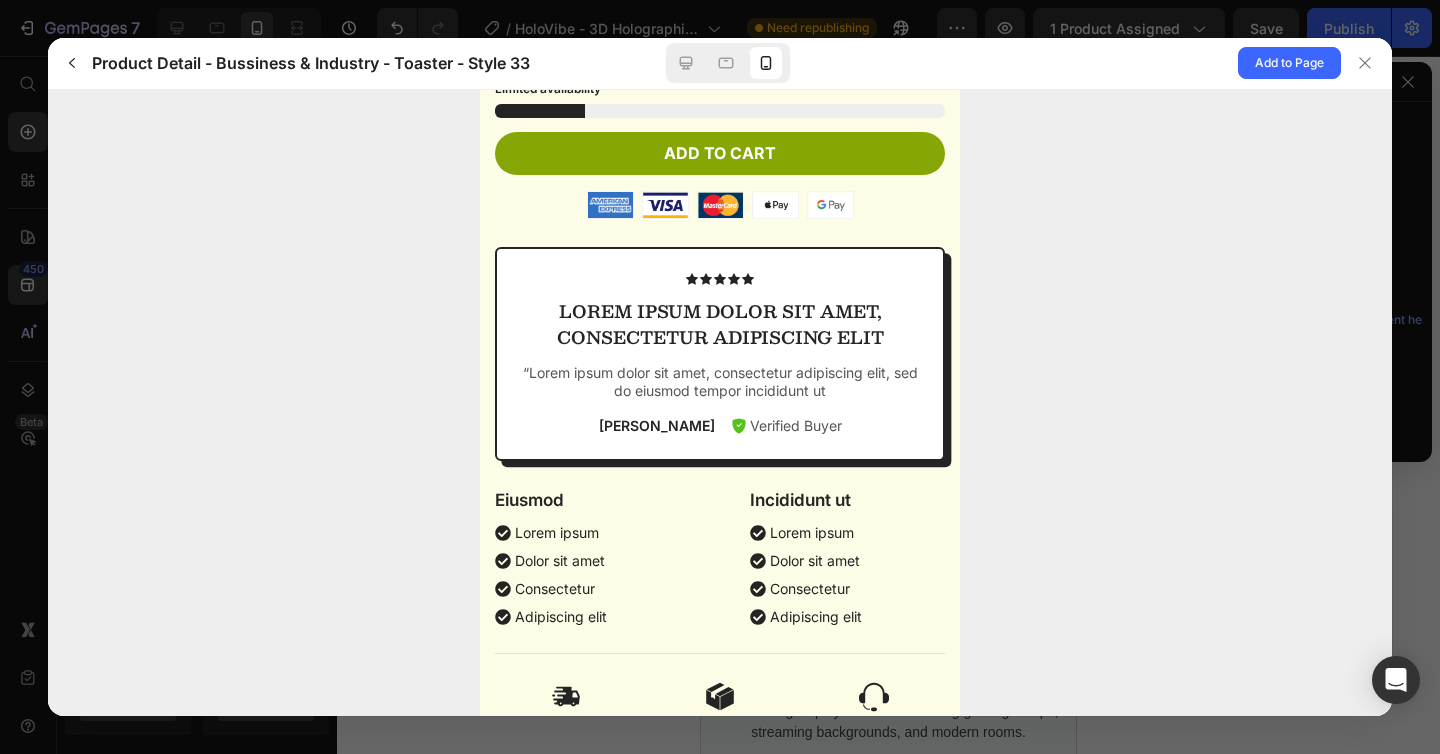 click on "Lorem ipsum dolor sit amet, consectetur adipiscing elit" at bounding box center (720, 330) 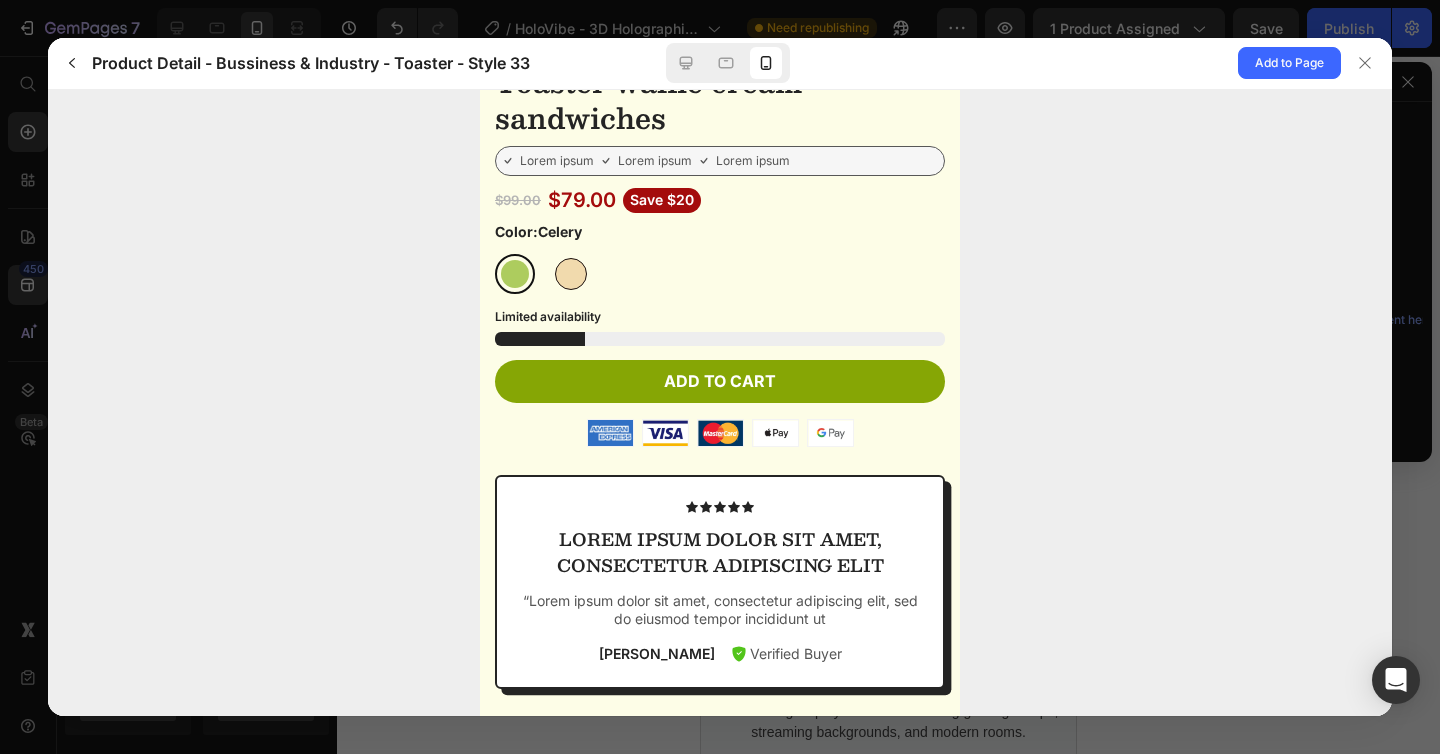 scroll, scrollTop: 793, scrollLeft: 0, axis: vertical 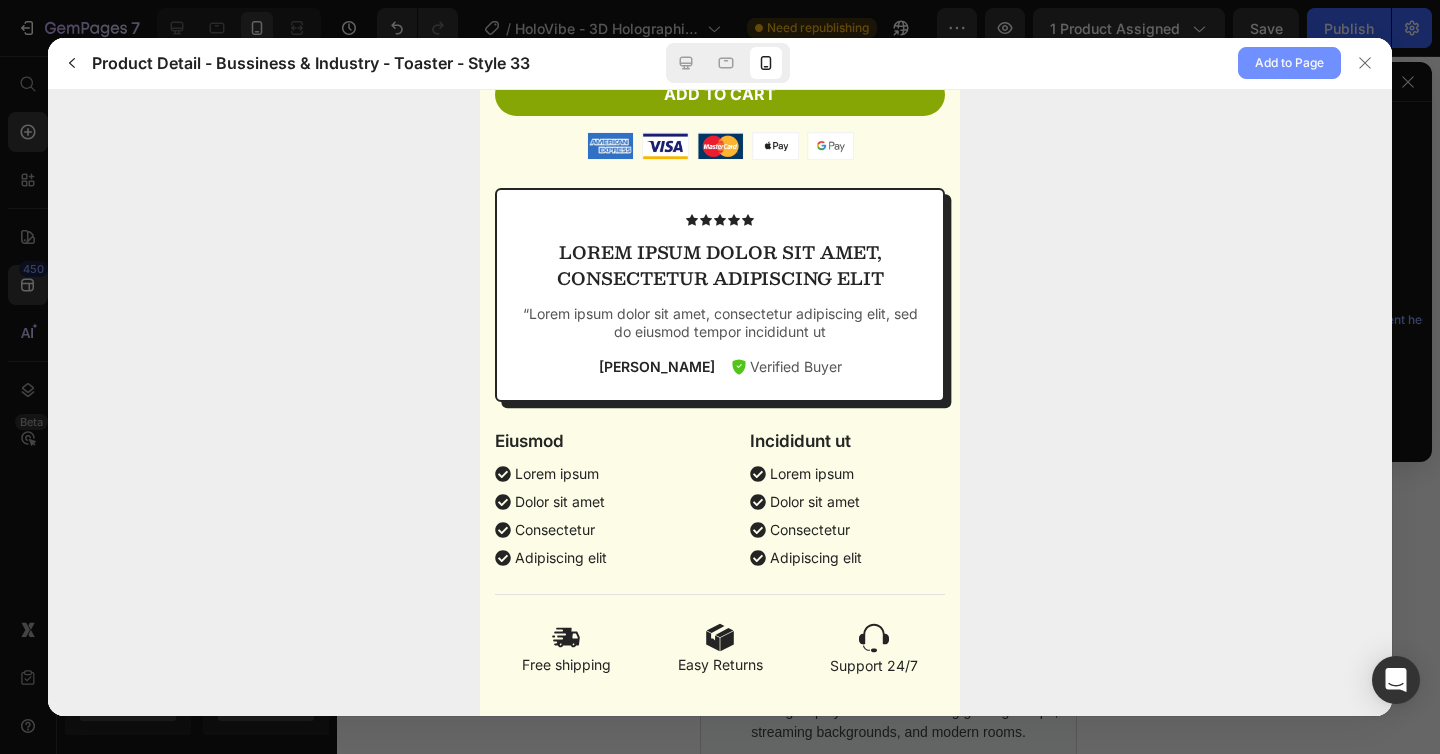 click on "Add to Page" 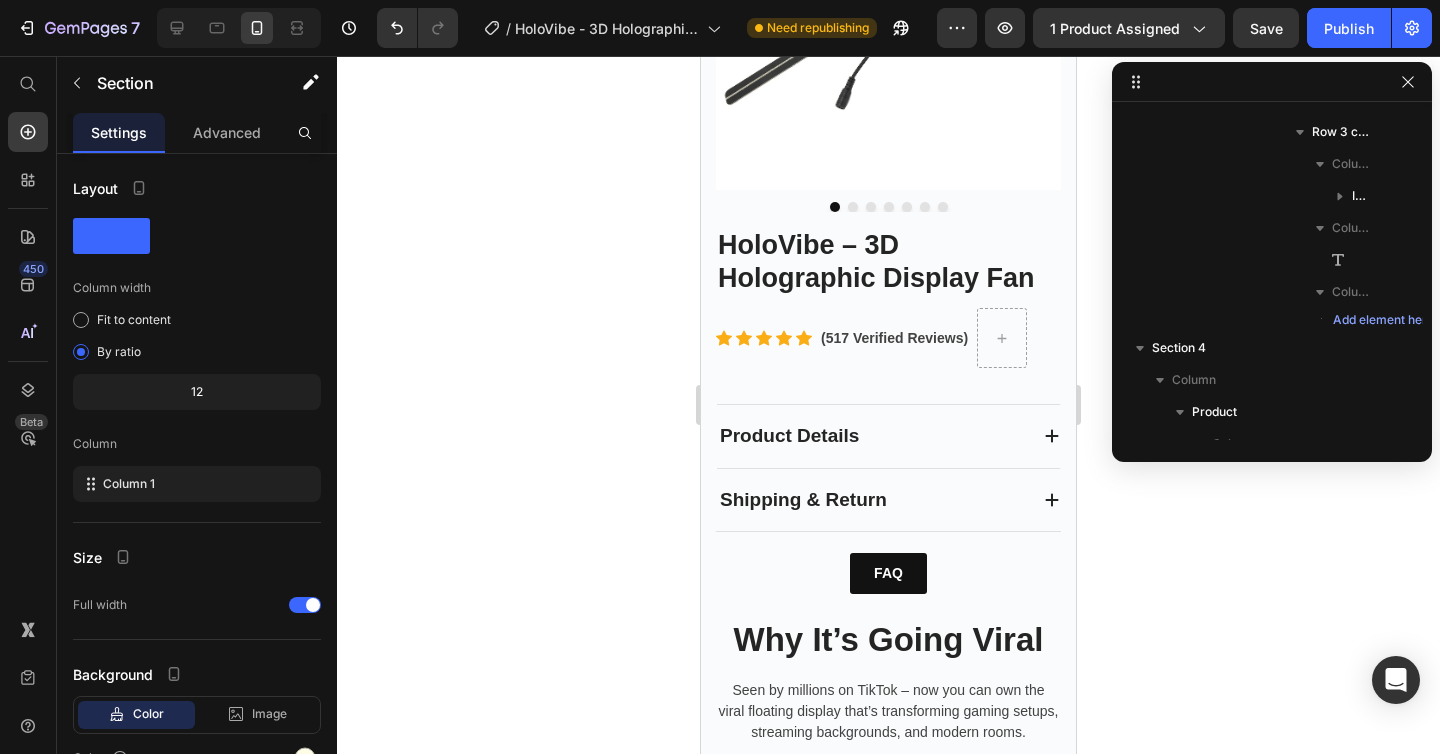 scroll, scrollTop: 1294, scrollLeft: 0, axis: vertical 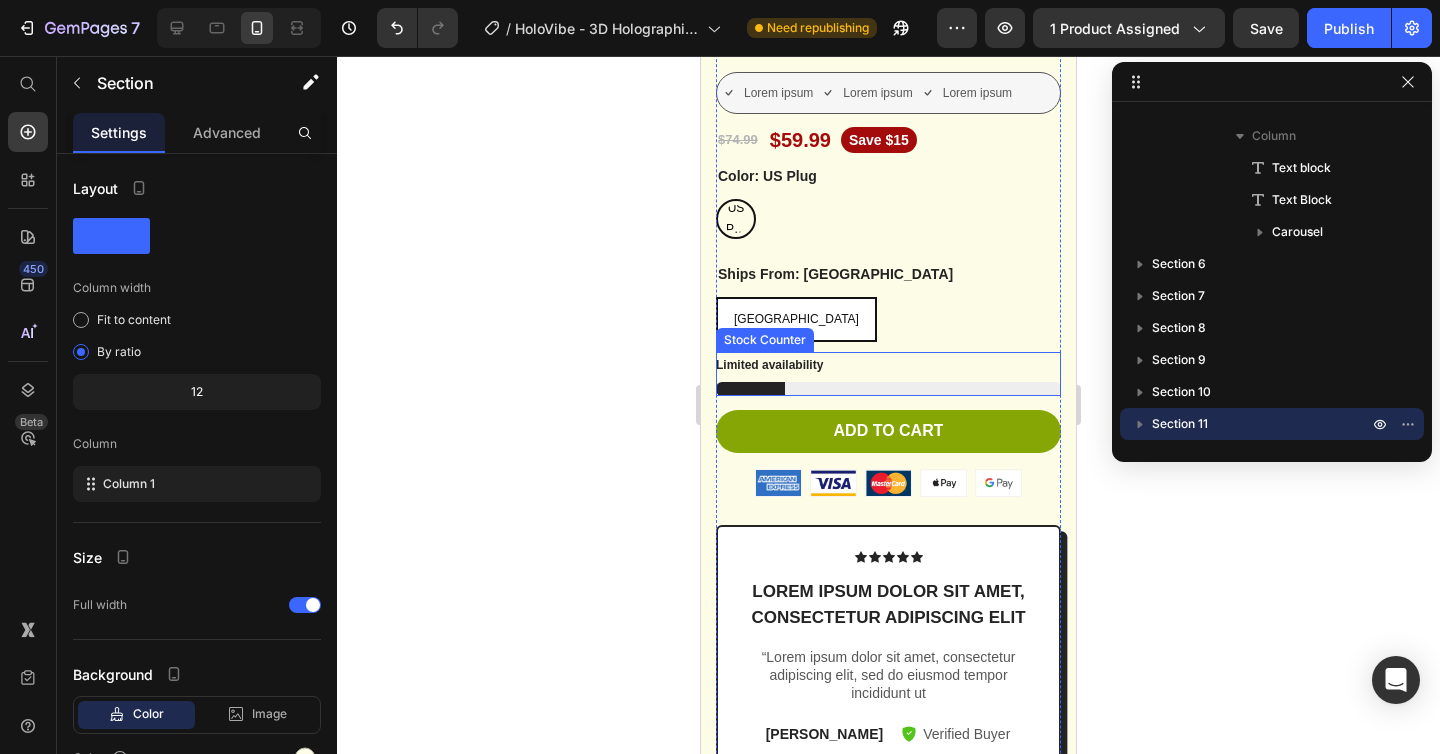 click at bounding box center [888, 389] 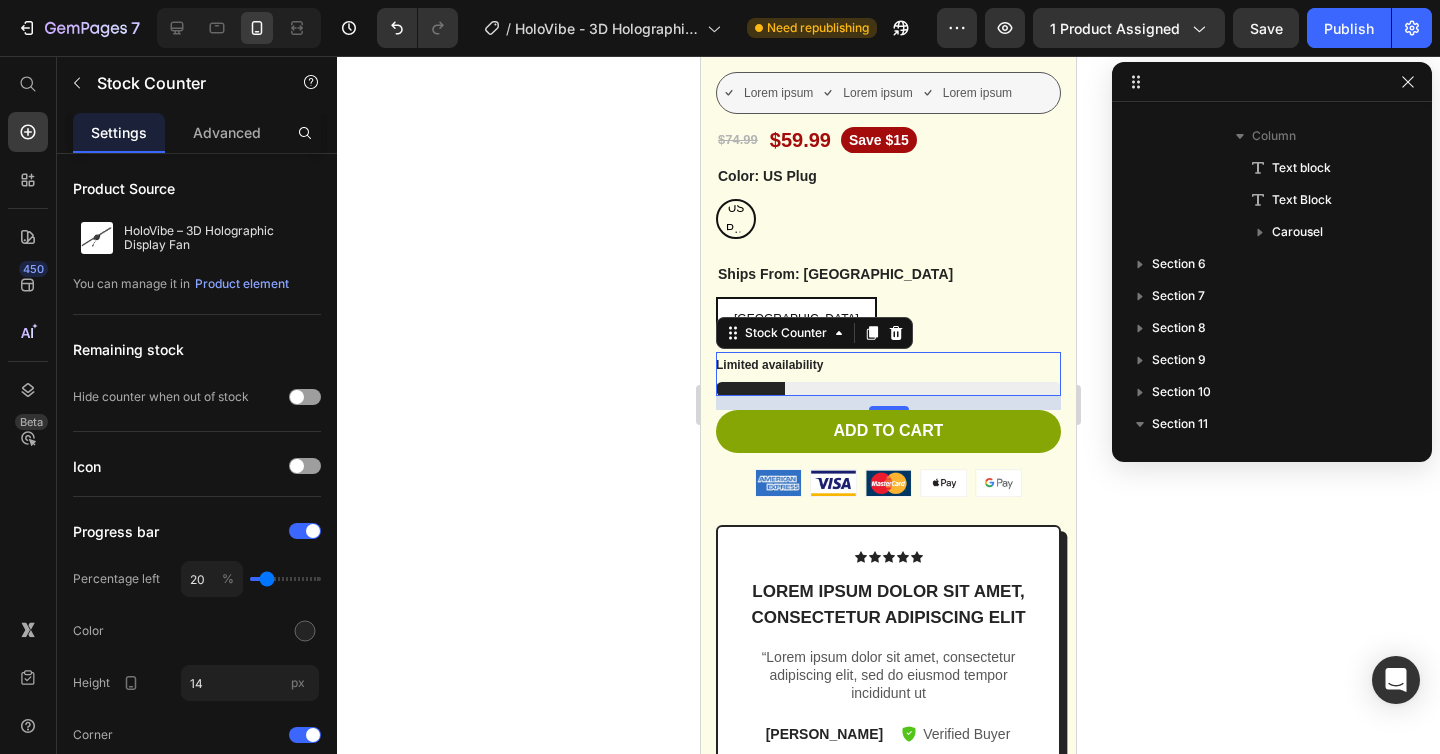 scroll, scrollTop: 1906, scrollLeft: 0, axis: vertical 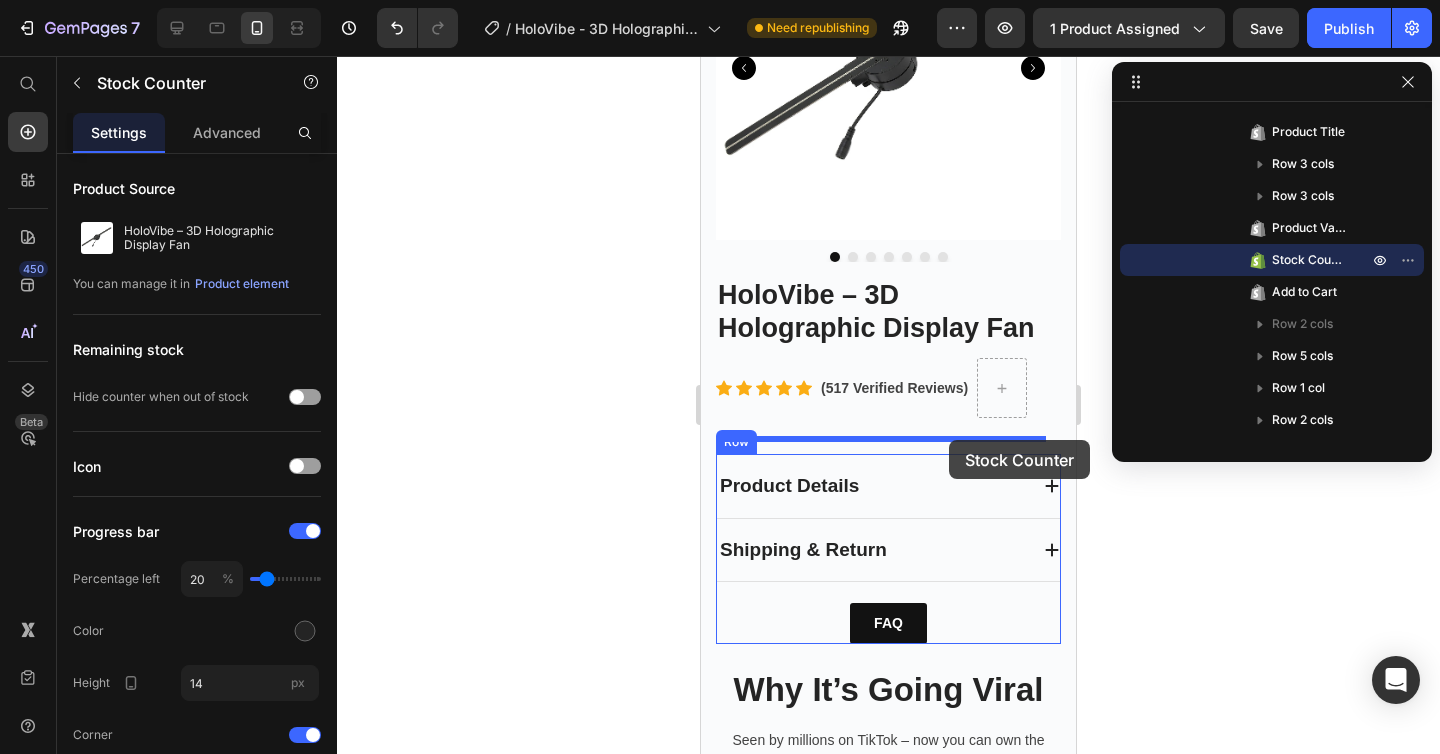 drag, startPoint x: 763, startPoint y: 360, endPoint x: 949, endPoint y: 440, distance: 202.47469 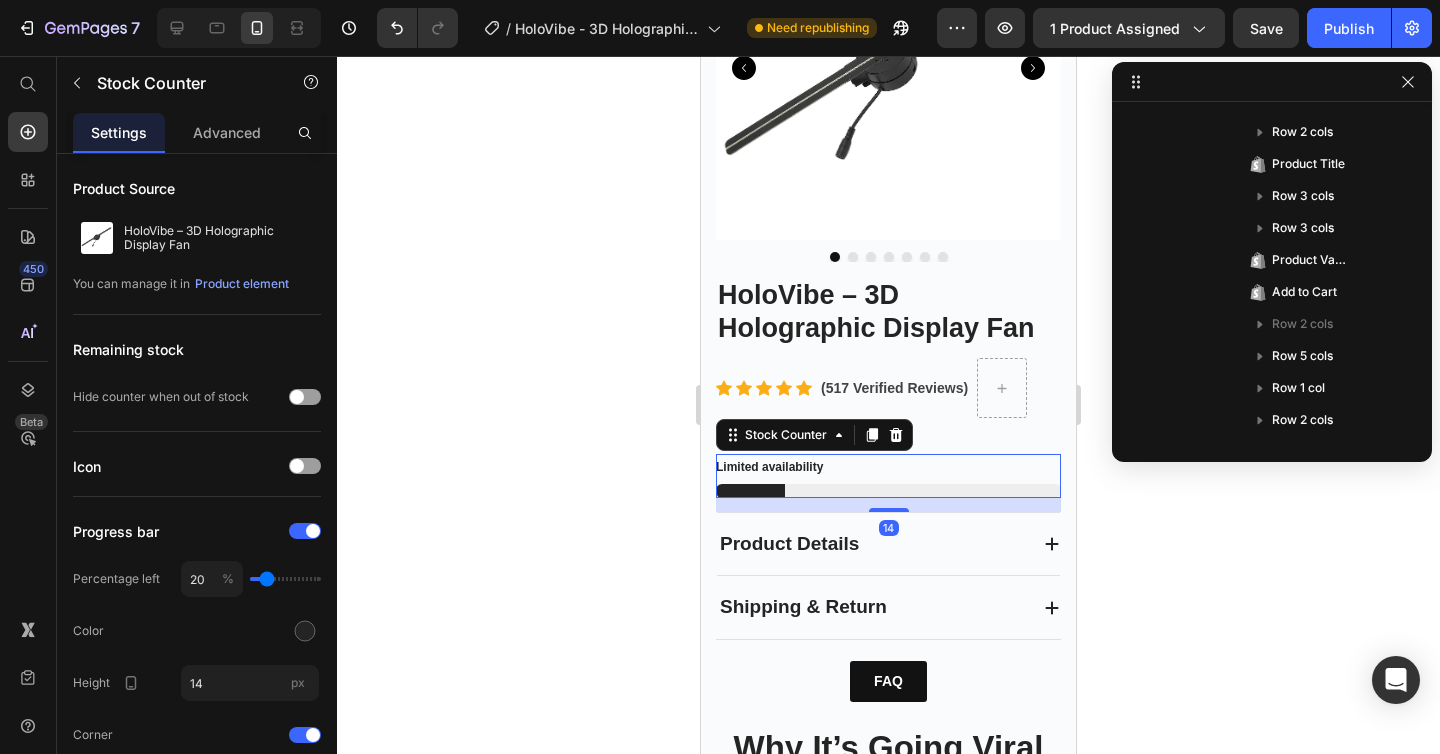 click 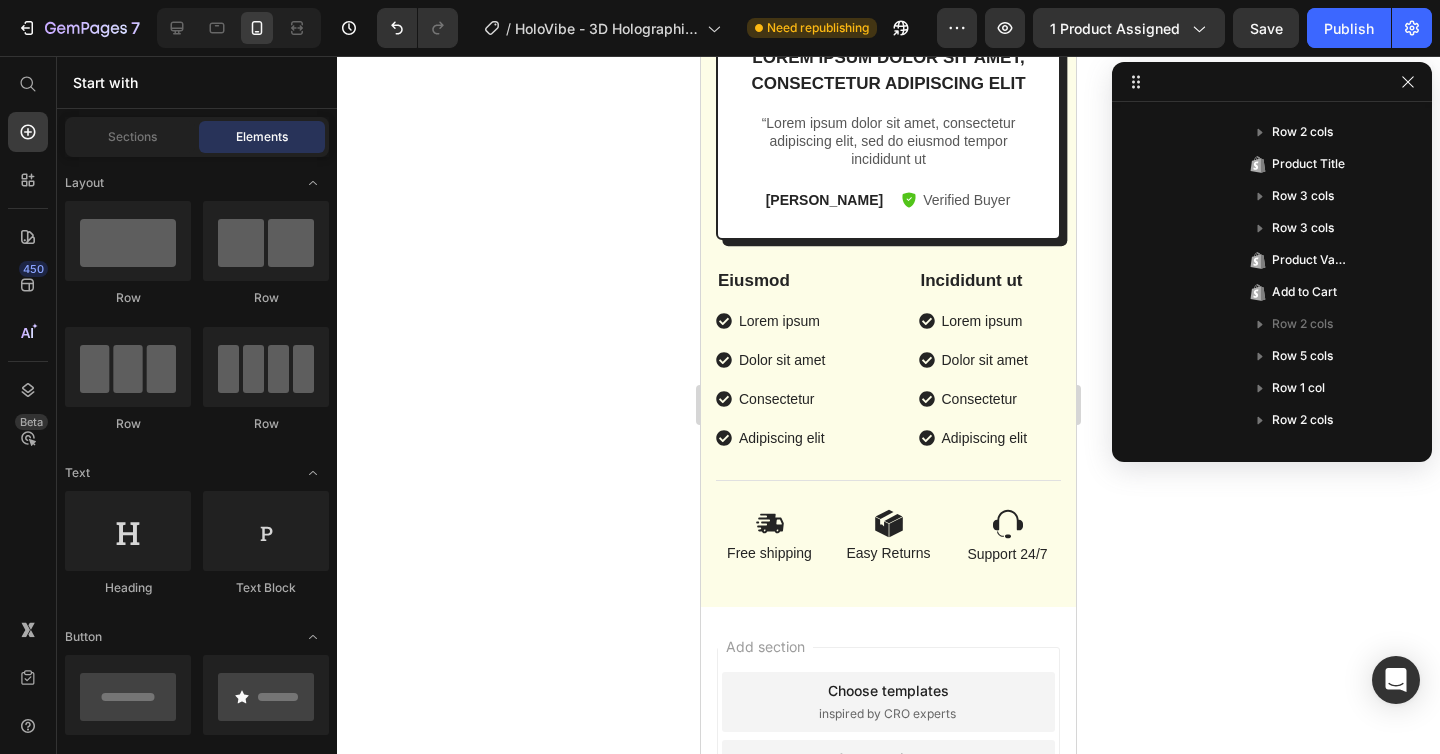 scroll, scrollTop: 5517, scrollLeft: 0, axis: vertical 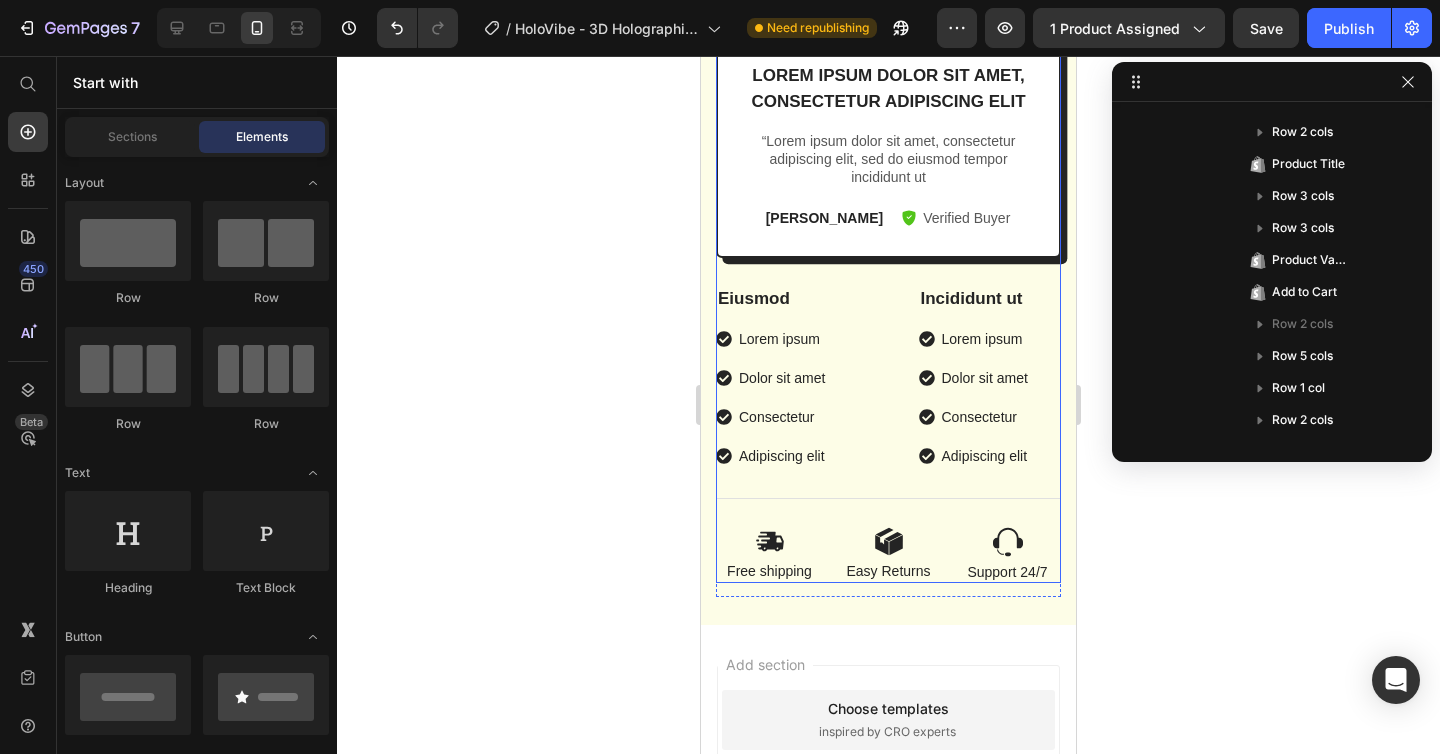 click on "Icon Icon Icon Icon Icon Icon List 2,500+ Verified Reviews! Text Block Row HoloVibe – 3D Holographic Display Fan Product Title
Lorem ipsum Item List
Lorem ipsum Item List
Lorem ipsum Item List Row $74.99 Product Price $59.99 Product Price Save $15 Product Badge Row Color: US Plug US Plug US Plug US Plug Ships From: [GEOGRAPHIC_DATA] [GEOGRAPHIC_DATA] [GEOGRAPHIC_DATA] [GEOGRAPHIC_DATA] Product Variants & Swatches Add to cart Add to Cart or 4 interest-free payments of $15.00 with Text Block Image Row Image Image Image Image Image Row Icon Icon Icon Icon Icon Icon List Lorem ipsum dolor sit amet, consectetur adipiscing elit Text Block “Lorem ipsum dolor sit amet, consectetur adipiscing elit, sed do eiusmod tempor incididunt ut  Text Block [PERSON_NAME] Text Block
Verified Buyer Item List Row Row Eiusmod Text Block Lorem ipsum Dolor sit amet Consectetur  Adipiscing elit Item List Incididunt ut Text Block Lorem ipsum Dolor sit amet Consectetur  Adipiscing elit Item List" at bounding box center [888, 41] 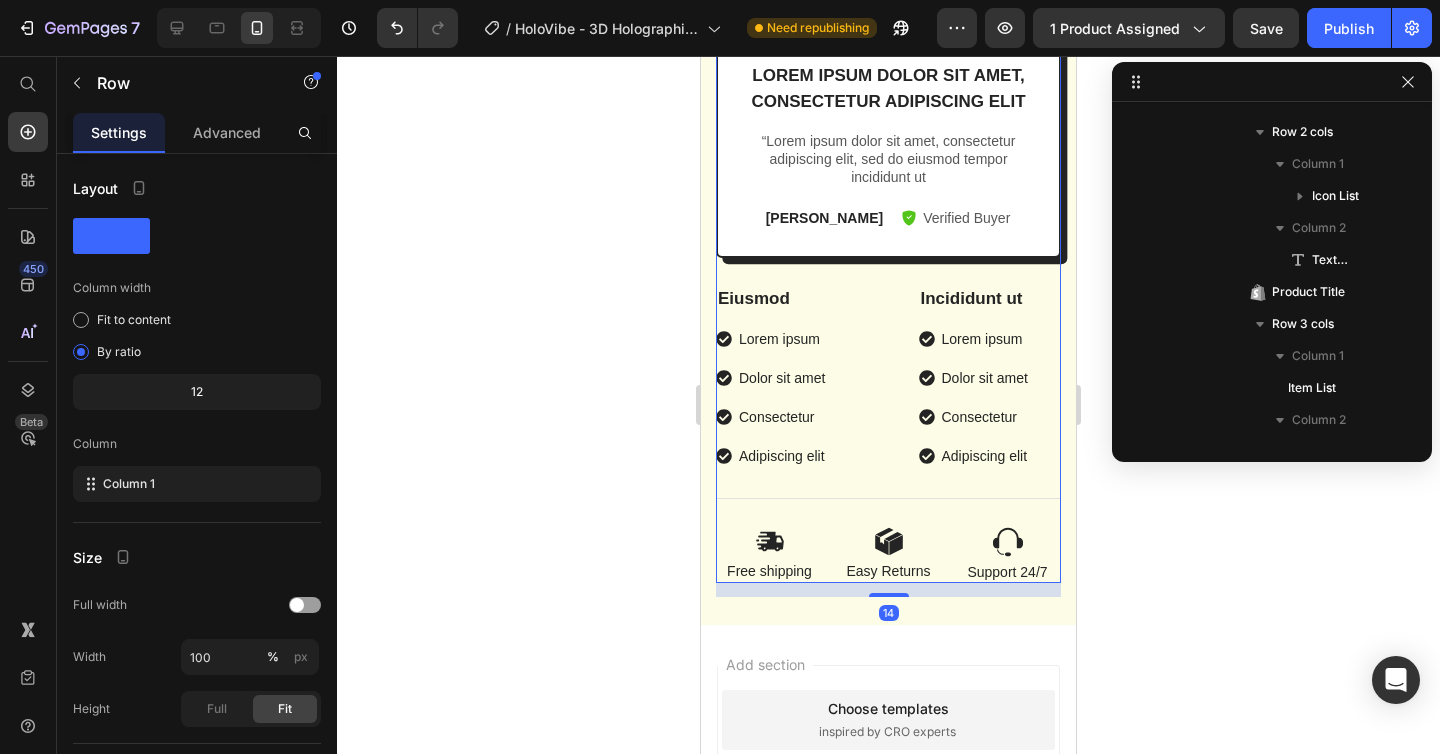 scroll, scrollTop: 1714, scrollLeft: 0, axis: vertical 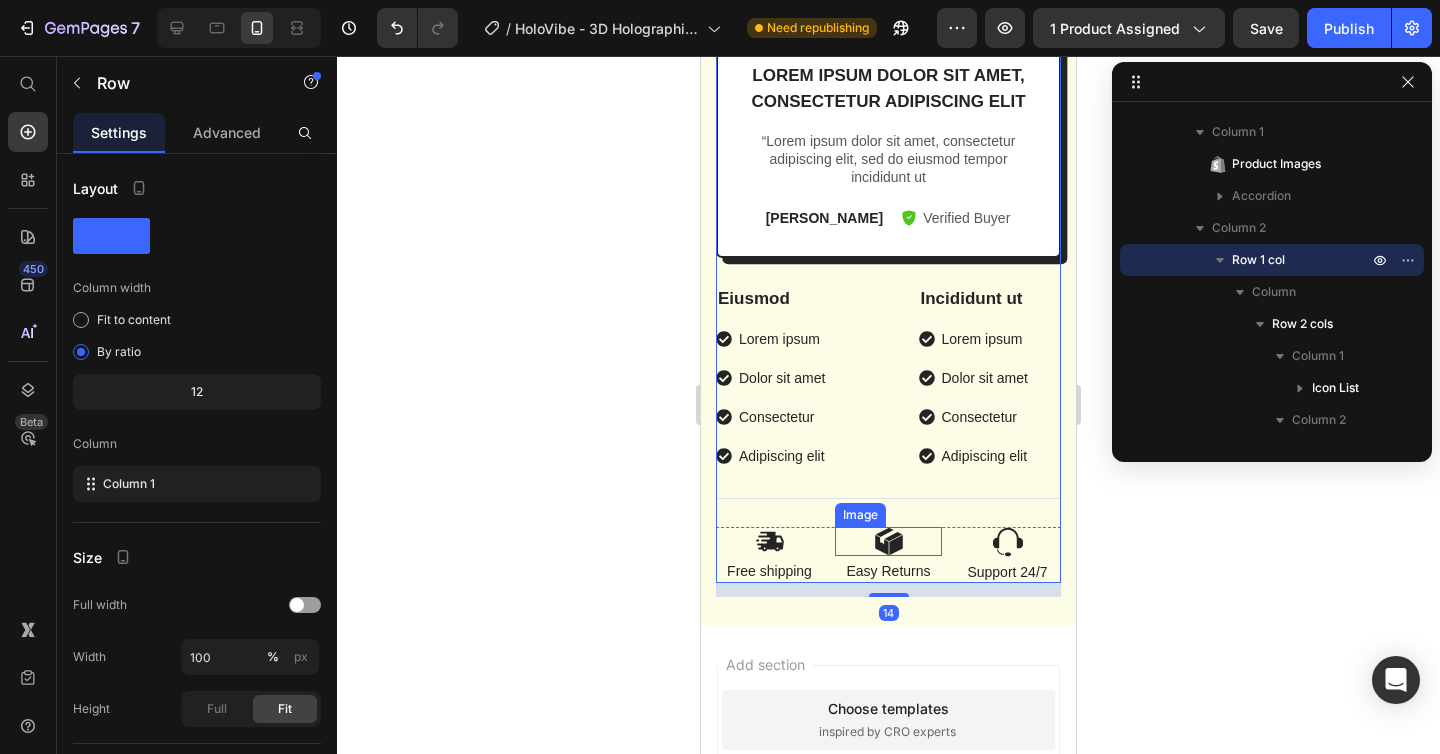 click at bounding box center [888, 541] 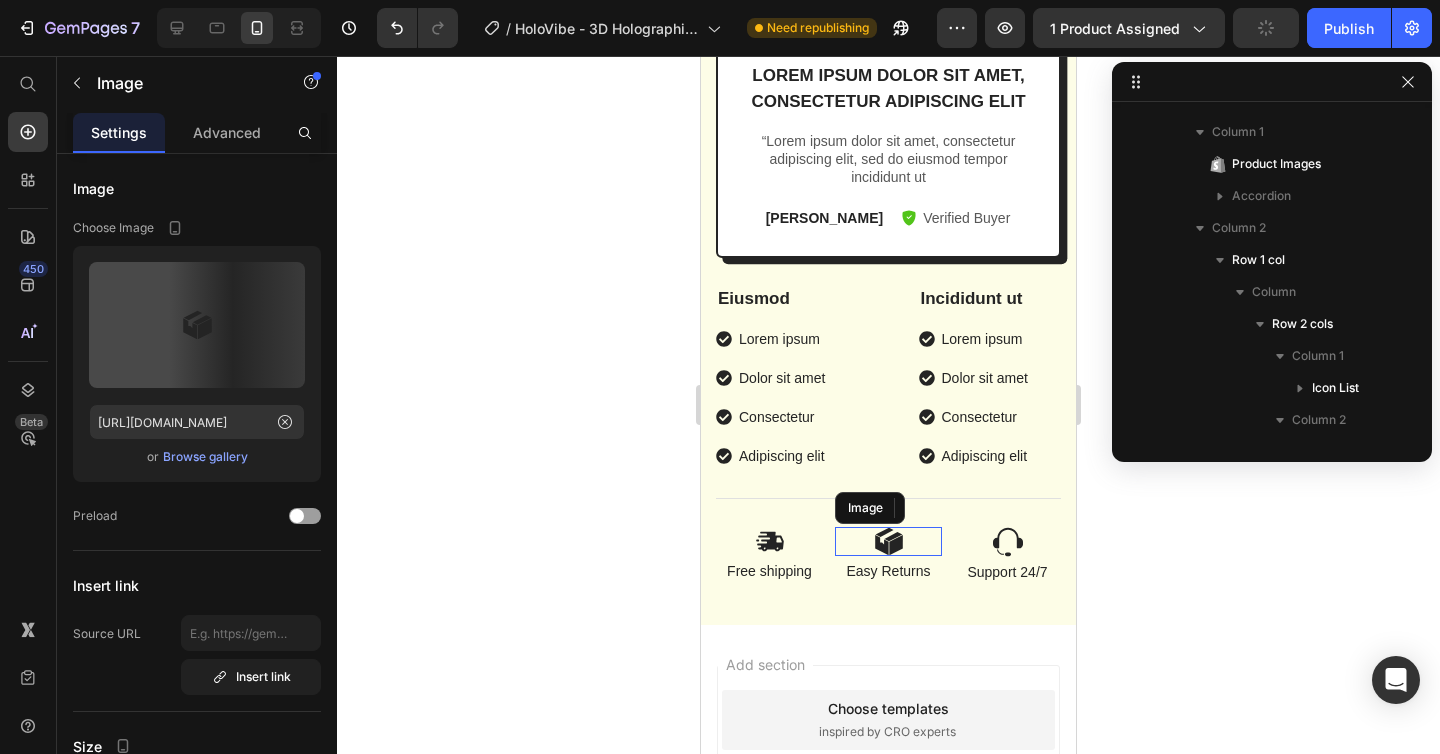 scroll, scrollTop: 3406, scrollLeft: 0, axis: vertical 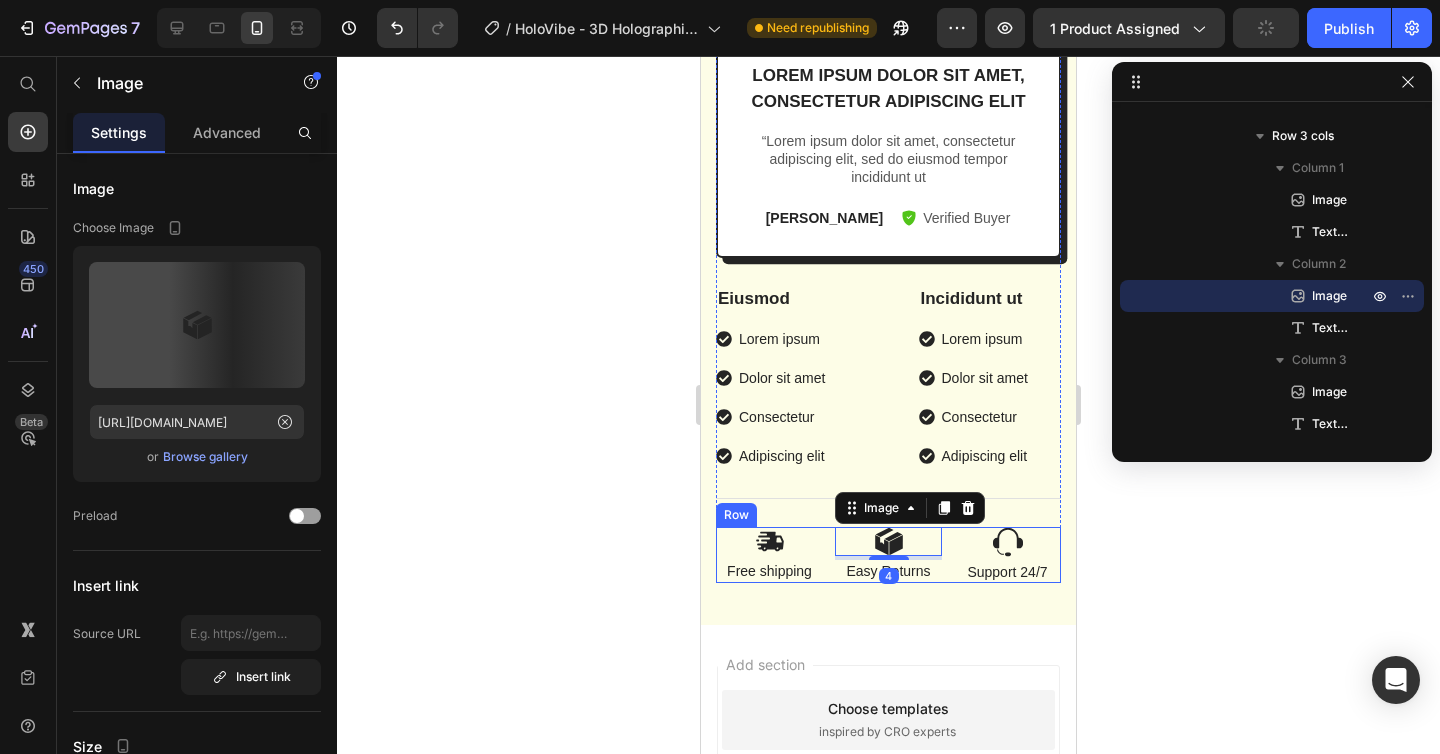 click on "Easy Returns" at bounding box center [888, 571] 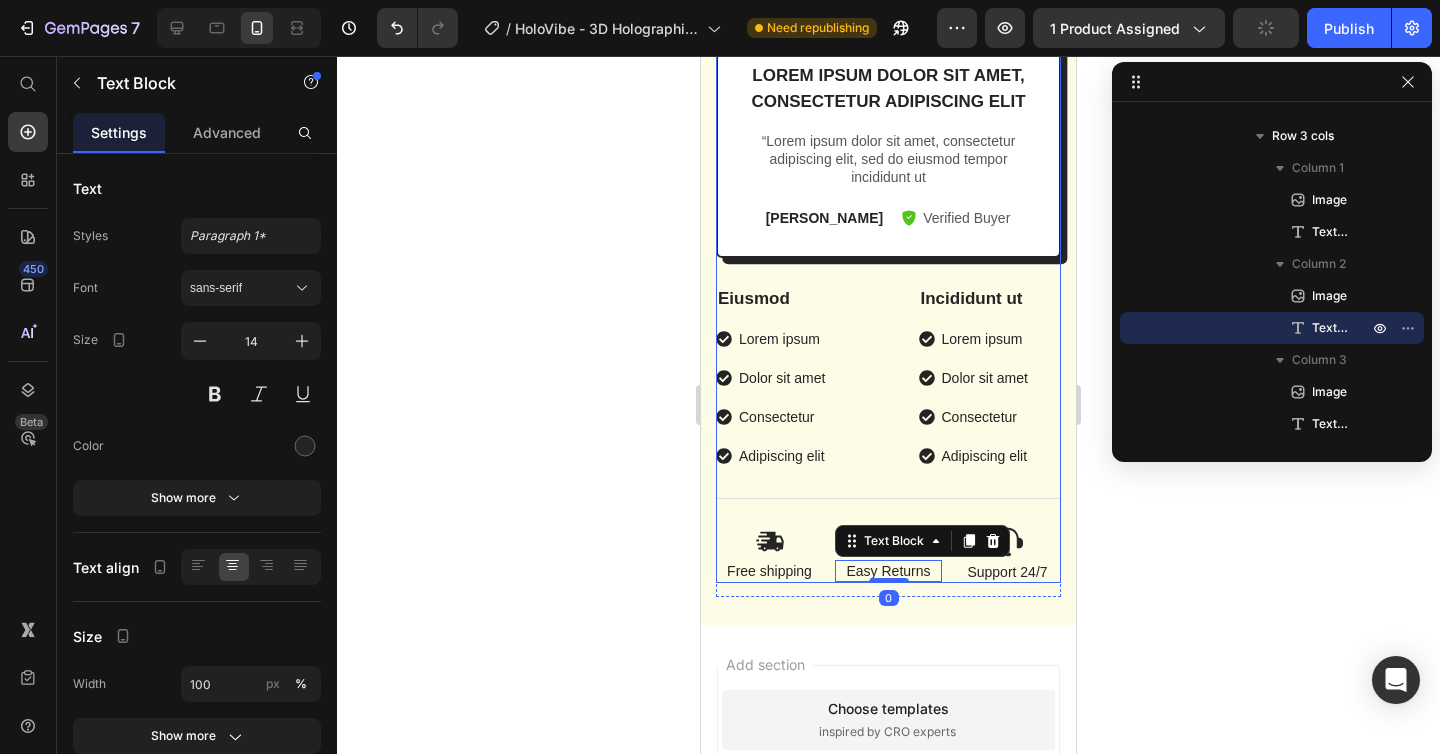 click on "Icon Icon Icon Icon Icon Icon List 2,500+ Verified Reviews! Text Block Row HoloVibe – 3D Holographic Display Fan Product Title
Lorem ipsum Item List
Lorem ipsum Item List
Lorem ipsum Item List Row $74.99 Product Price $59.99 Product Price Save $15 Product Badge Row Color: US Plug US Plug US Plug US Plug Ships From: [GEOGRAPHIC_DATA] [GEOGRAPHIC_DATA] [GEOGRAPHIC_DATA] [GEOGRAPHIC_DATA] Product Variants & Swatches Add to cart Add to Cart or 4 interest-free payments of $15.00 with Text Block Image Row Image Image Image Image Image Row Icon Icon Icon Icon Icon Icon List Lorem ipsum dolor sit amet, consectetur adipiscing elit Text Block “Lorem ipsum dolor sit amet, consectetur adipiscing elit, sed do eiusmod tempor incididunt ut  Text Block [PERSON_NAME] Text Block
Verified Buyer Item List Row Row Eiusmod Text Block Lorem ipsum Dolor sit amet Consectetur  Adipiscing elit Item List Incididunt ut Text Block Lorem ipsum Dolor sit amet Consectetur  Adipiscing elit Item List" at bounding box center (888, 41) 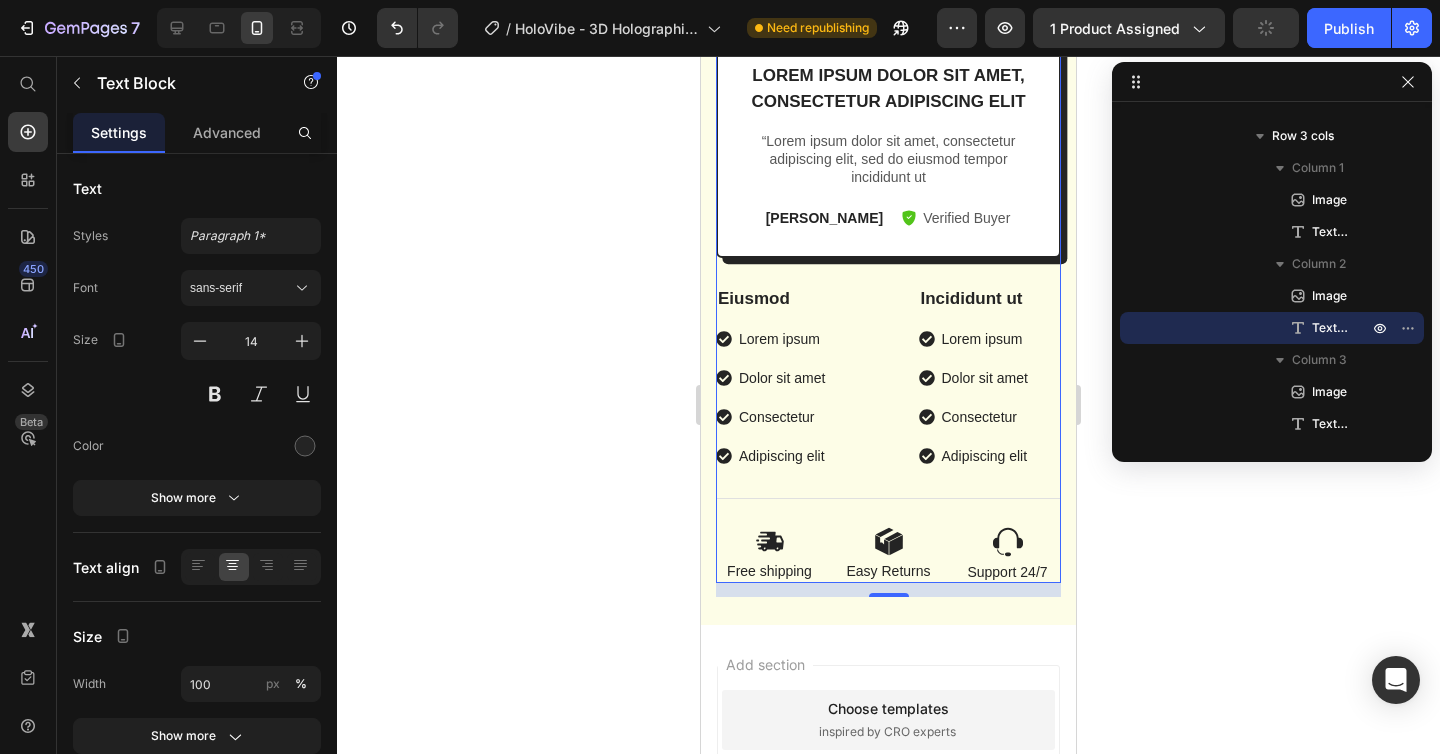 scroll, scrollTop: 1714, scrollLeft: 0, axis: vertical 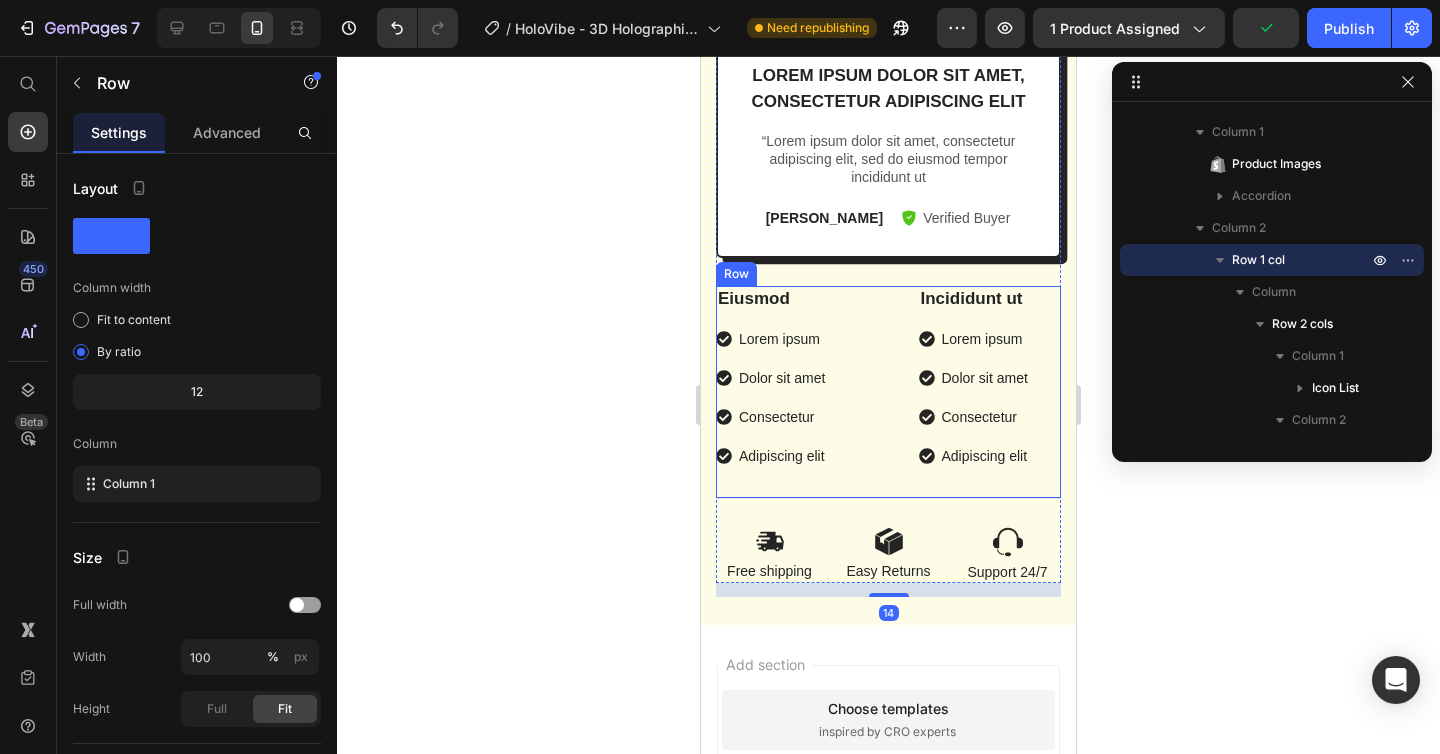click on "Eiusmod Text Block Lorem ipsum Dolor sit amet Consectetur  Adipiscing elit Item List Incididunt ut Text Block Lorem ipsum Dolor sit amet Consectetur  Adipiscing elit Item List Row" at bounding box center (888, 392) 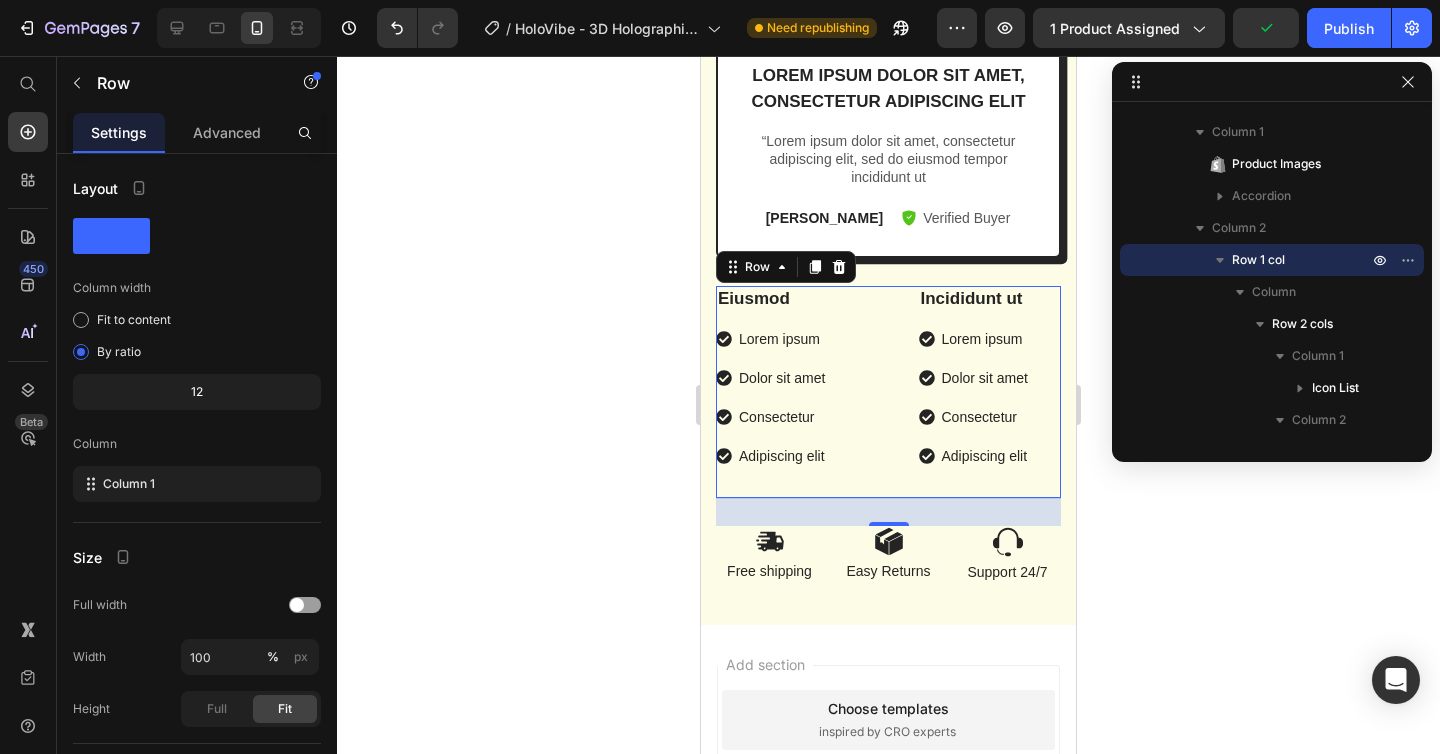 scroll, scrollTop: 3058, scrollLeft: 0, axis: vertical 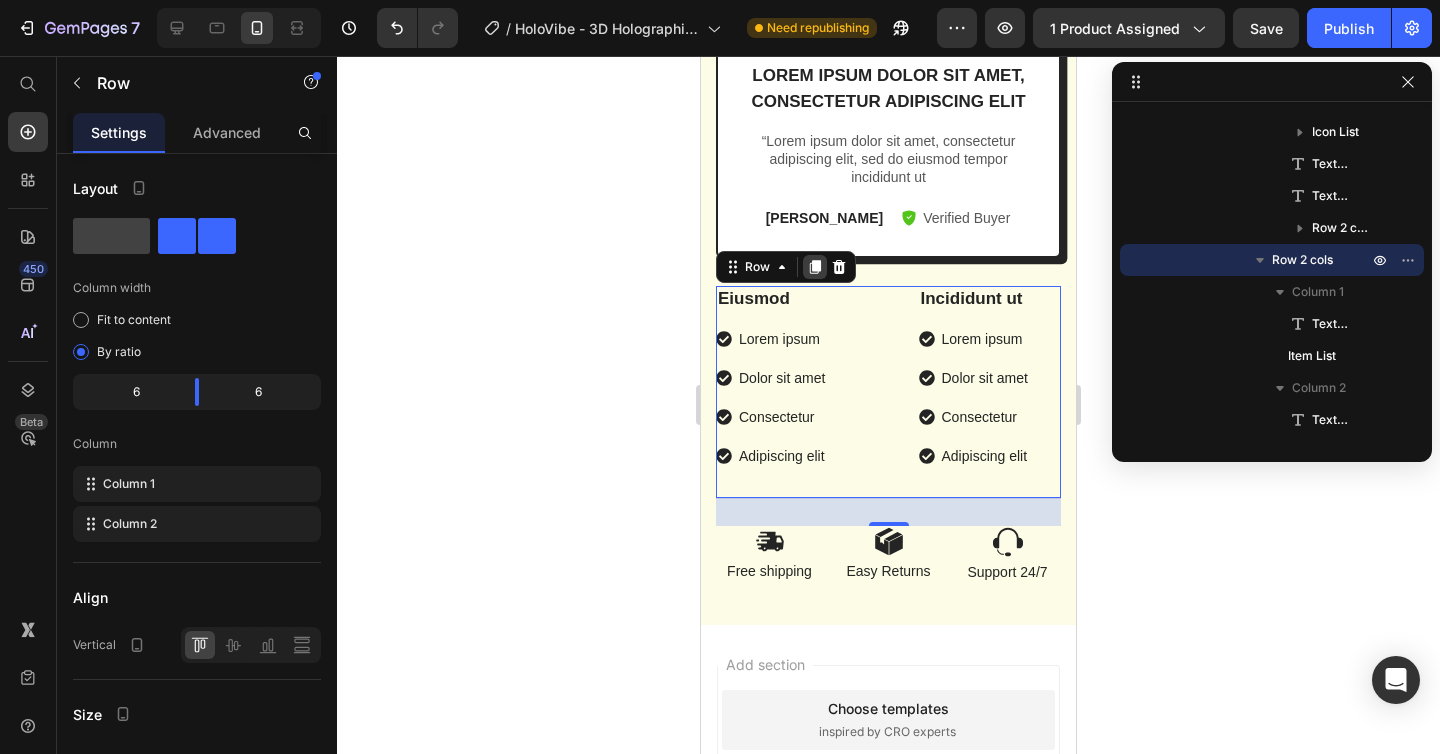 click 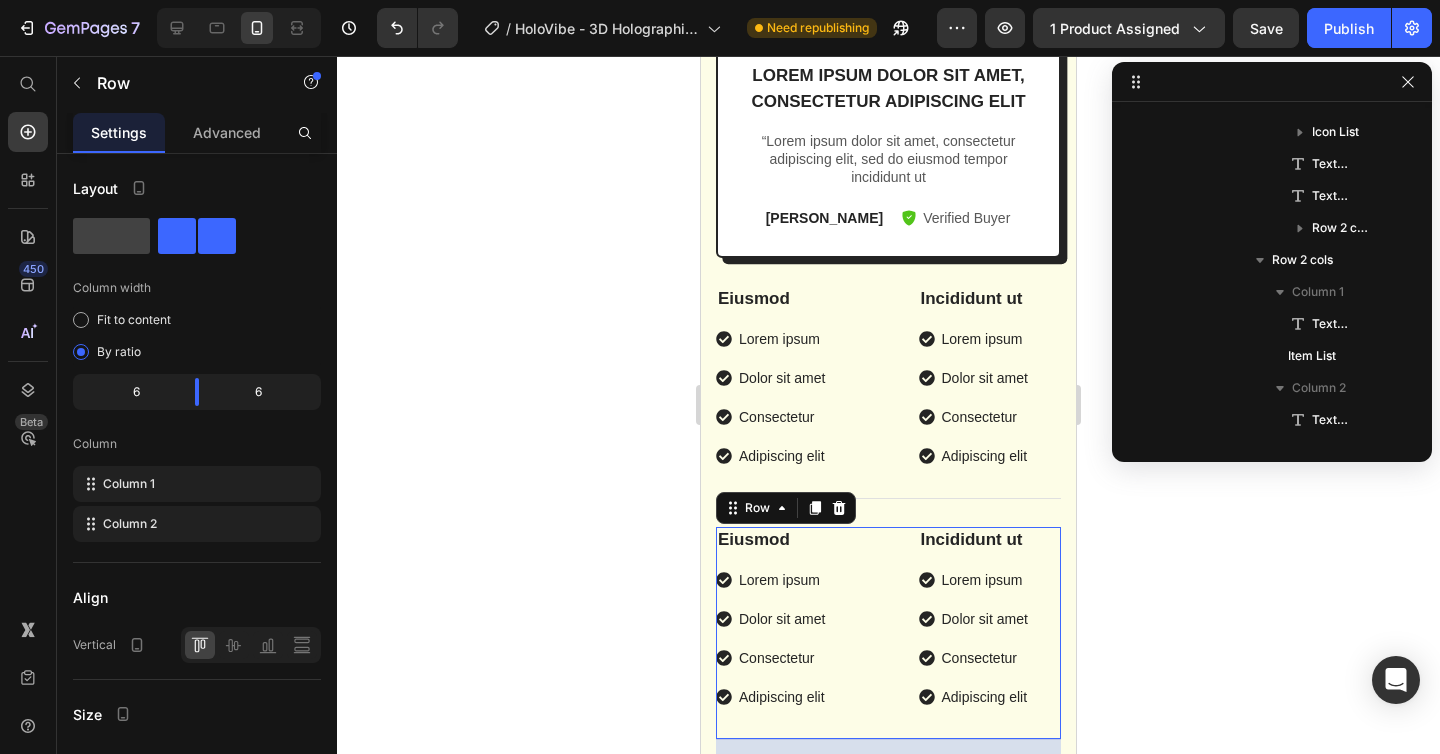 scroll, scrollTop: 3282, scrollLeft: 0, axis: vertical 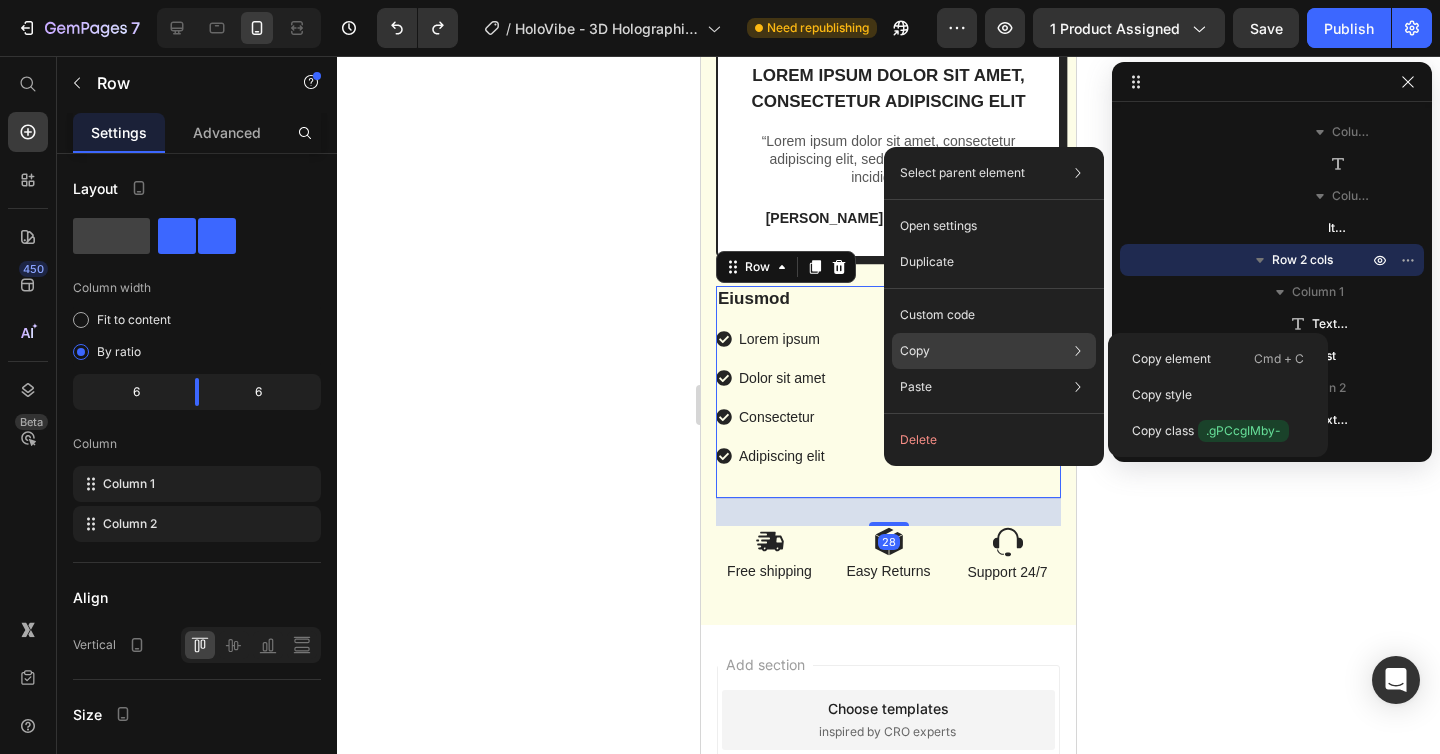 click on "Copy Copy element  Cmd + C Copy style  Copy class  .gPCcgIMby-" 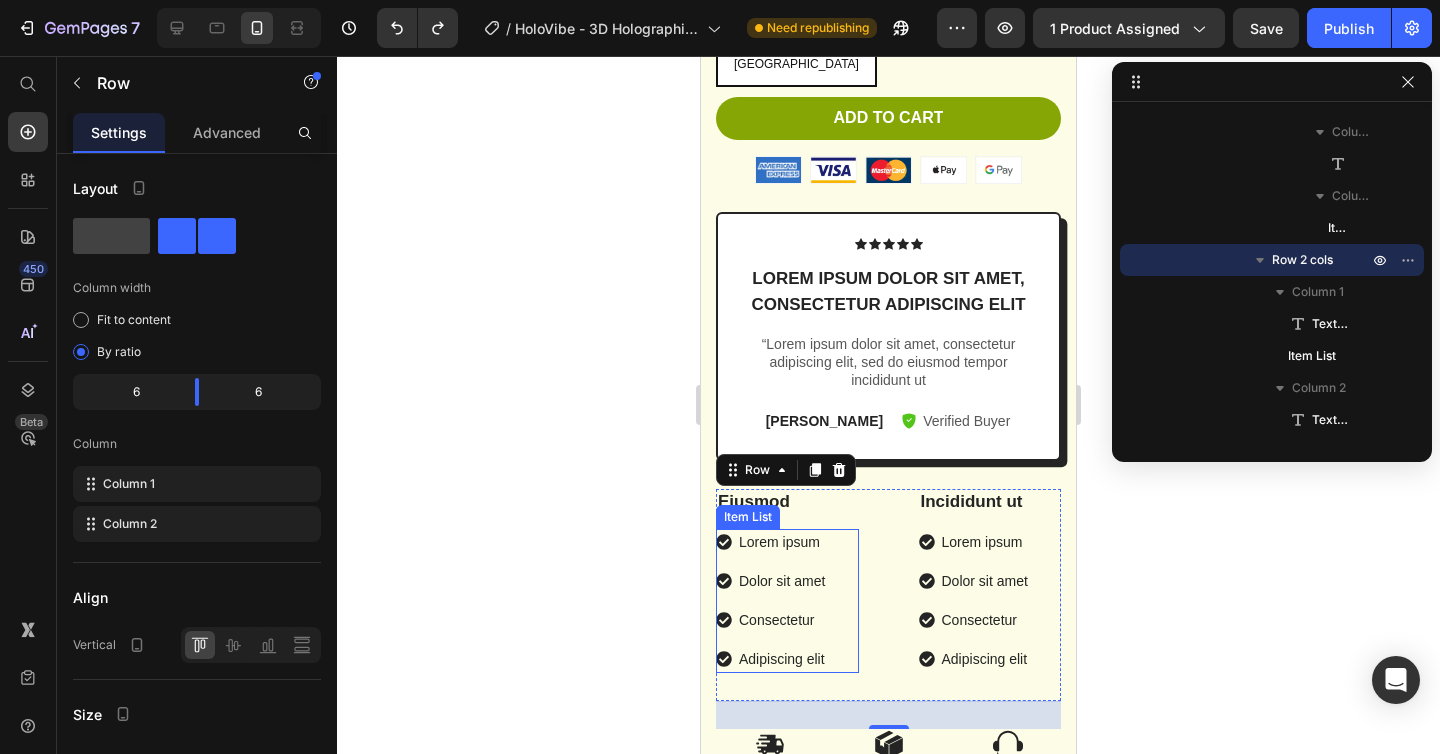 scroll, scrollTop: 5190, scrollLeft: 0, axis: vertical 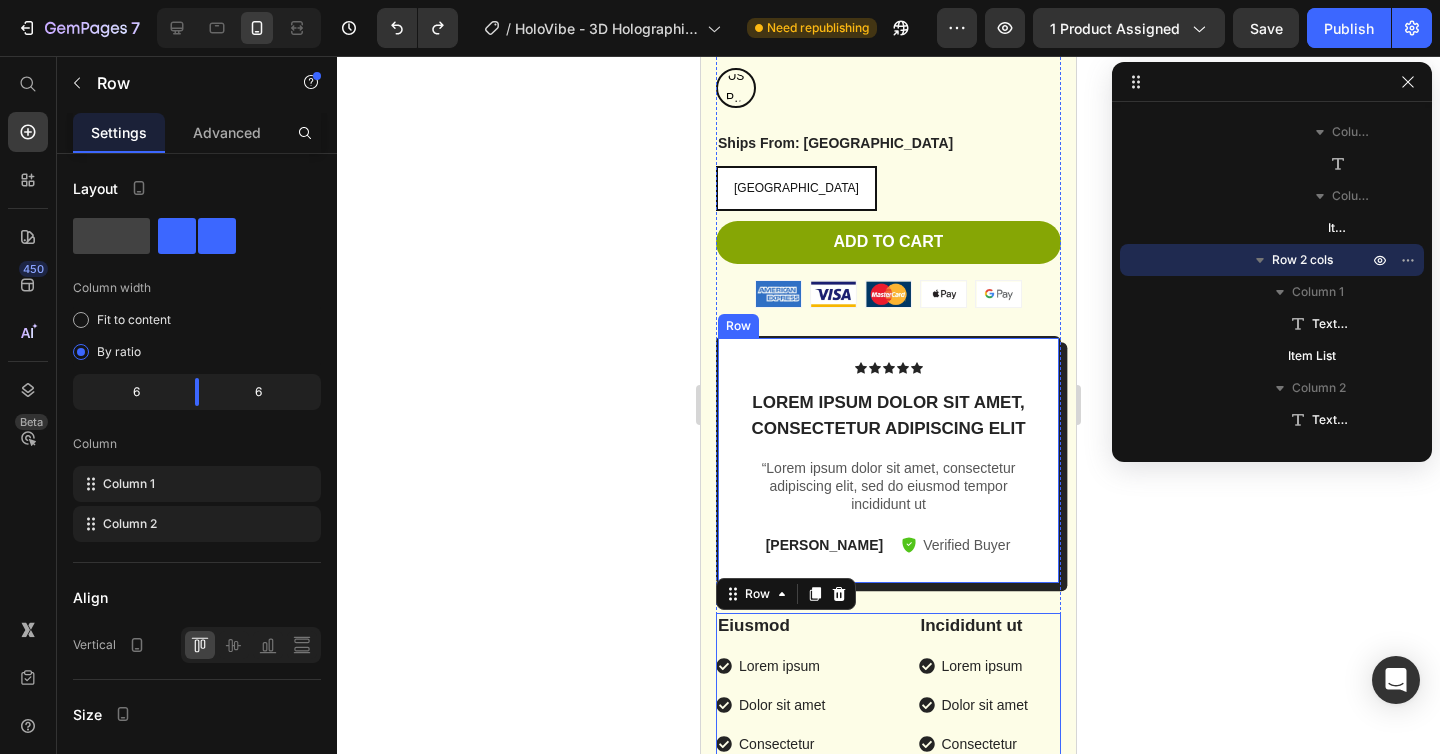 click on "Icon Icon Icon Icon Icon Icon List Lorem ipsum dolor sit amet, consectetur adipiscing elit Text Block “Lorem ipsum dolor sit amet, consectetur adipiscing elit, sed do eiusmod tempor incididunt ut  Text Block [PERSON_NAME] Text Block
Verified Buyer Item List Row Row" at bounding box center (888, 460) 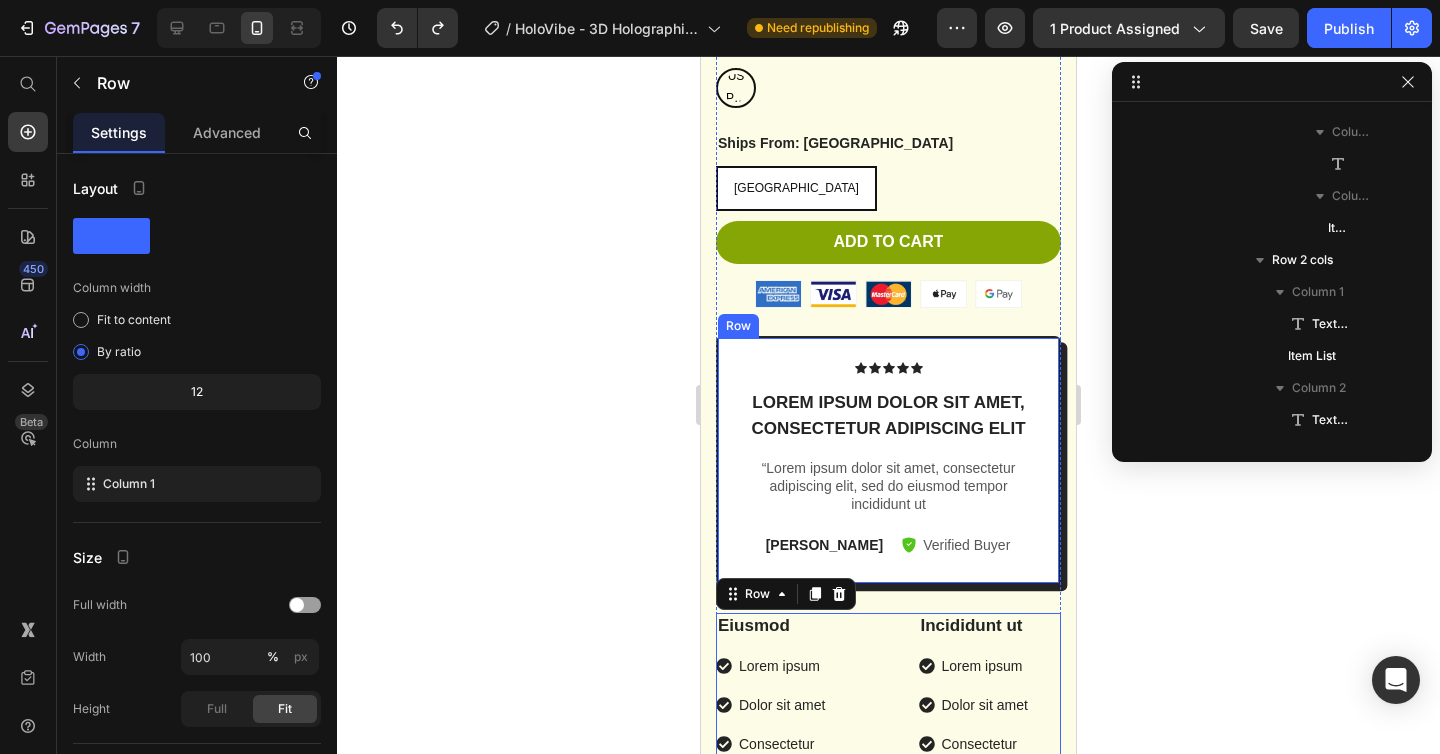 scroll, scrollTop: 3186, scrollLeft: 0, axis: vertical 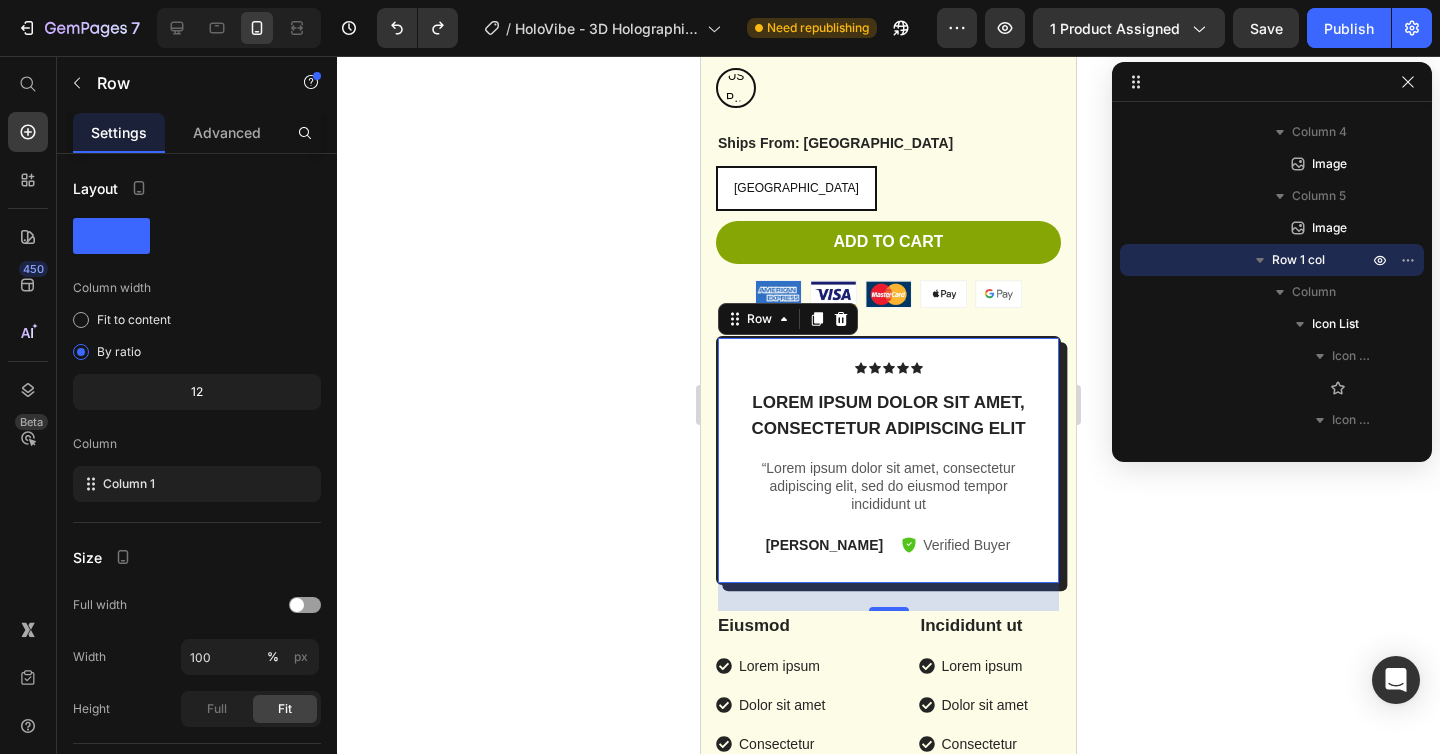 click on "Icon Icon Icon Icon Icon Icon List Lorem ipsum dolor sit amet, consectetur adipiscing elit Text Block “Lorem ipsum dolor sit amet, consectetur adipiscing elit, sed do eiusmod tempor incididunt ut  Text Block [PERSON_NAME] Text Block
Verified Buyer Item List Row Row   28" at bounding box center [888, 460] 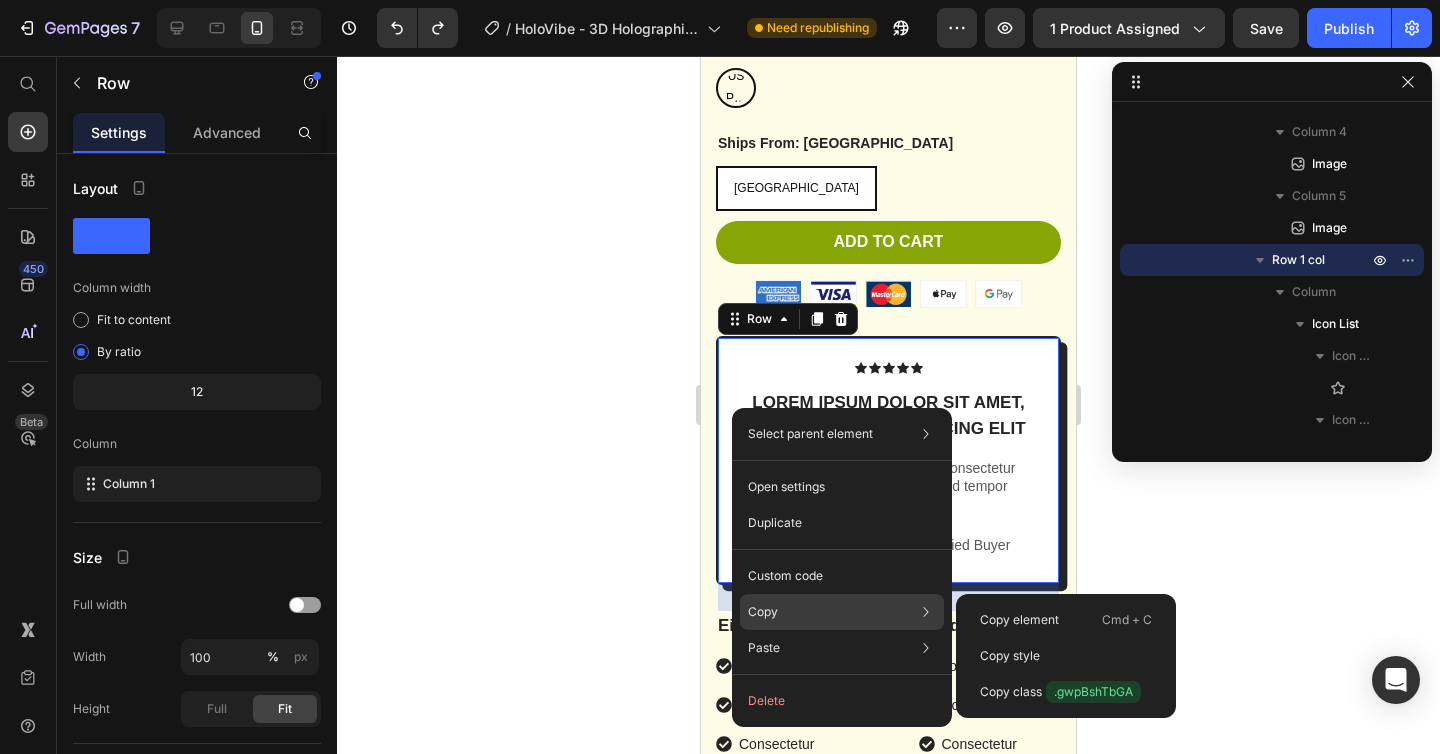 click on "Copy Copy element  Cmd + C Copy style  Copy class  .gwpBshTbGA" 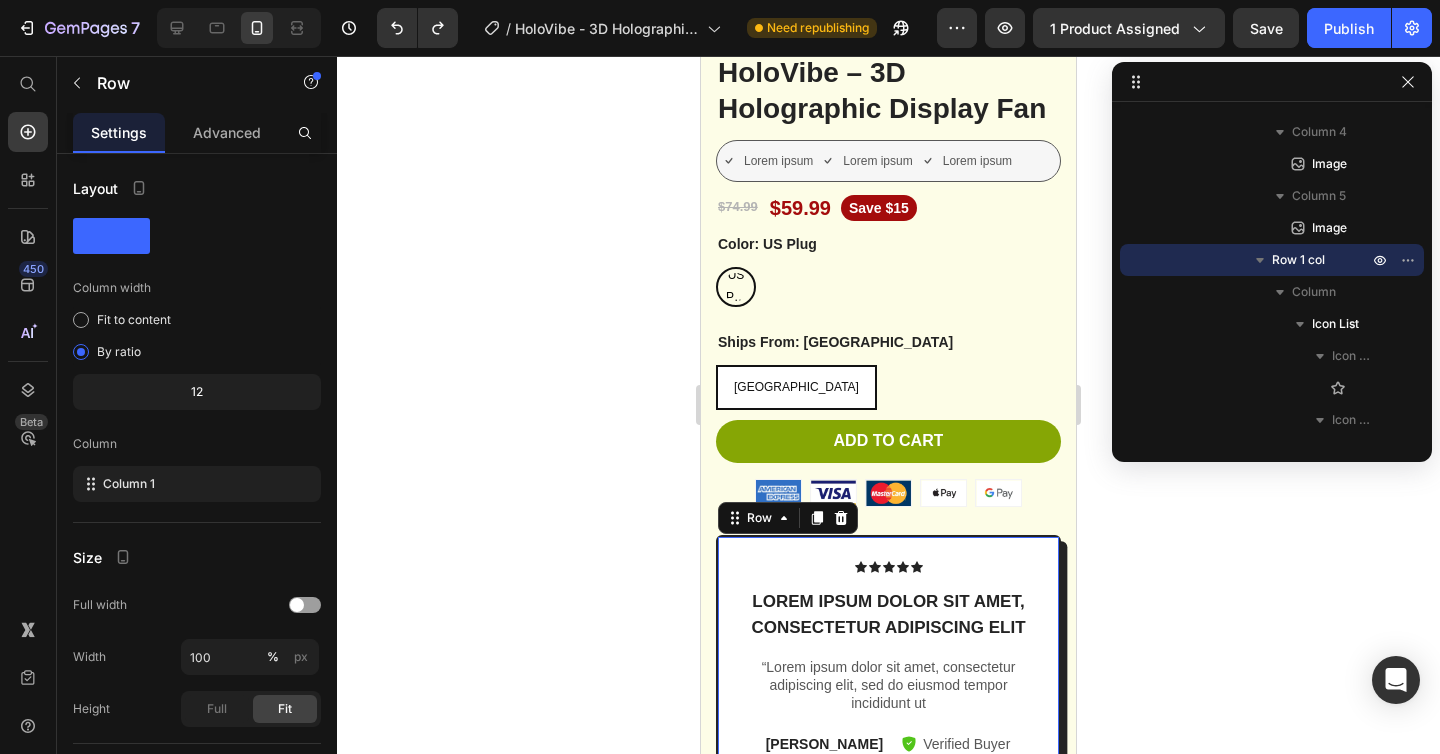 click 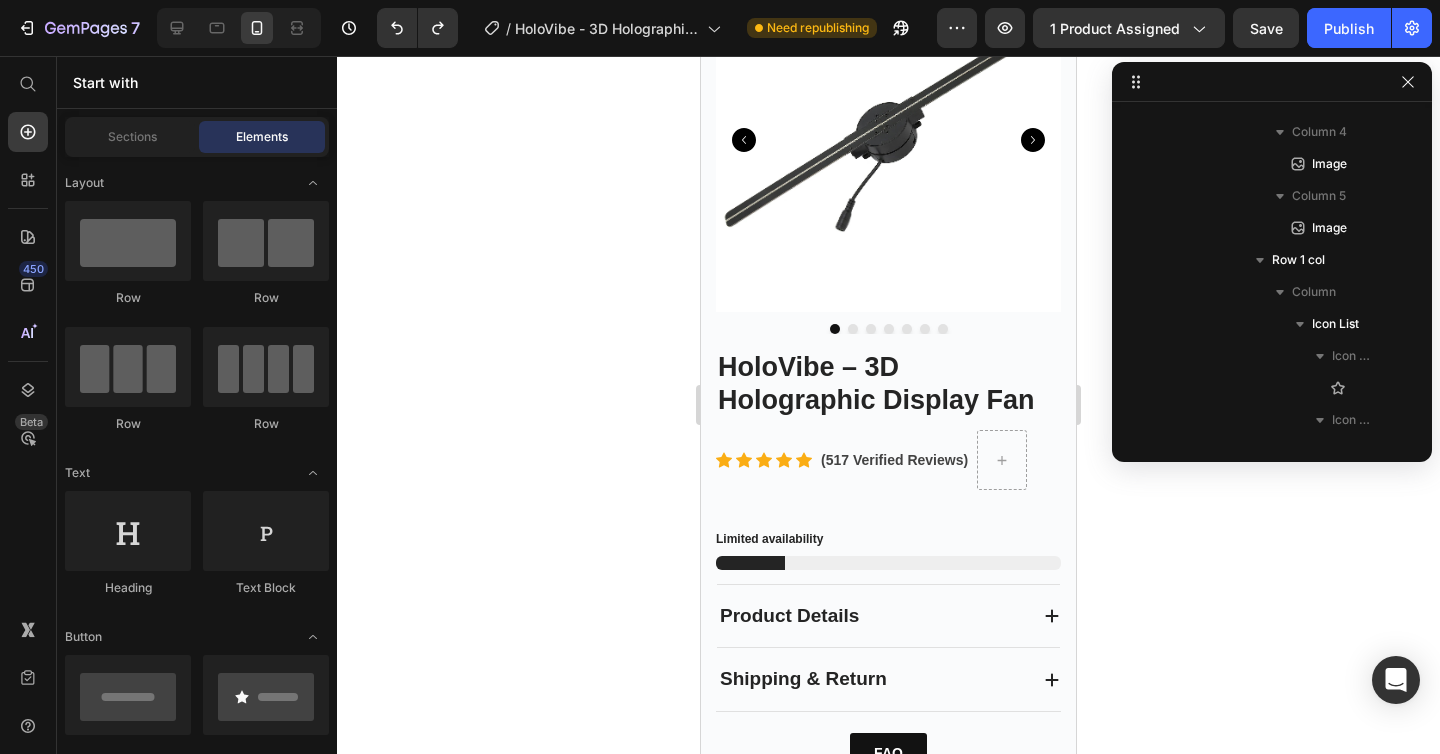 scroll, scrollTop: 896, scrollLeft: 0, axis: vertical 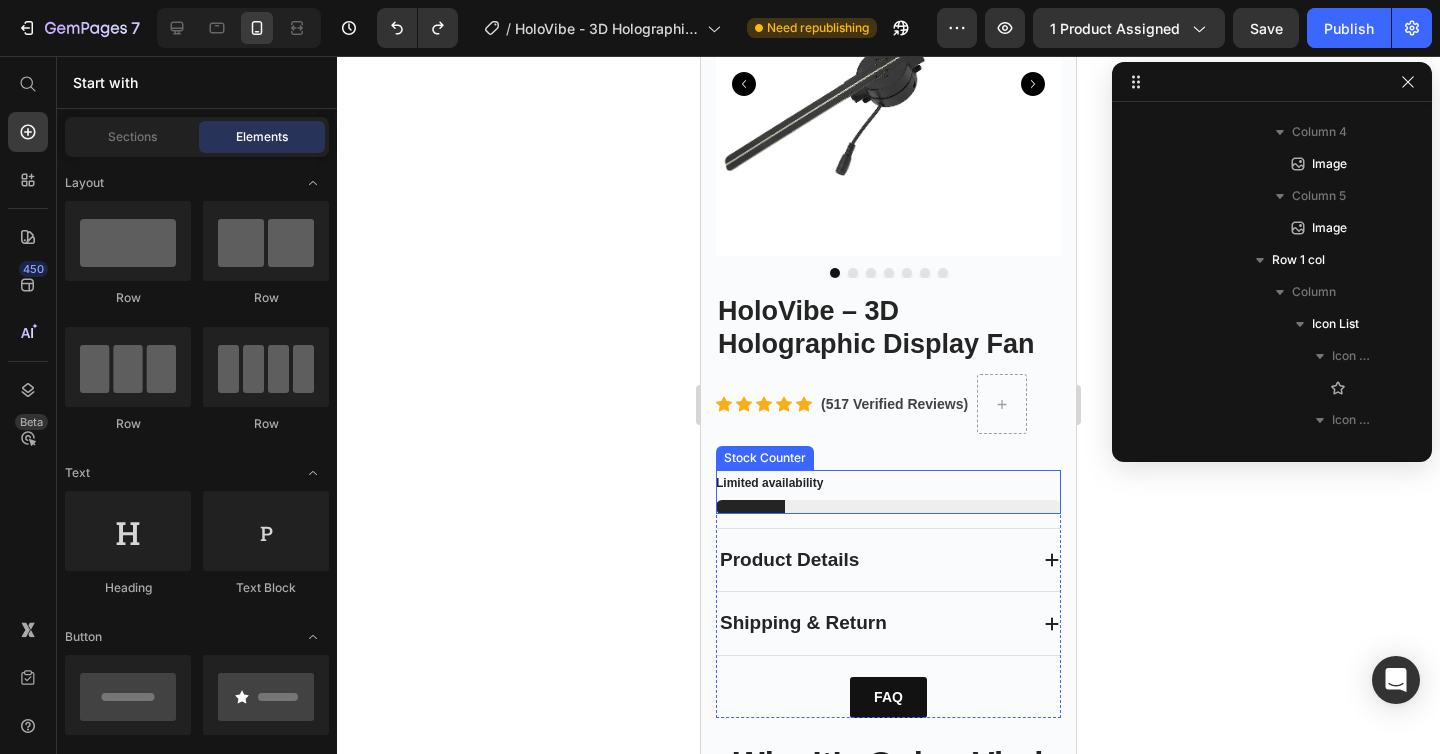 click on "Limited availability" at bounding box center (888, 495) 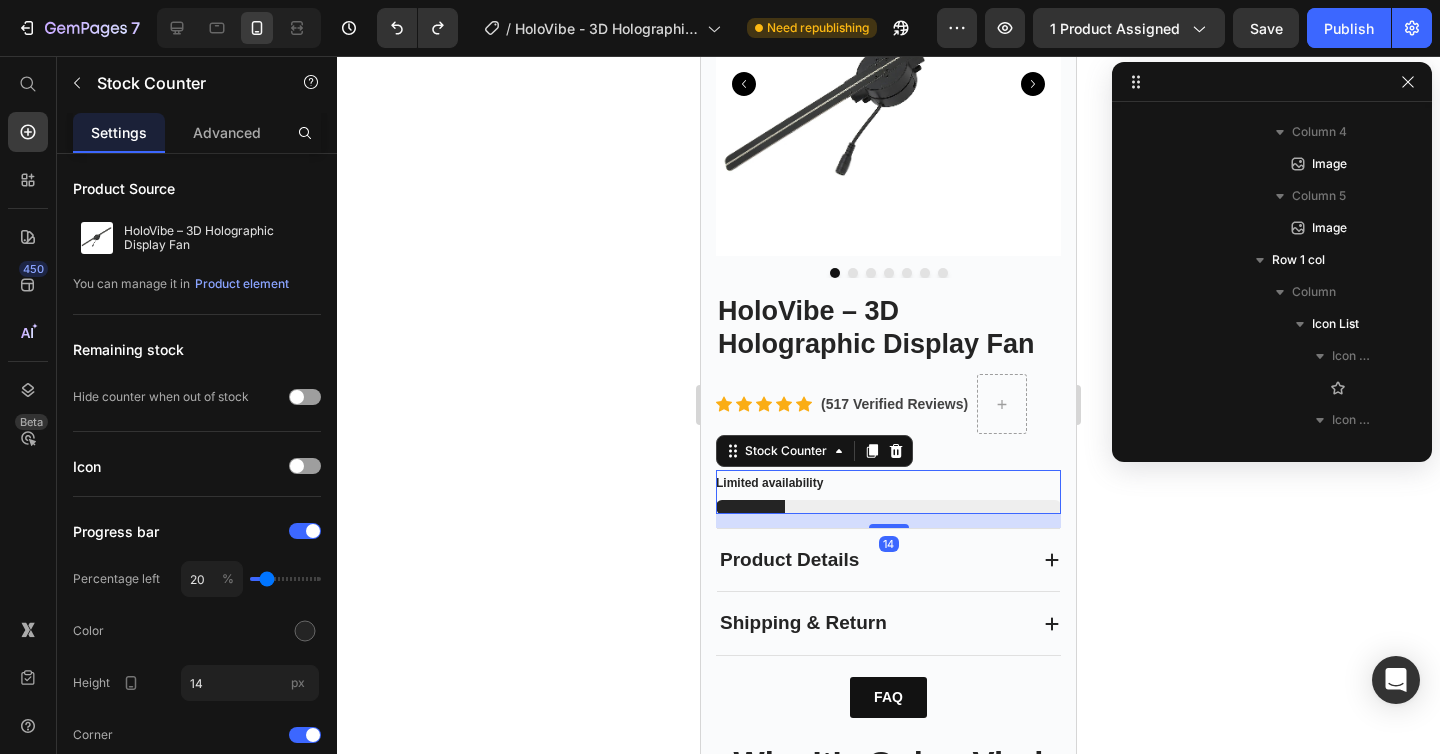 scroll, scrollTop: 722, scrollLeft: 0, axis: vertical 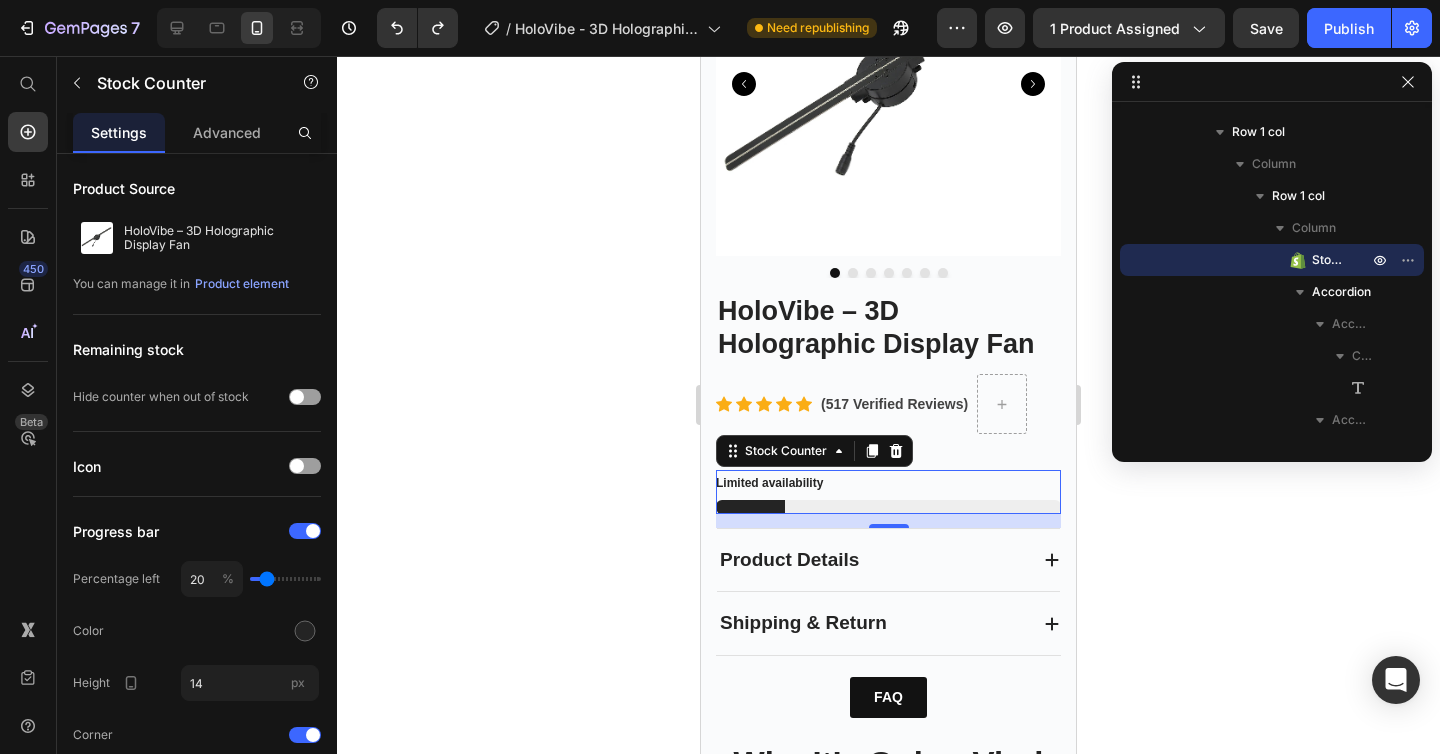 click 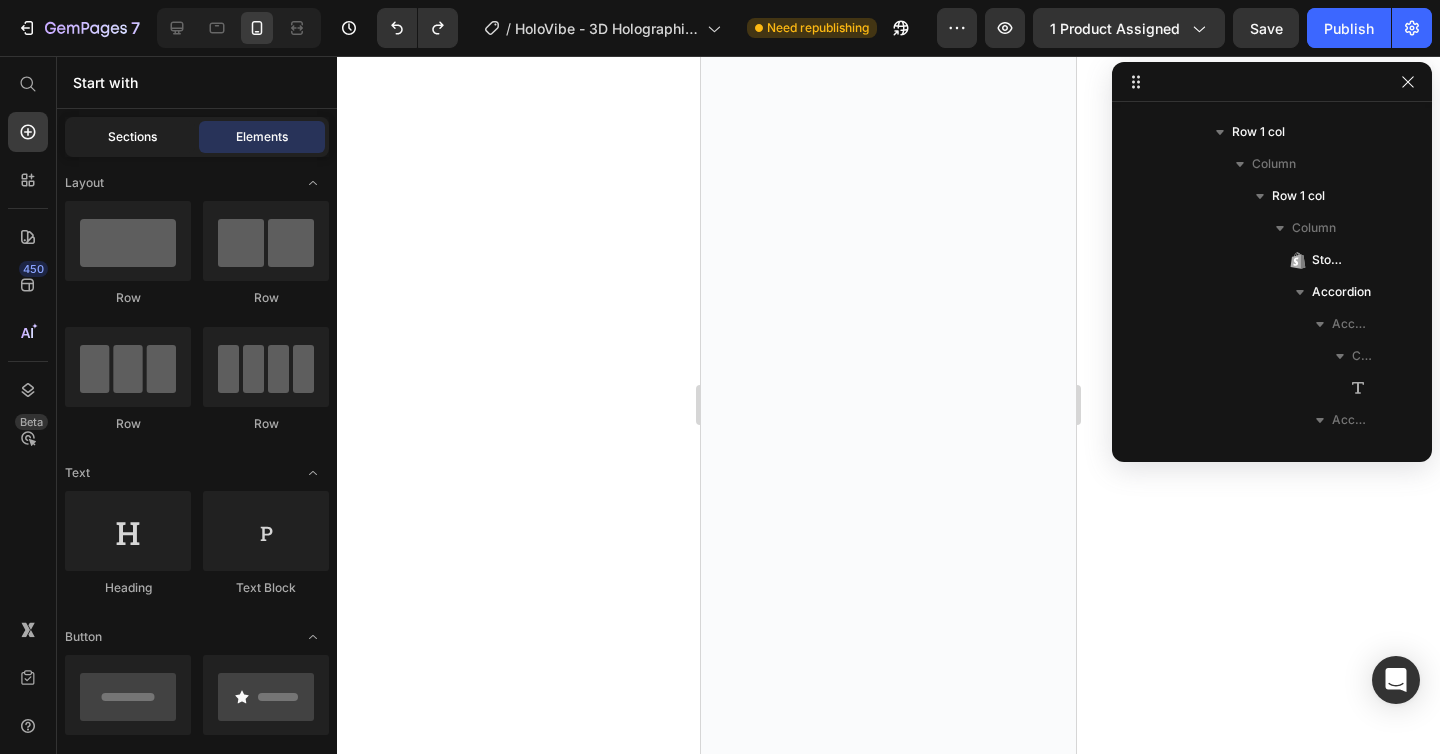 scroll, scrollTop: 5558, scrollLeft: 0, axis: vertical 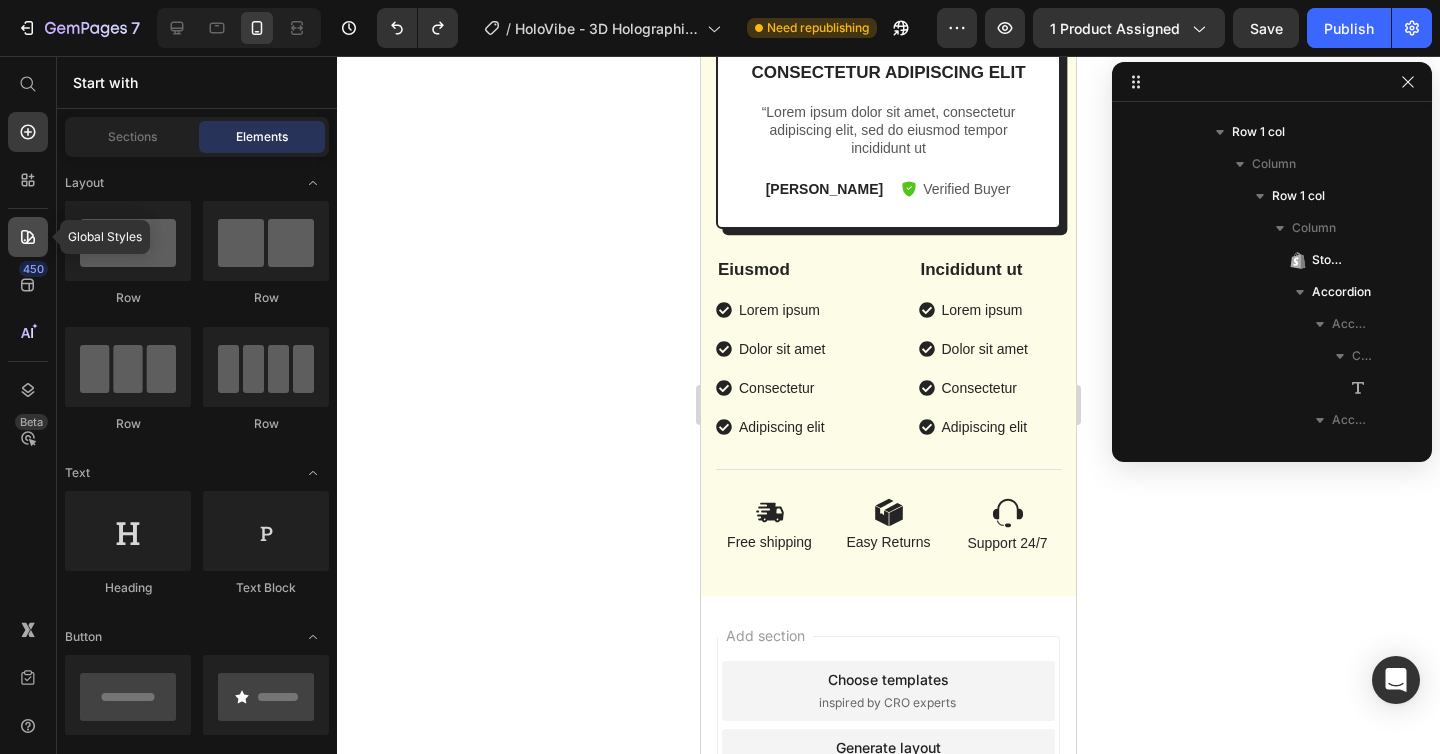 click 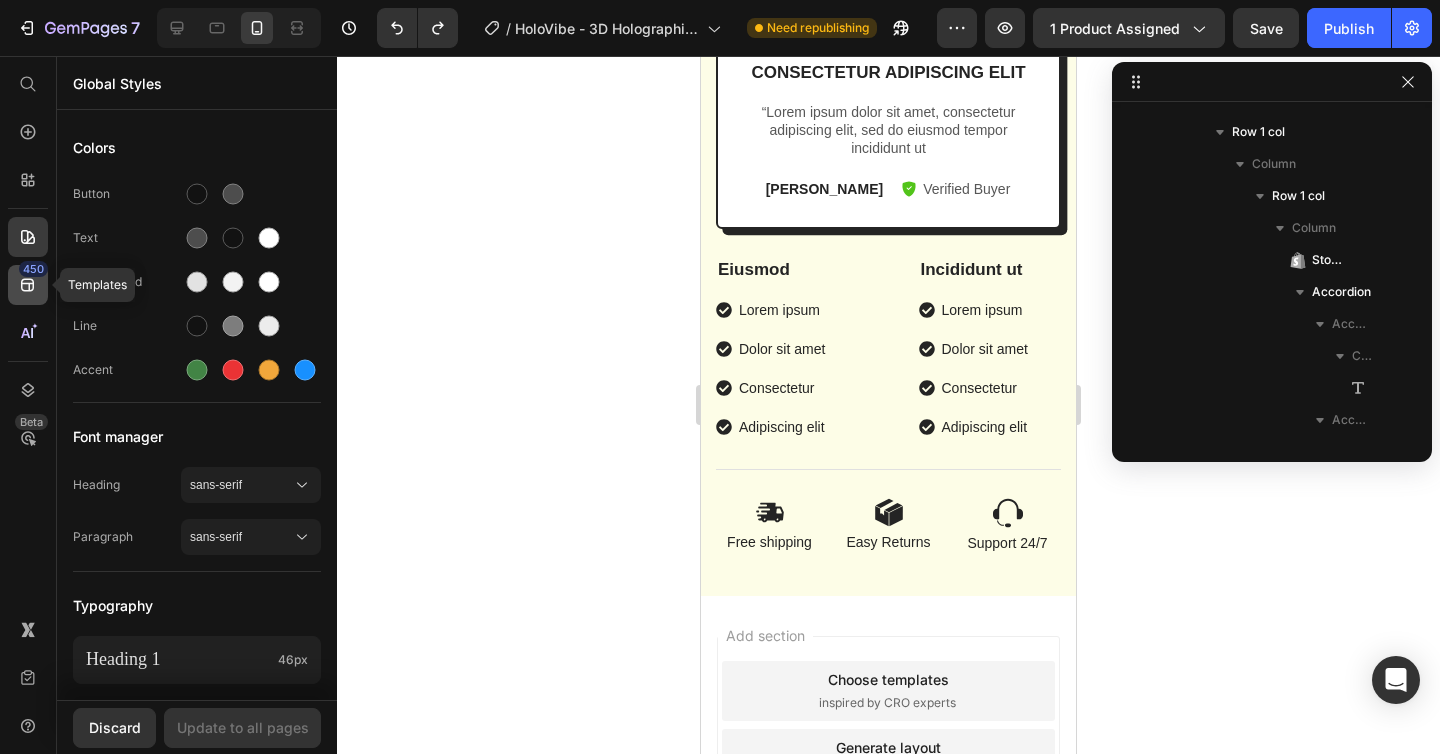 click 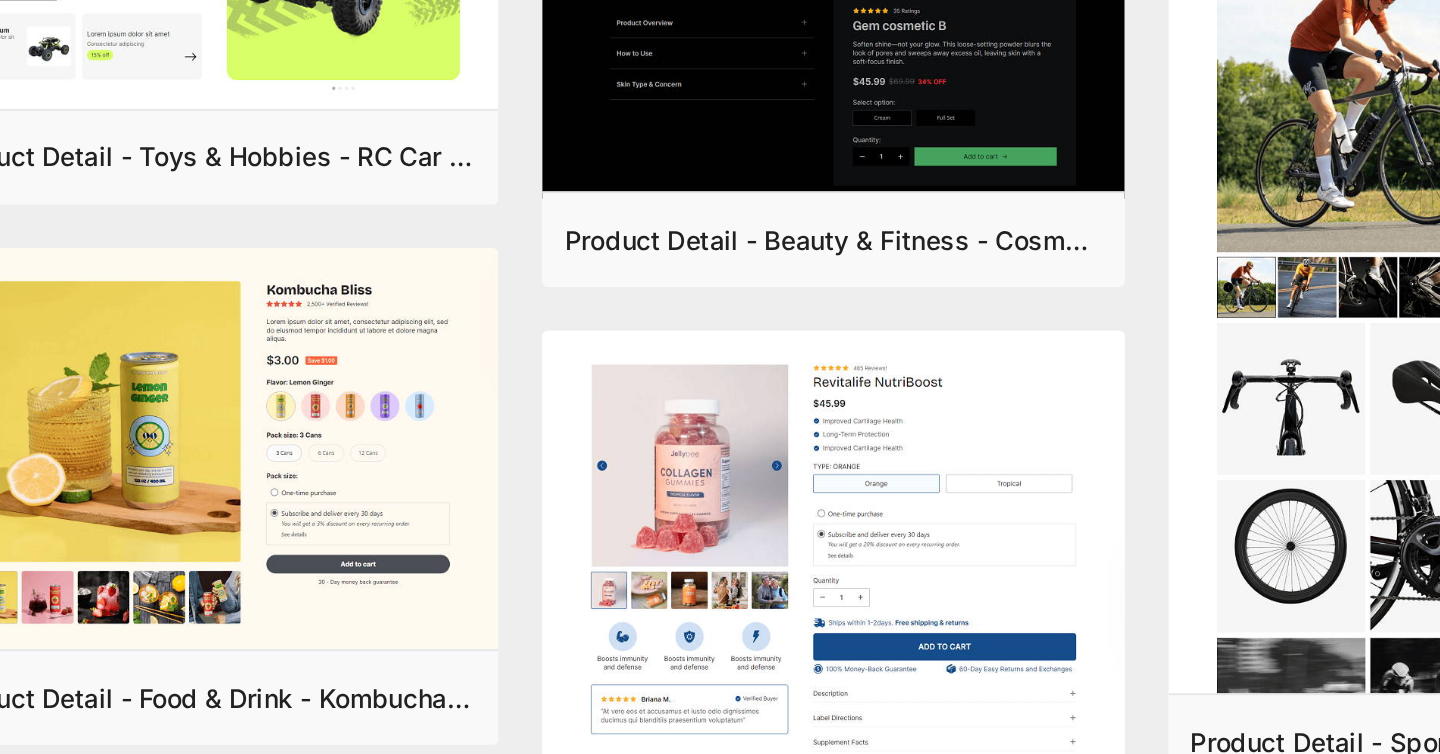 scroll, scrollTop: 418, scrollLeft: 0, axis: vertical 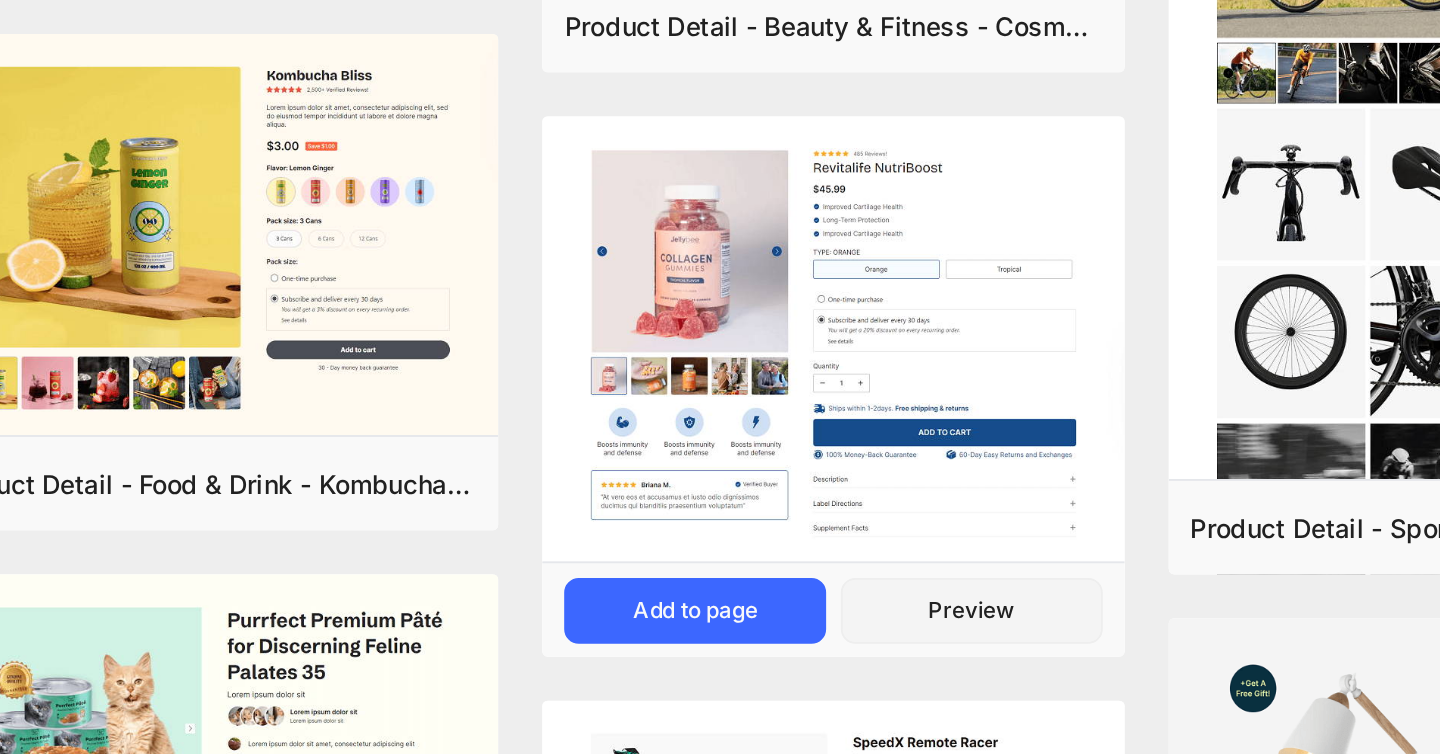 click at bounding box center (859, 419) 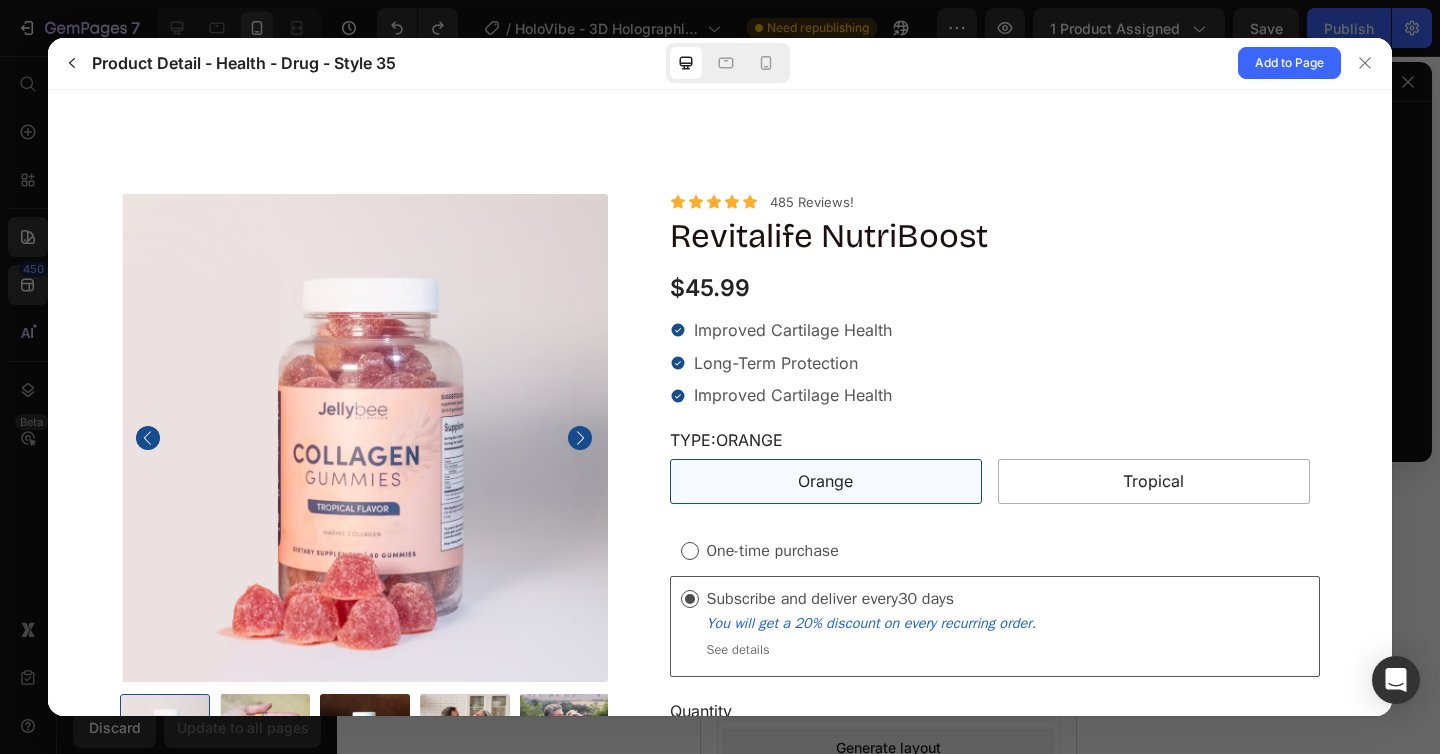 scroll, scrollTop: 0, scrollLeft: 0, axis: both 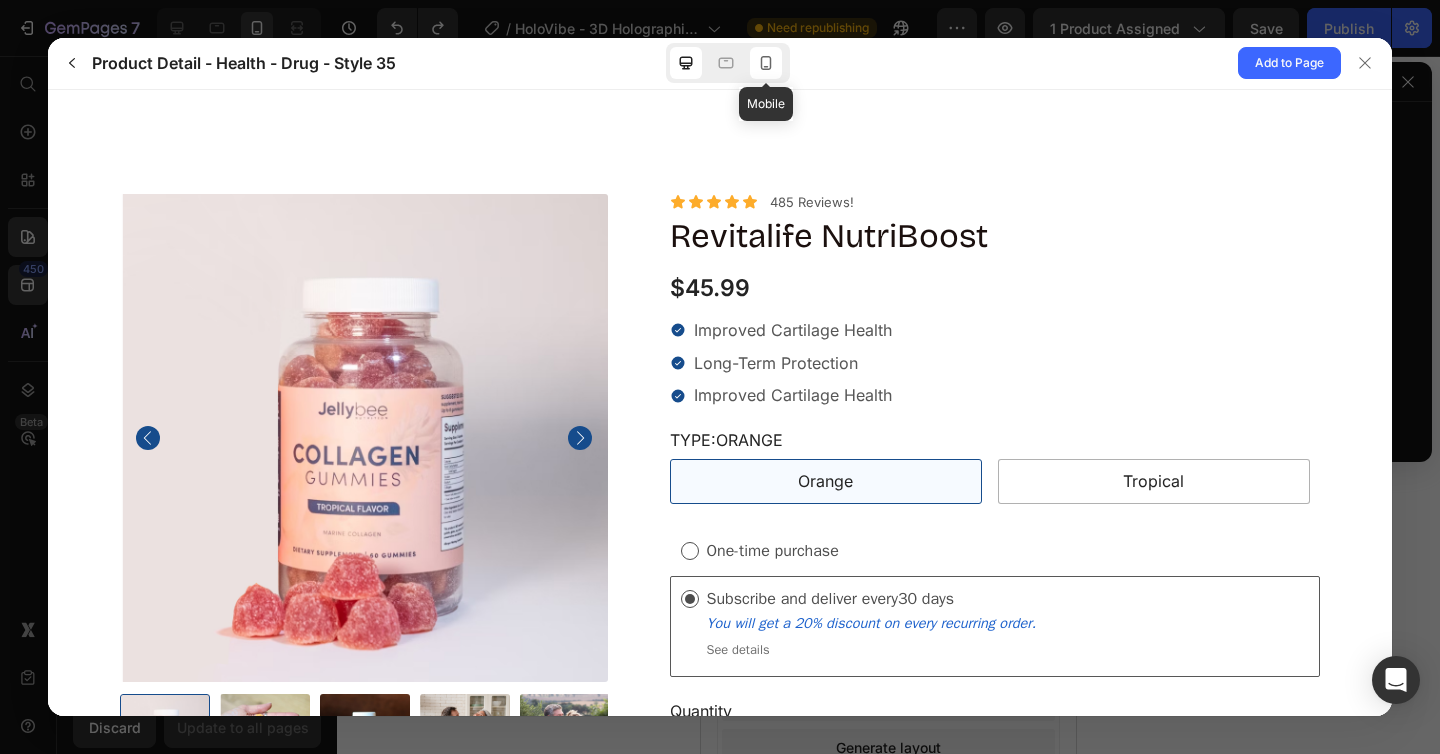 click 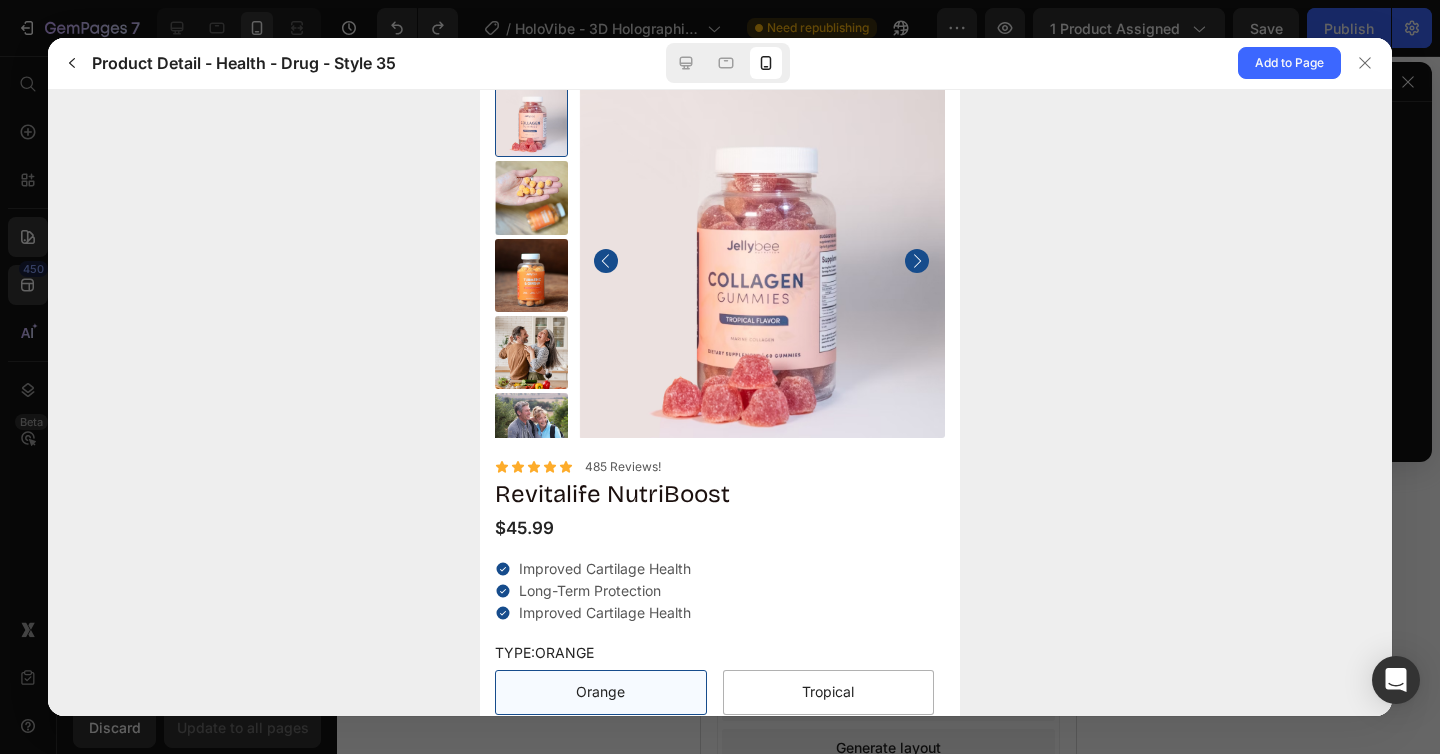 scroll, scrollTop: 0, scrollLeft: 0, axis: both 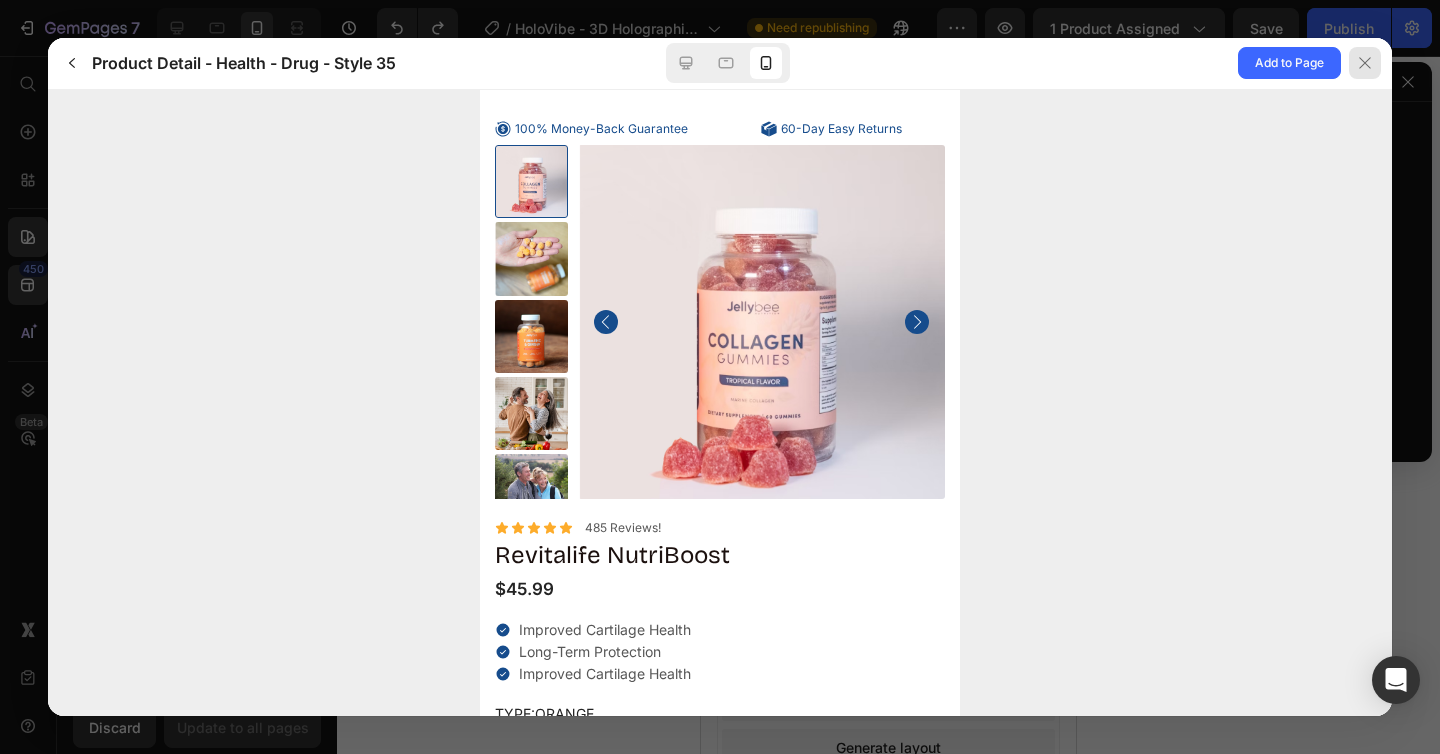 click 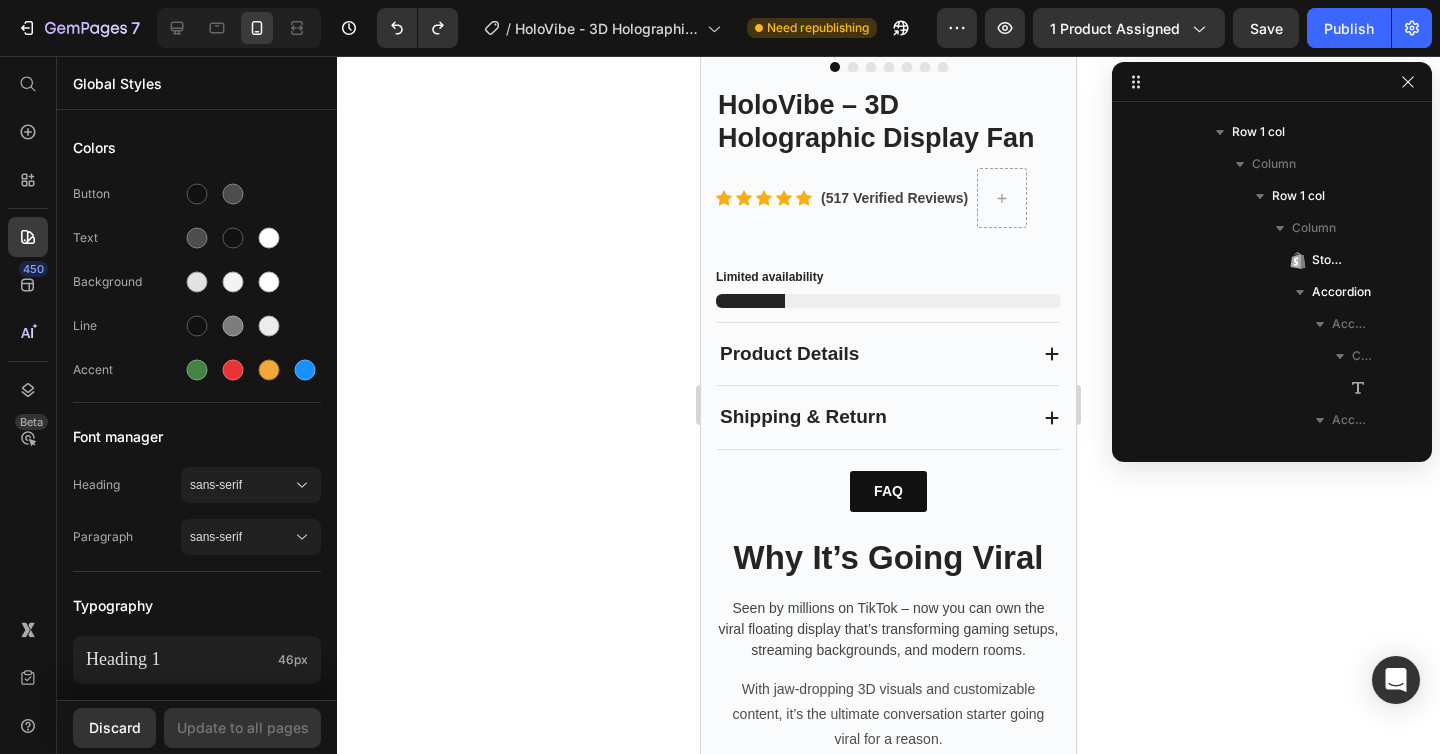 scroll, scrollTop: 1107, scrollLeft: 0, axis: vertical 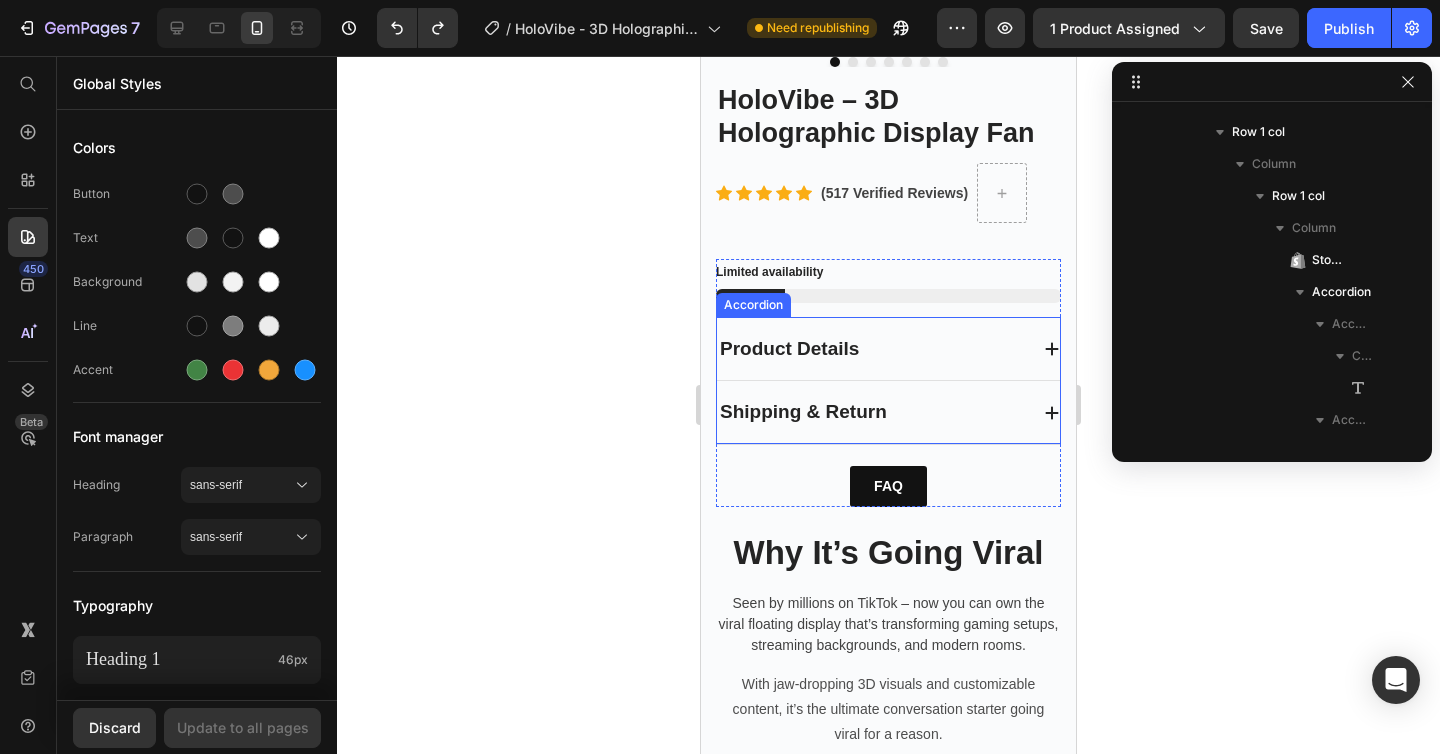 click 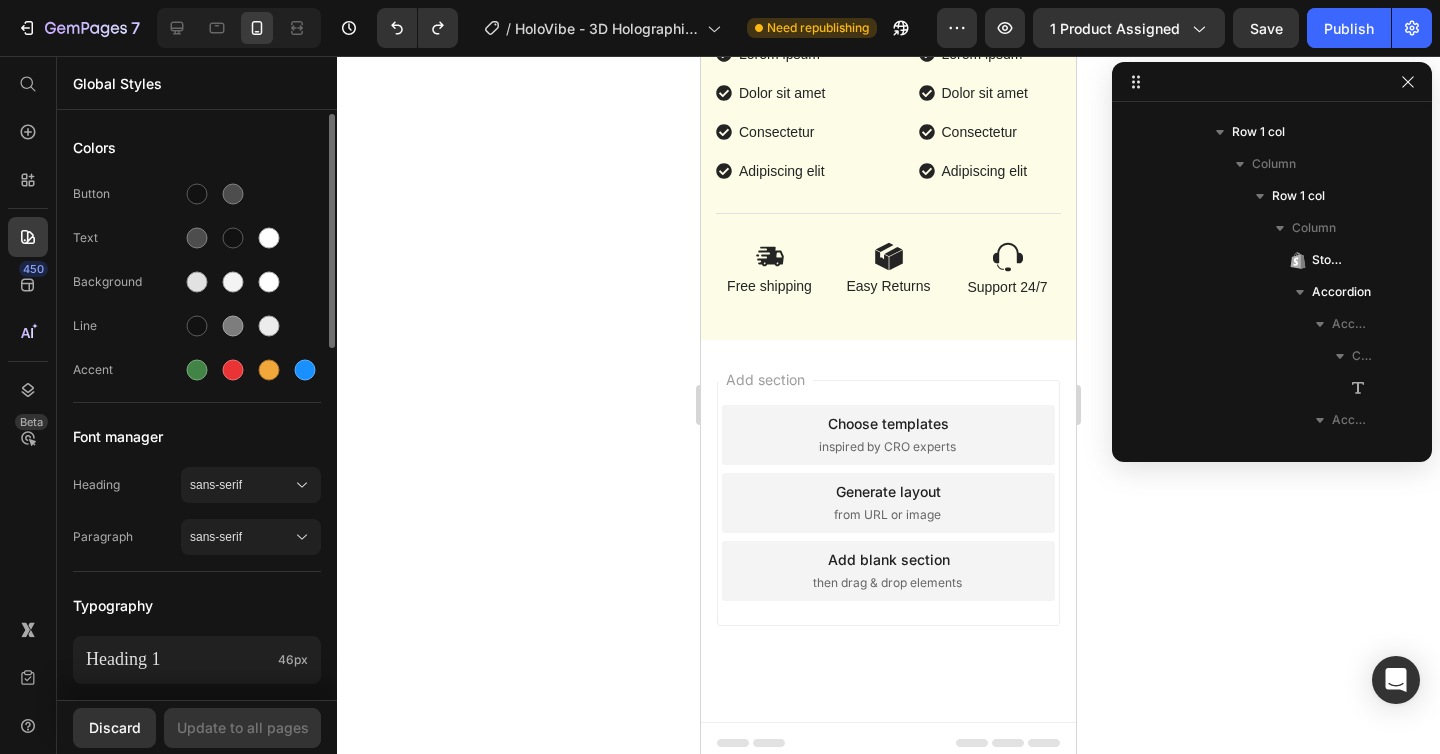 scroll, scrollTop: 5148, scrollLeft: 0, axis: vertical 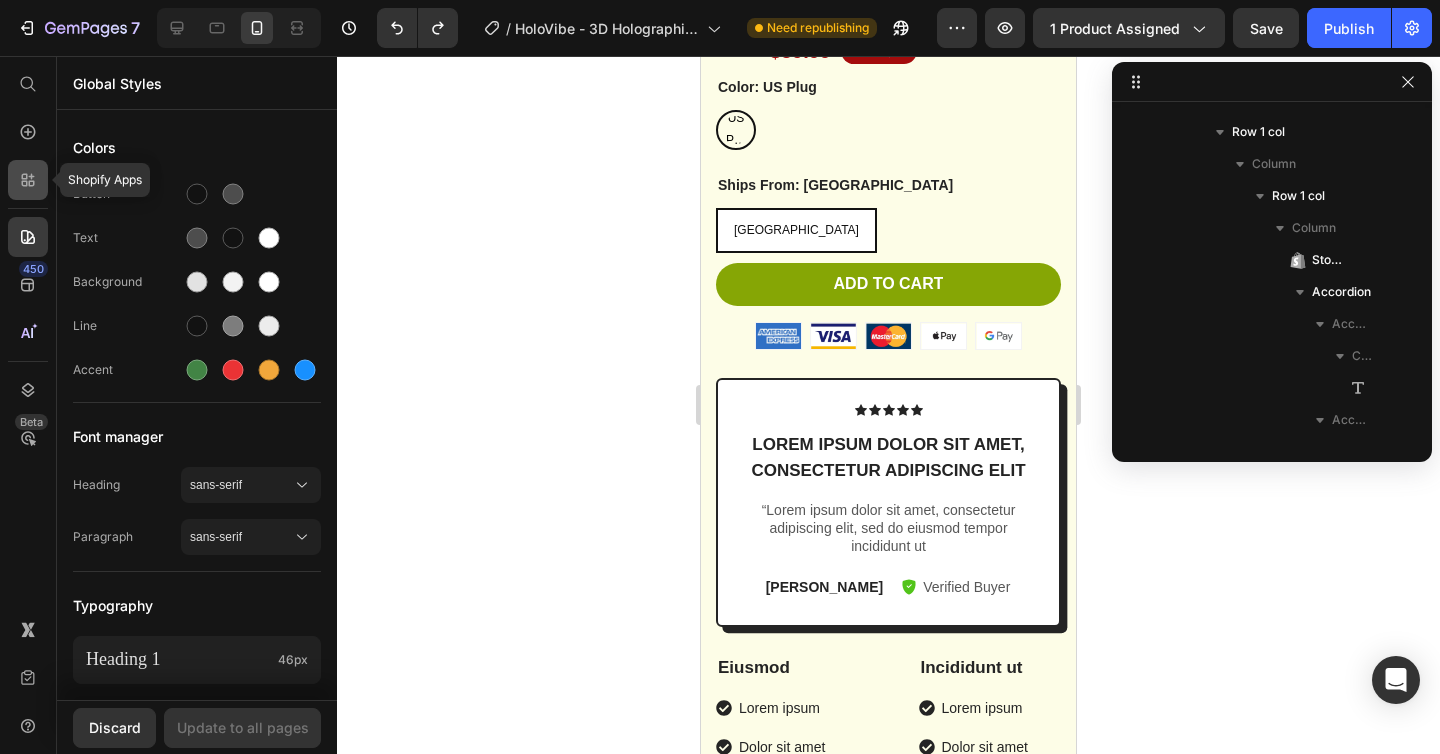 click 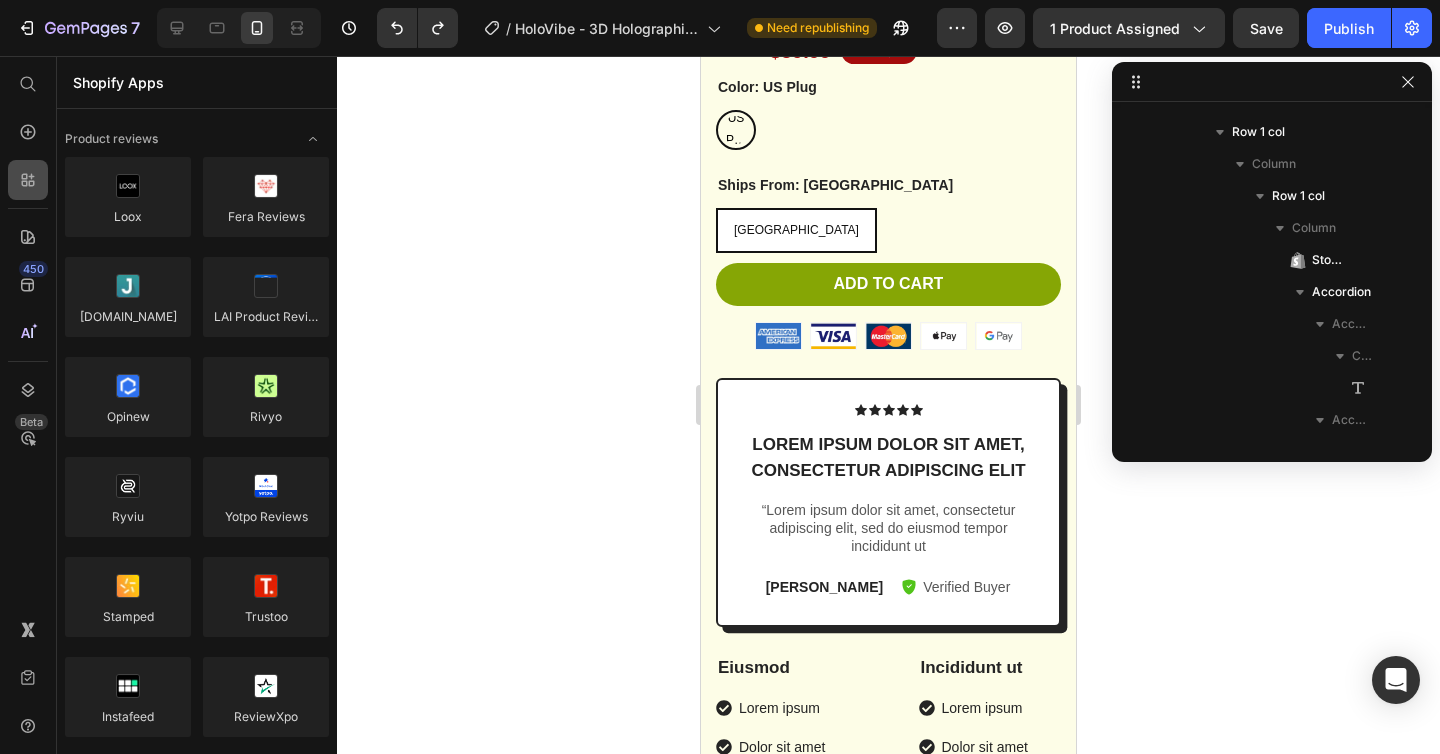 scroll, scrollTop: 1070, scrollLeft: 0, axis: vertical 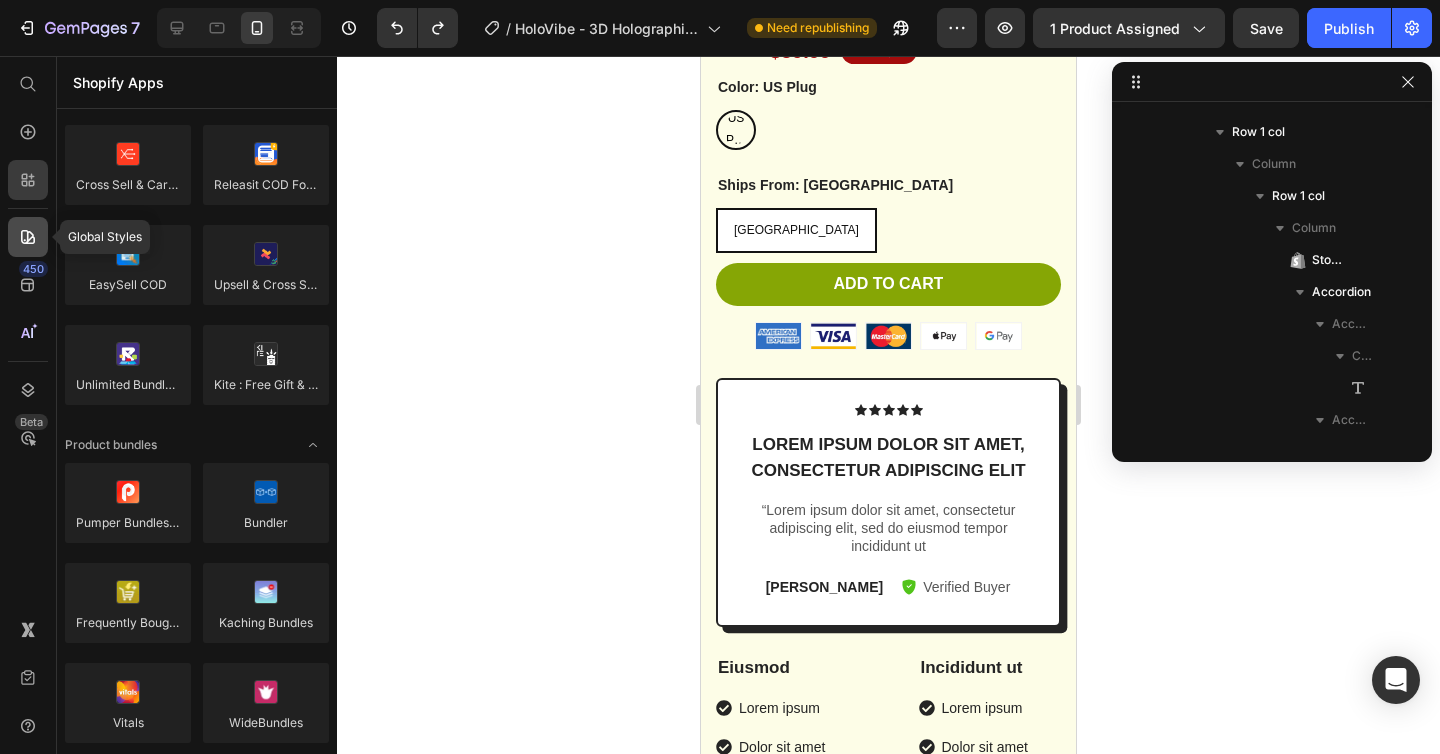 click 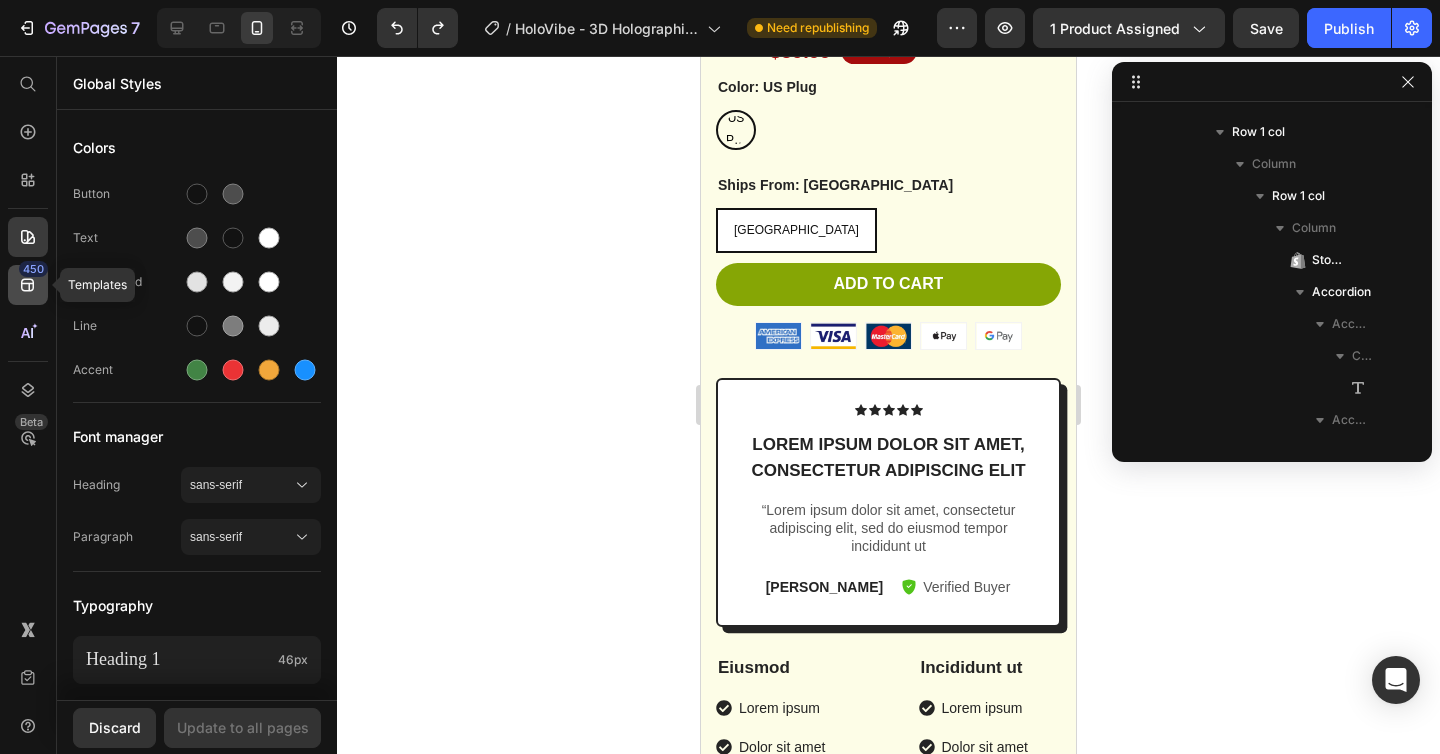 click 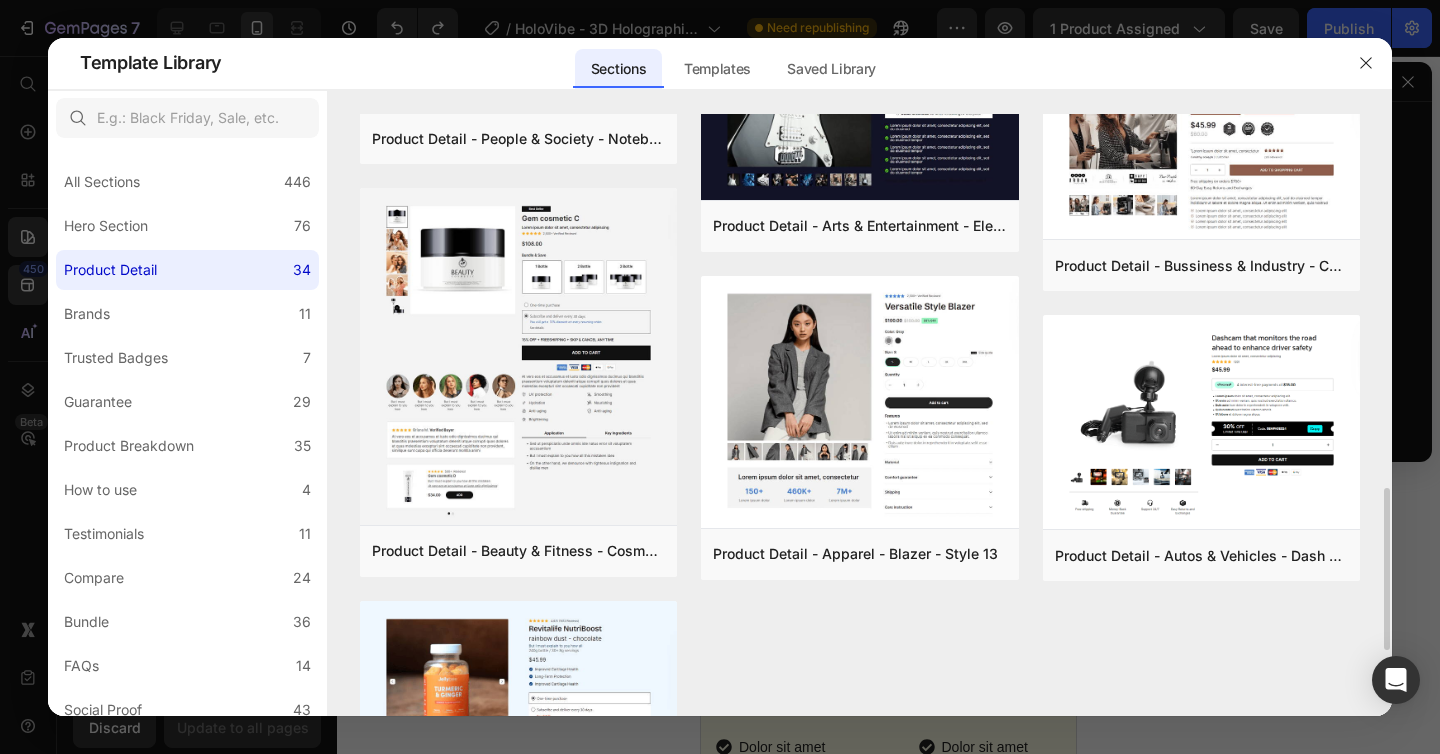 scroll, scrollTop: 1337, scrollLeft: 0, axis: vertical 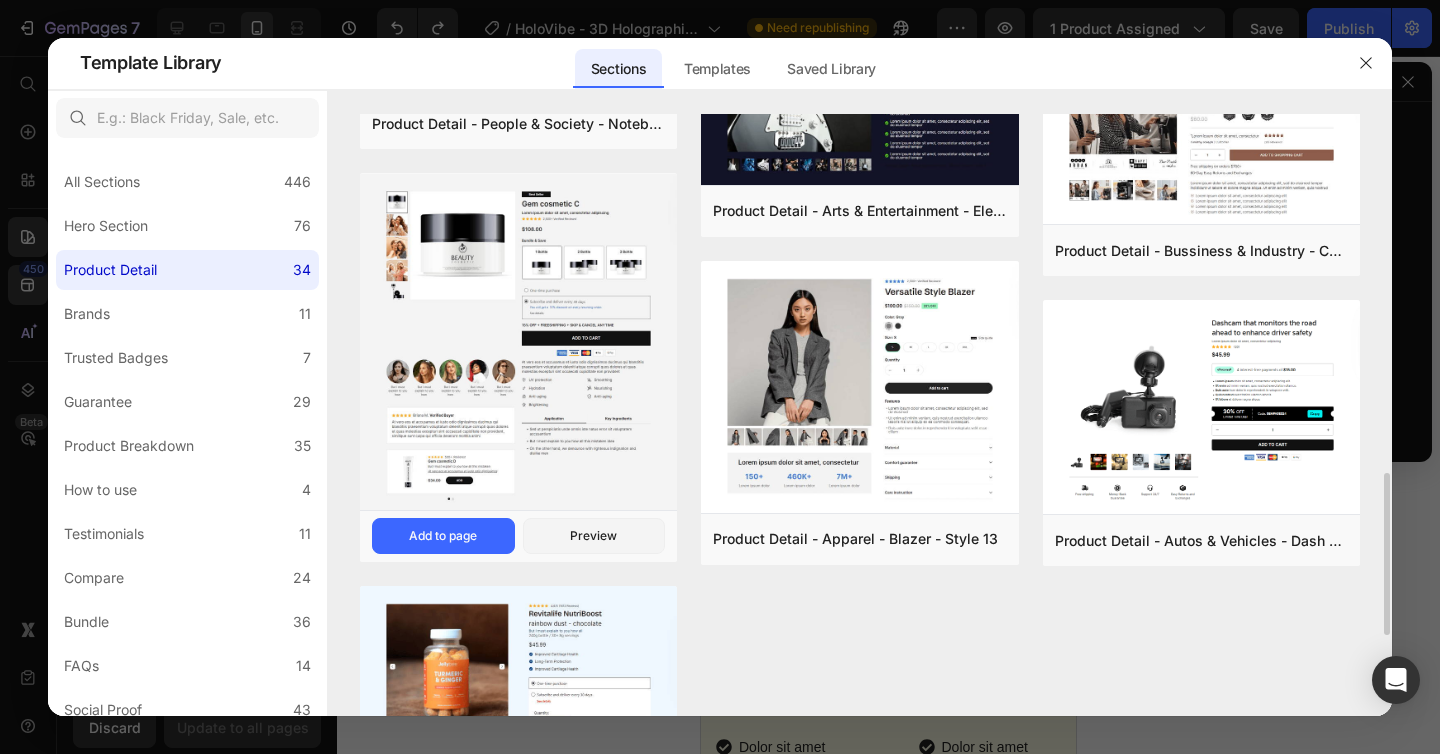 click at bounding box center [518, 344] 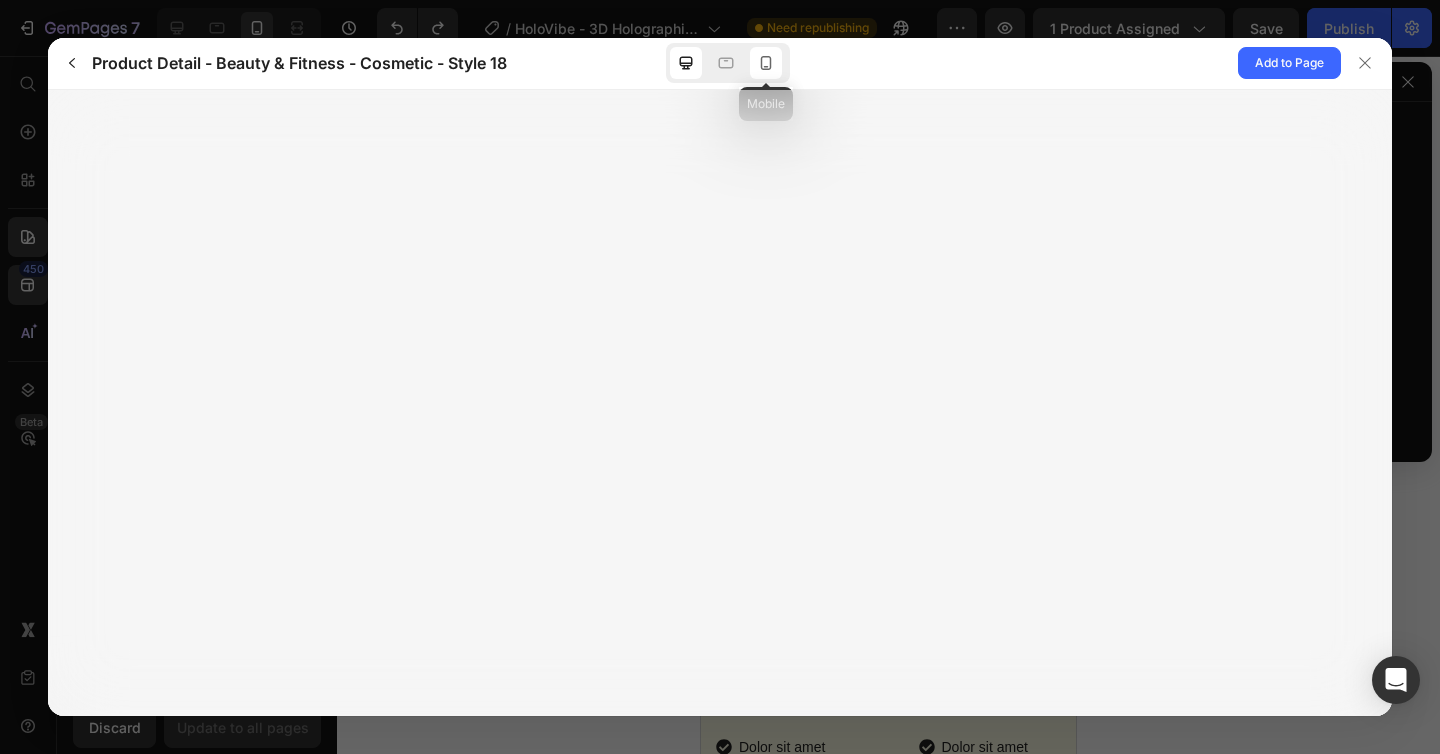 click 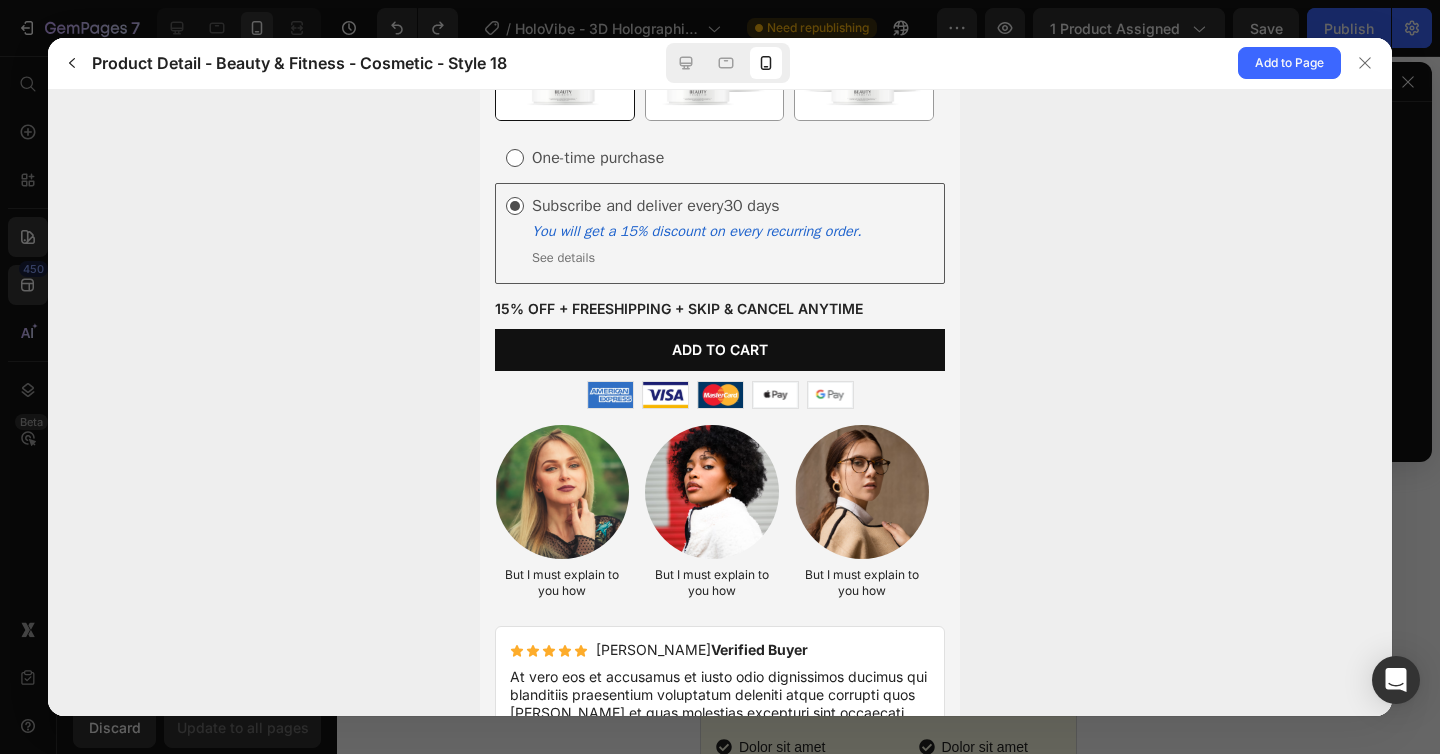 scroll, scrollTop: 893, scrollLeft: 0, axis: vertical 